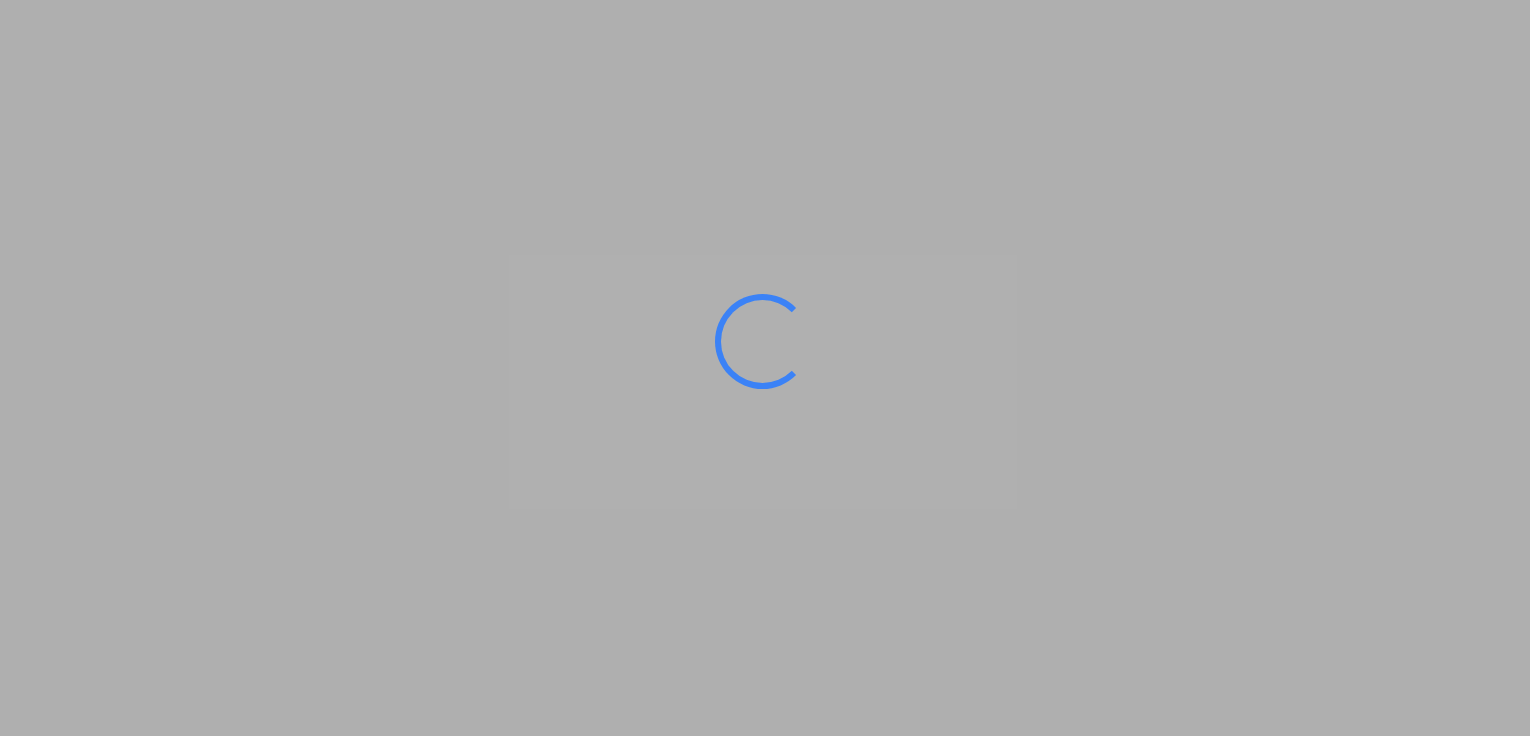 scroll, scrollTop: 0, scrollLeft: 0, axis: both 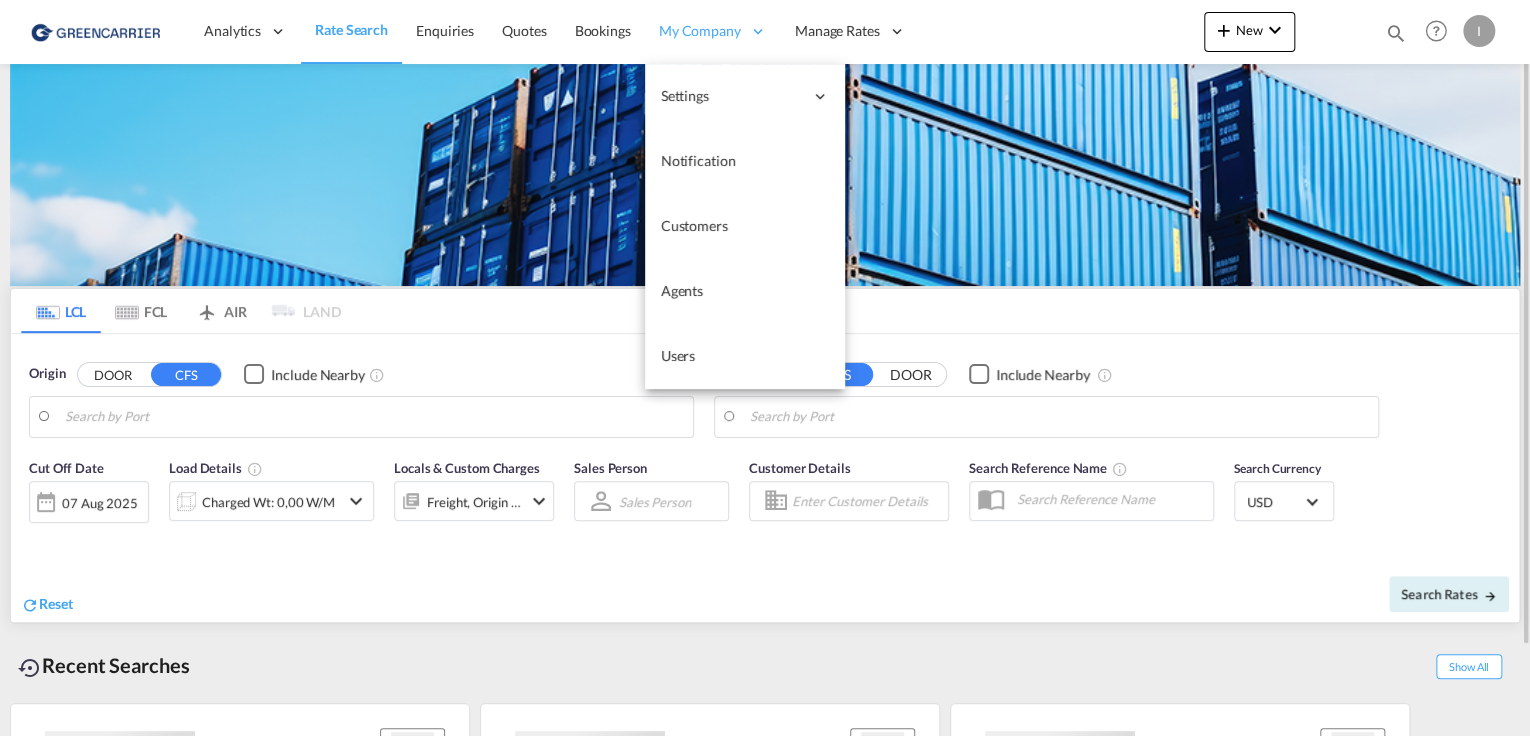 type on "Hamburg, DEHAM" 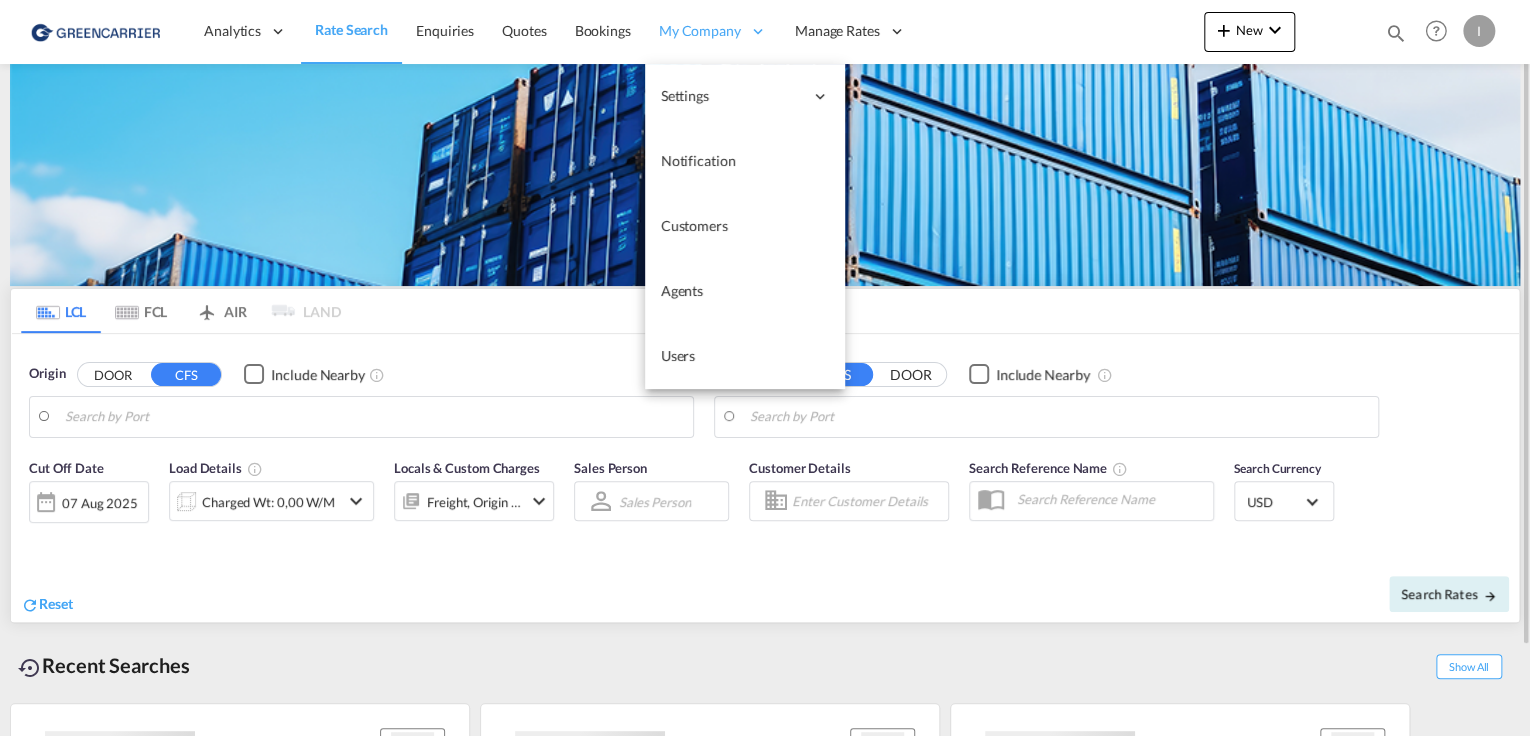 type on "Callao, PECLL" 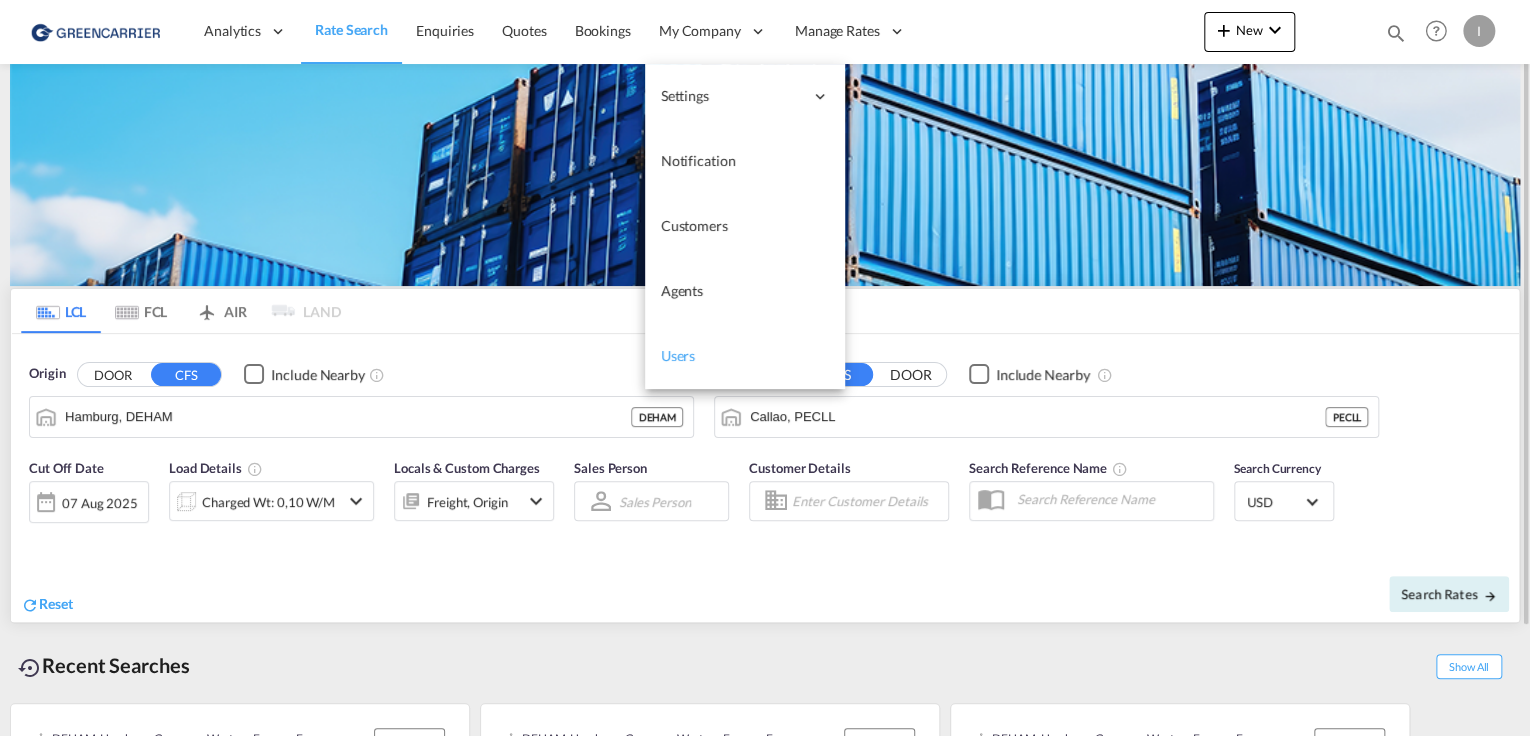 drag, startPoint x: 674, startPoint y: 347, endPoint x: 642, endPoint y: 353, distance: 32.55764 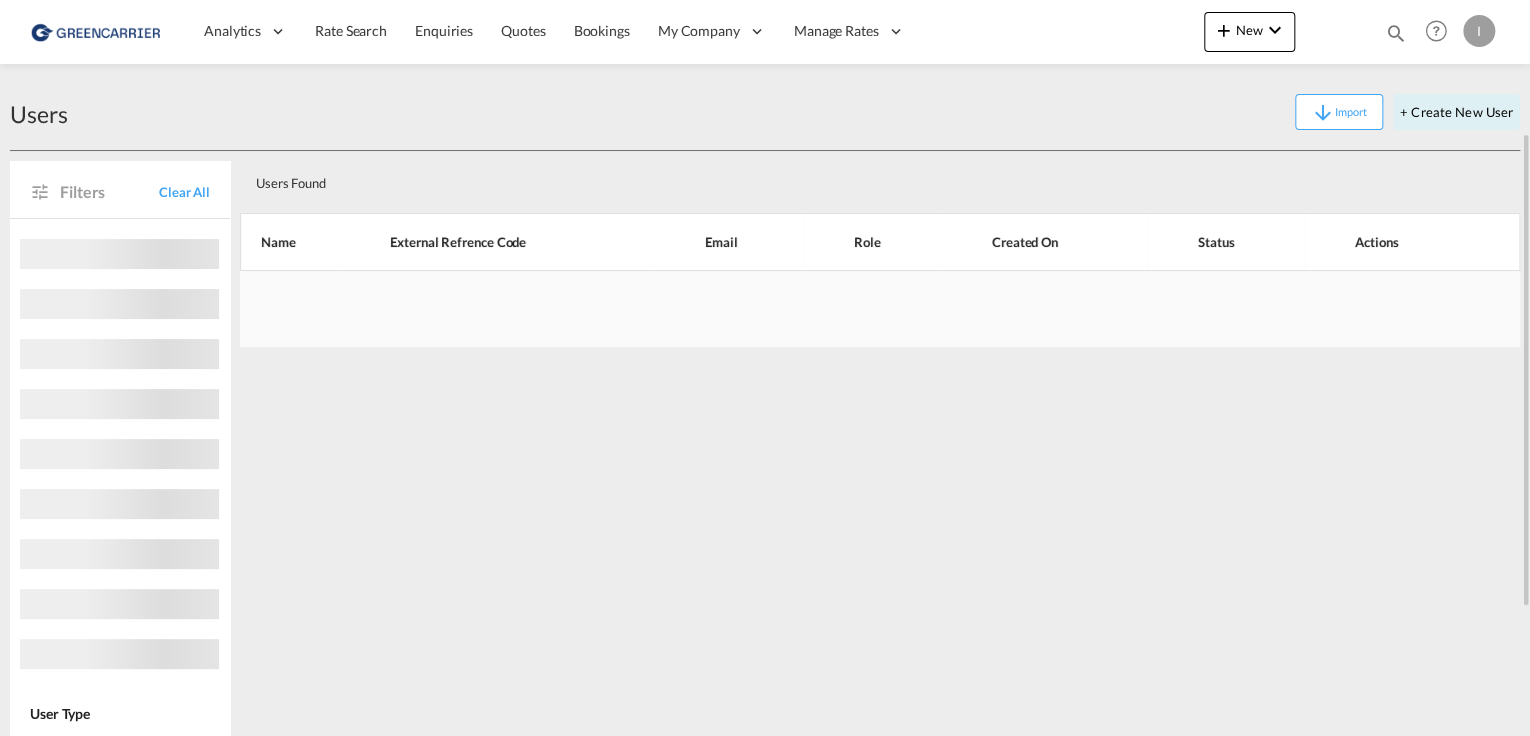 scroll, scrollTop: 80, scrollLeft: 0, axis: vertical 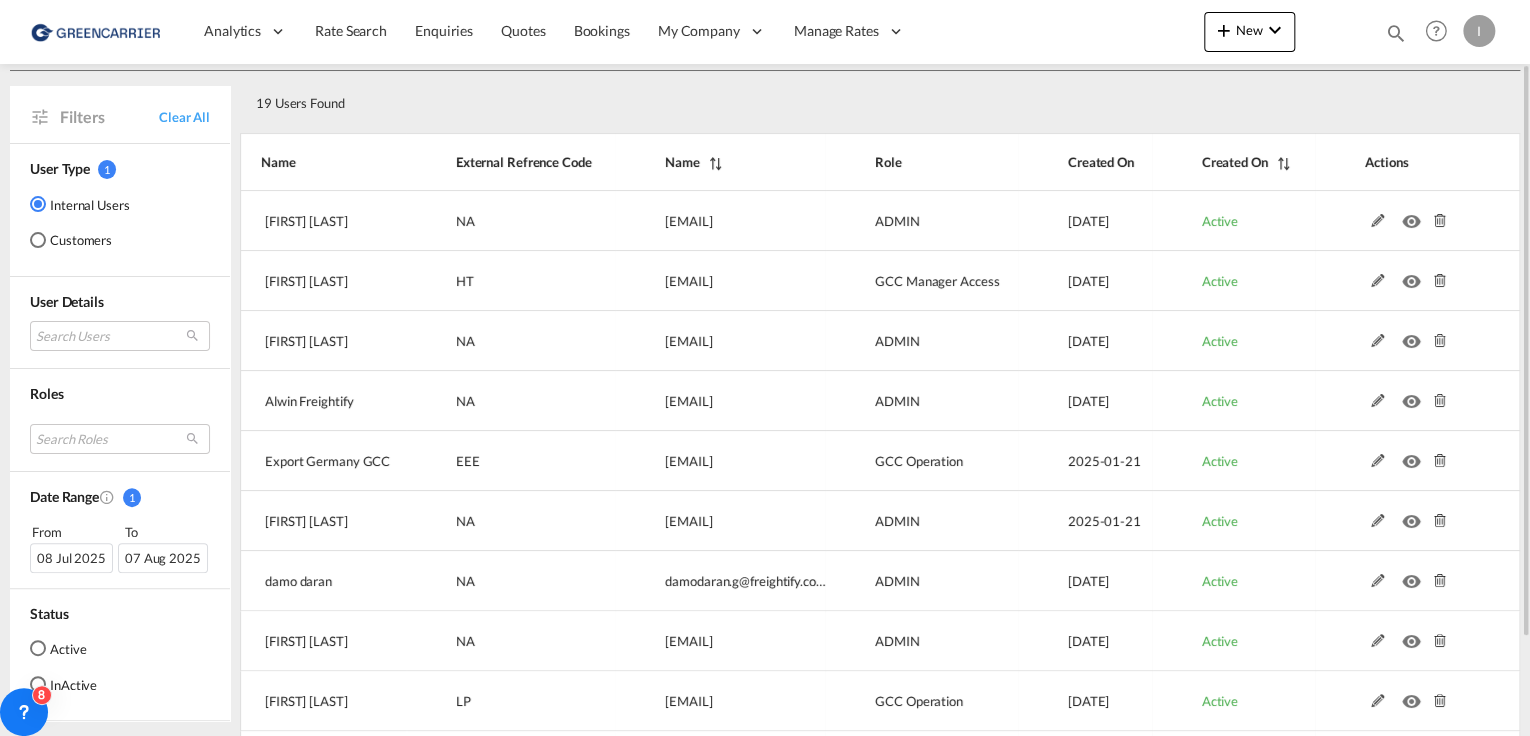 click at bounding box center (38, 240) 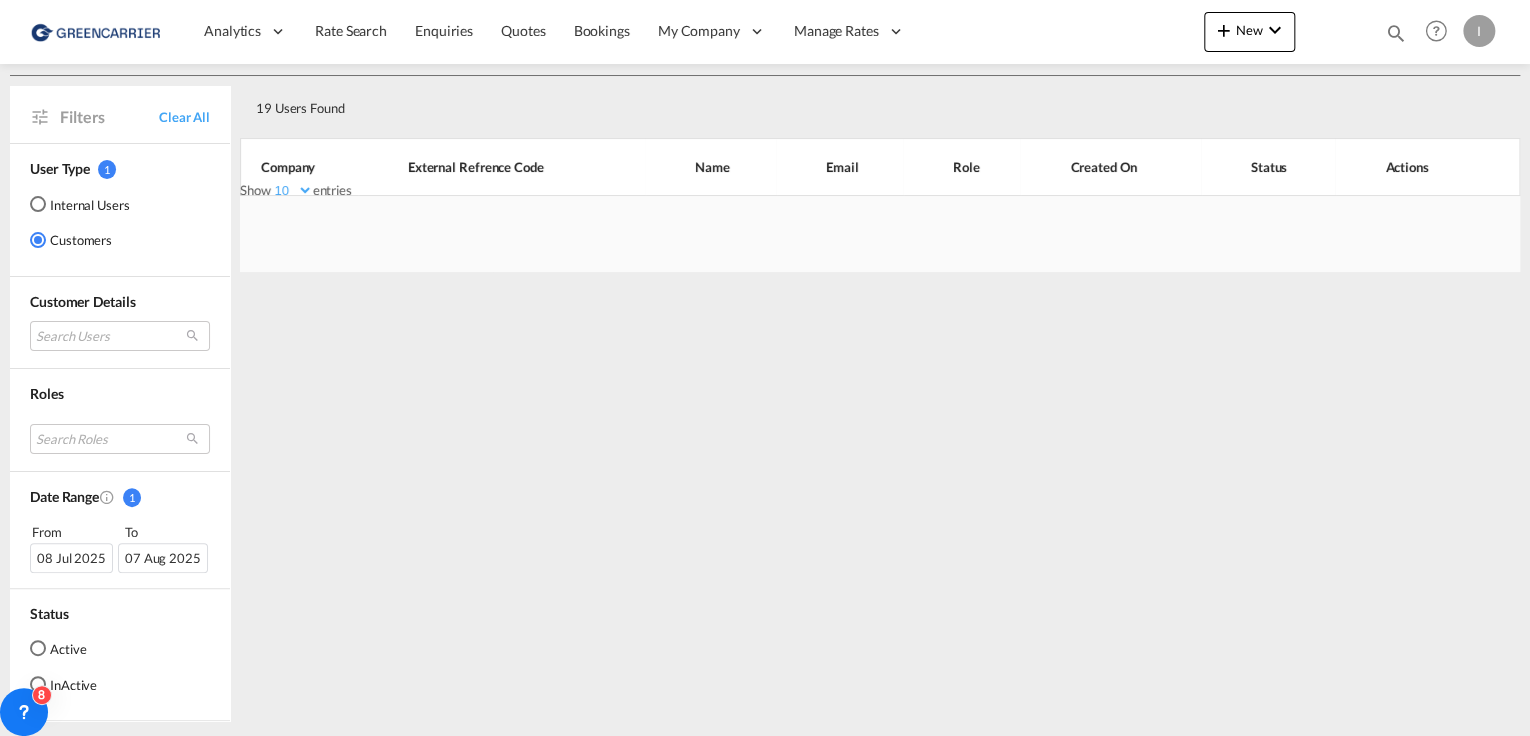 scroll, scrollTop: 75, scrollLeft: 0, axis: vertical 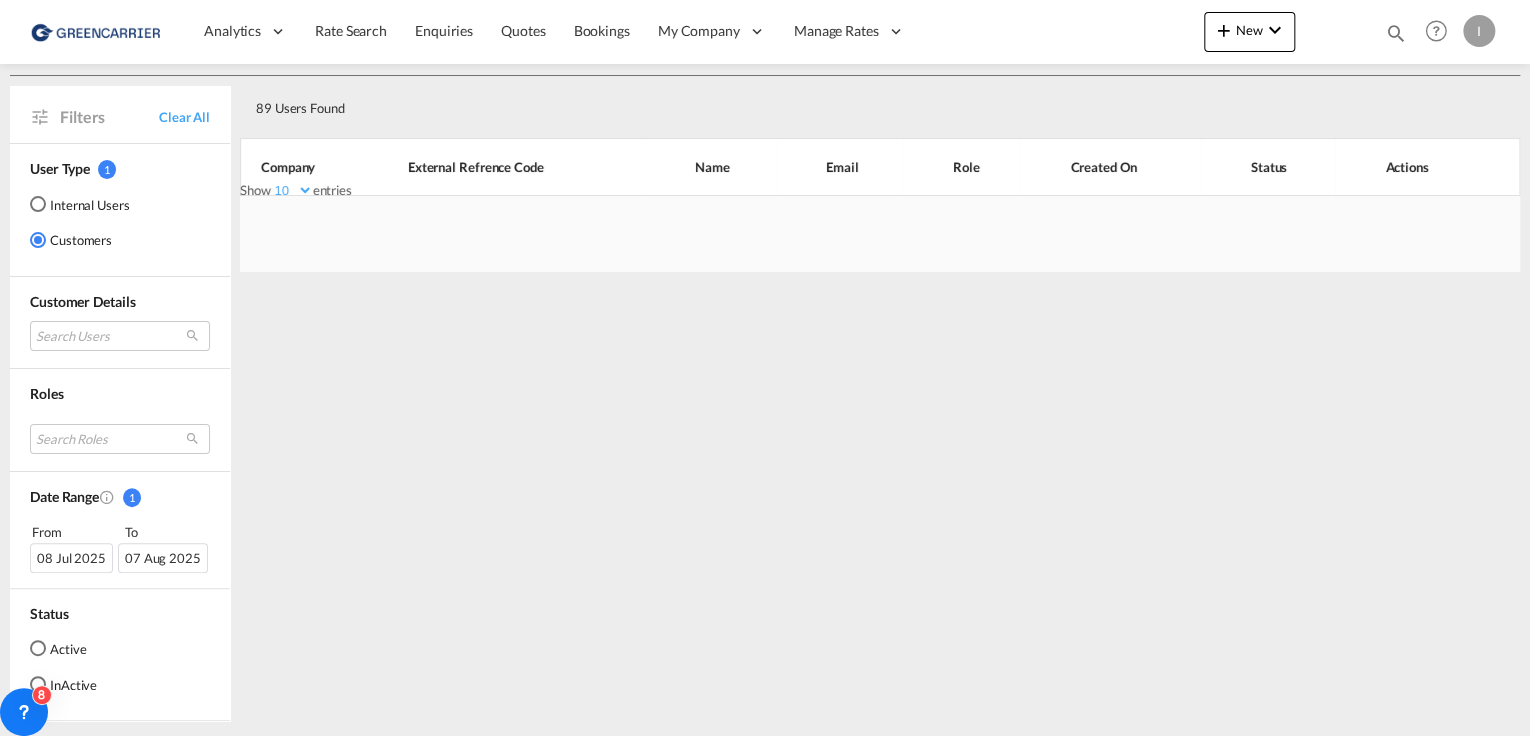 click on "User Type  1
Internal Users
Customers" at bounding box center [120, 210] 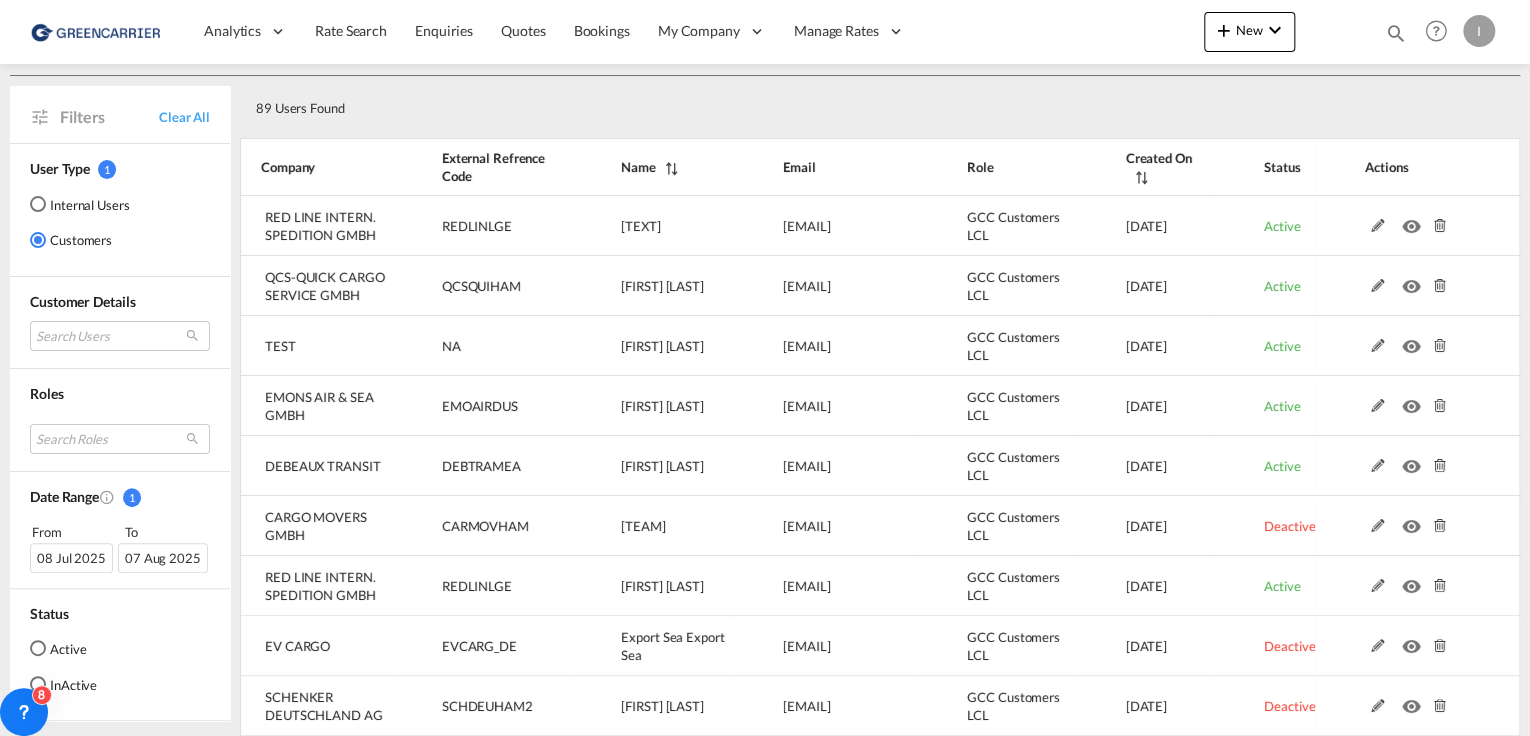 click on "Internal Users" at bounding box center (80, 204) 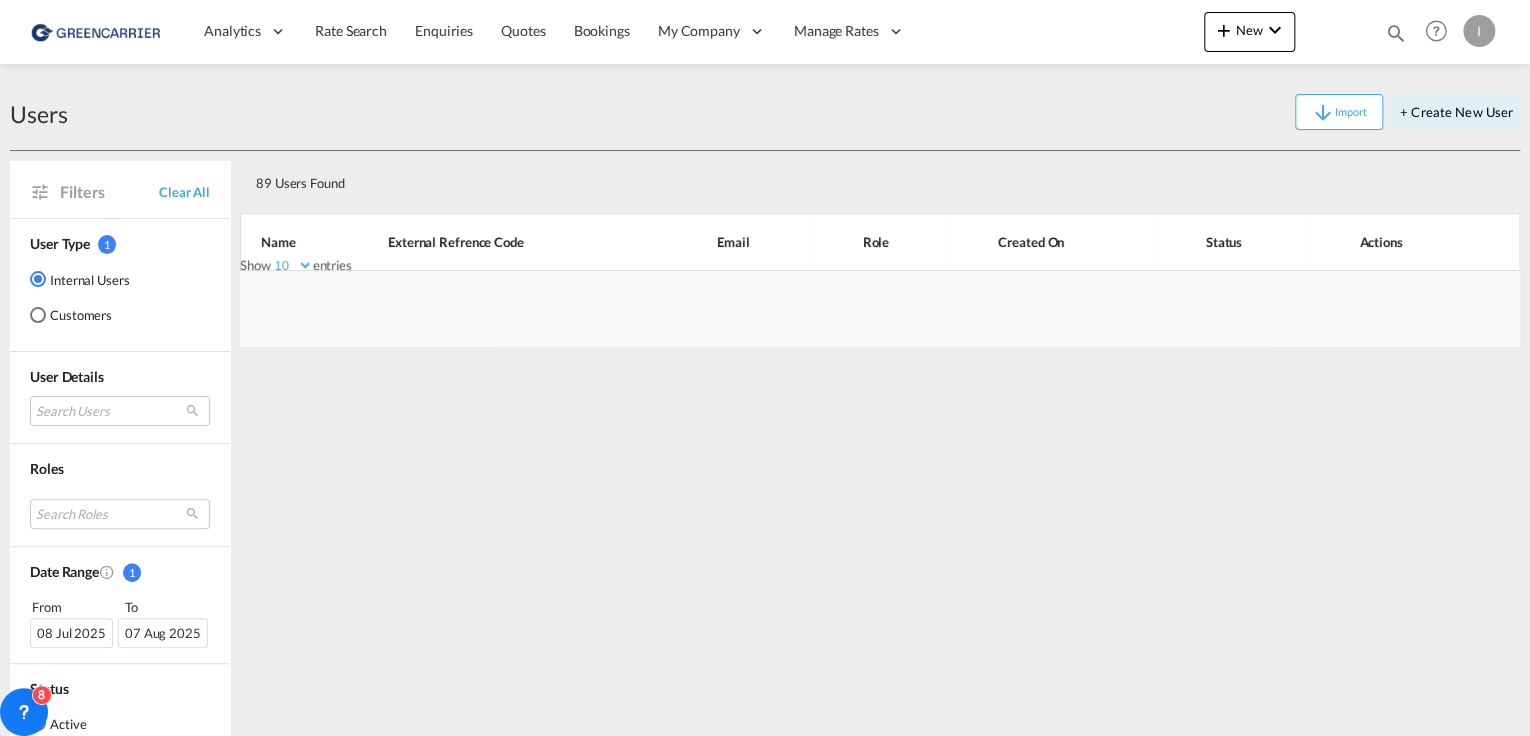 scroll, scrollTop: 75, scrollLeft: 0, axis: vertical 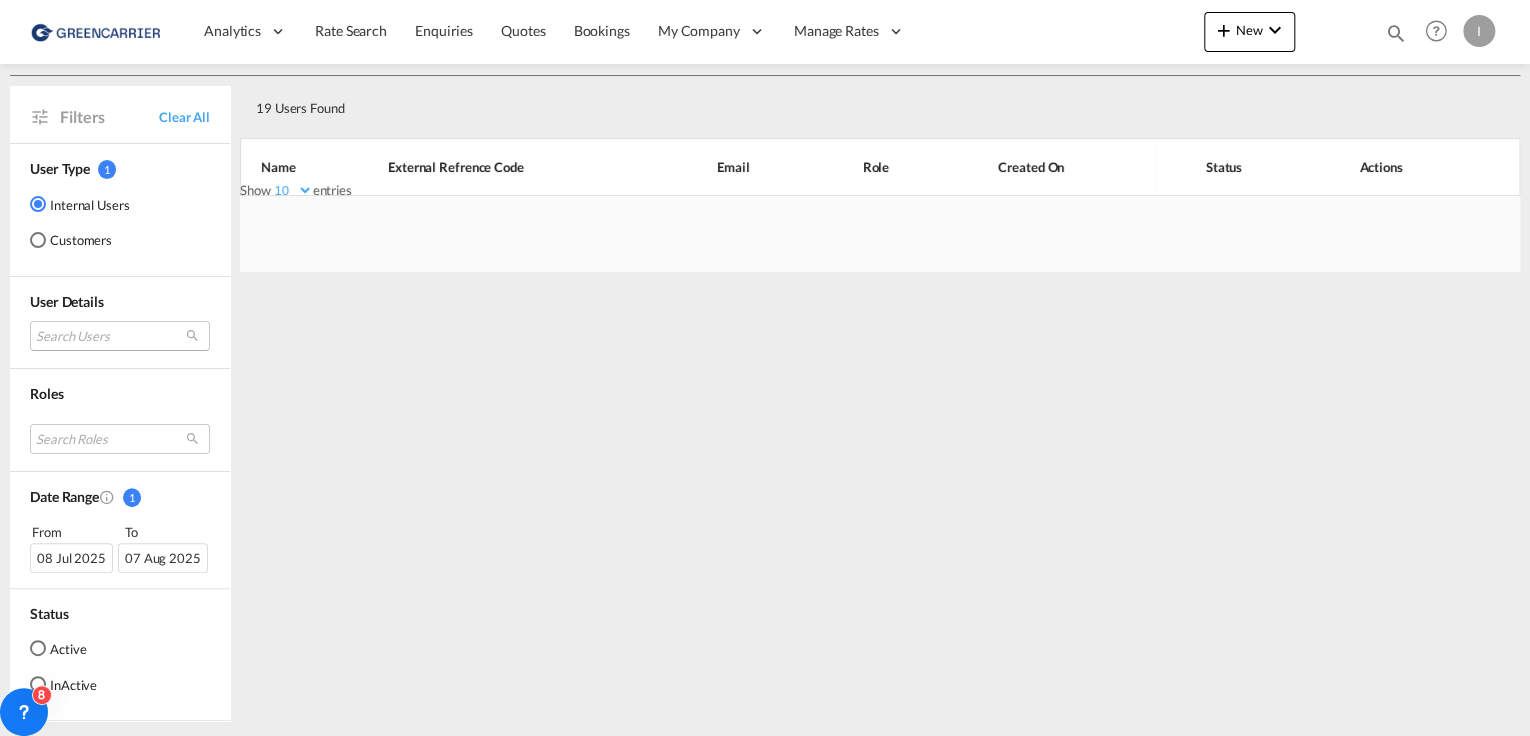 click on "Search Users [FIRST] [LAST] [EMAIL]
[FIRST] [LAST] [EMAIL]
[FIRST] [LAST] [EMAIL]
[FIRST] [LAST] [EMAIL]
export [COUNTRY] GCC [EMAIL]
[FIRST] [LAST] [EMAIL]
[FIRST] [LAST] [EMAIL]
[FIRST] [LAST] [EMAIL]
[FIRST] [LAST] [EMAIL]
[FIRST] [LAST] [EMAIL]
[FIRST] [LAST] [EMAIL]
[FIRST] [LAST] [EMAIL]
[FIRST] [LAST] [EMAIL]
[FIRST] [LAST] [EMAIL]
[FIRST] [LAST] [EMAIL]
[FIRST] [LAST] [EMAIL]
[FIRST] [LAST] [EMAIL]
[FIRST] [LAST] [EMAIL]
[FIRST] [LAST] [EMAIL]
Done" at bounding box center (120, 336) 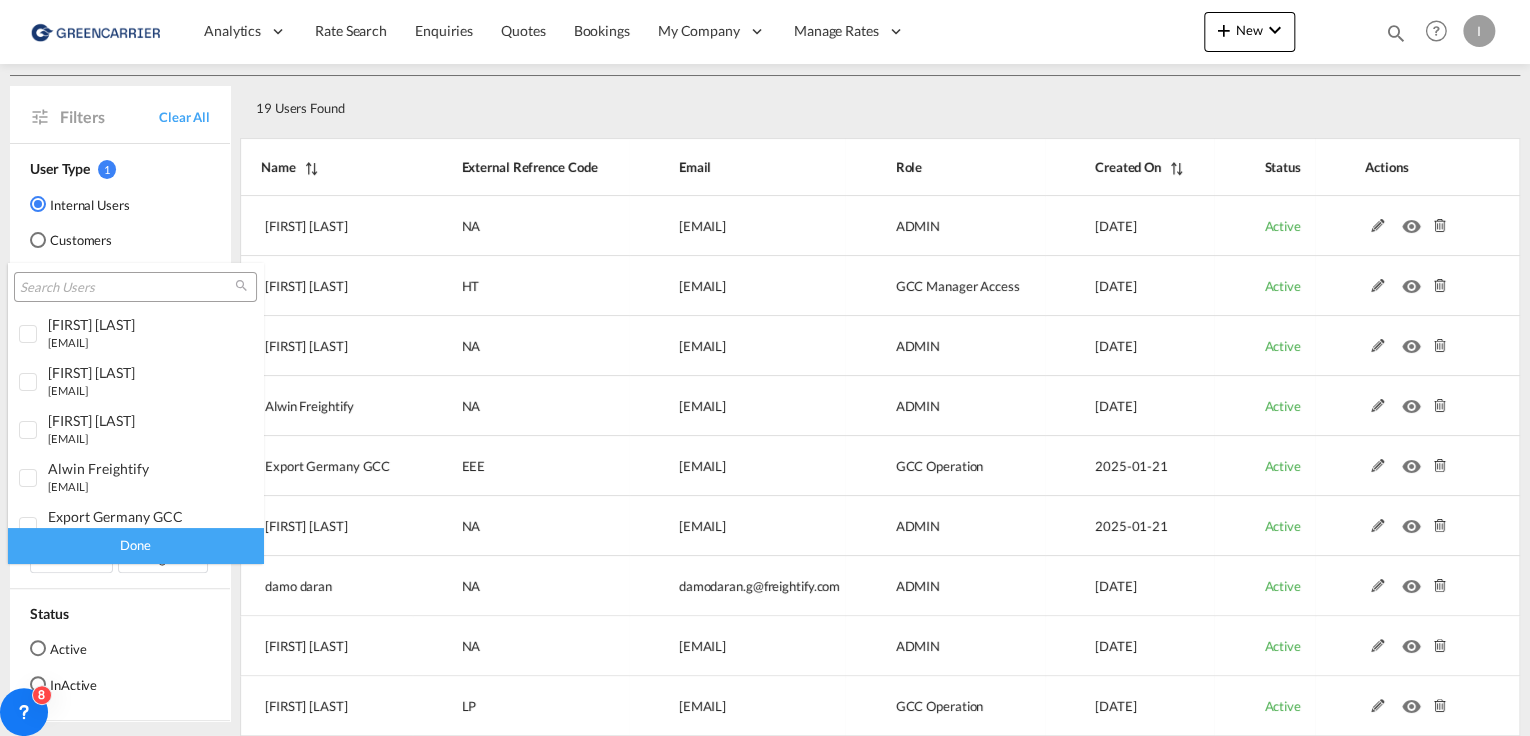 click at bounding box center (127, 288) 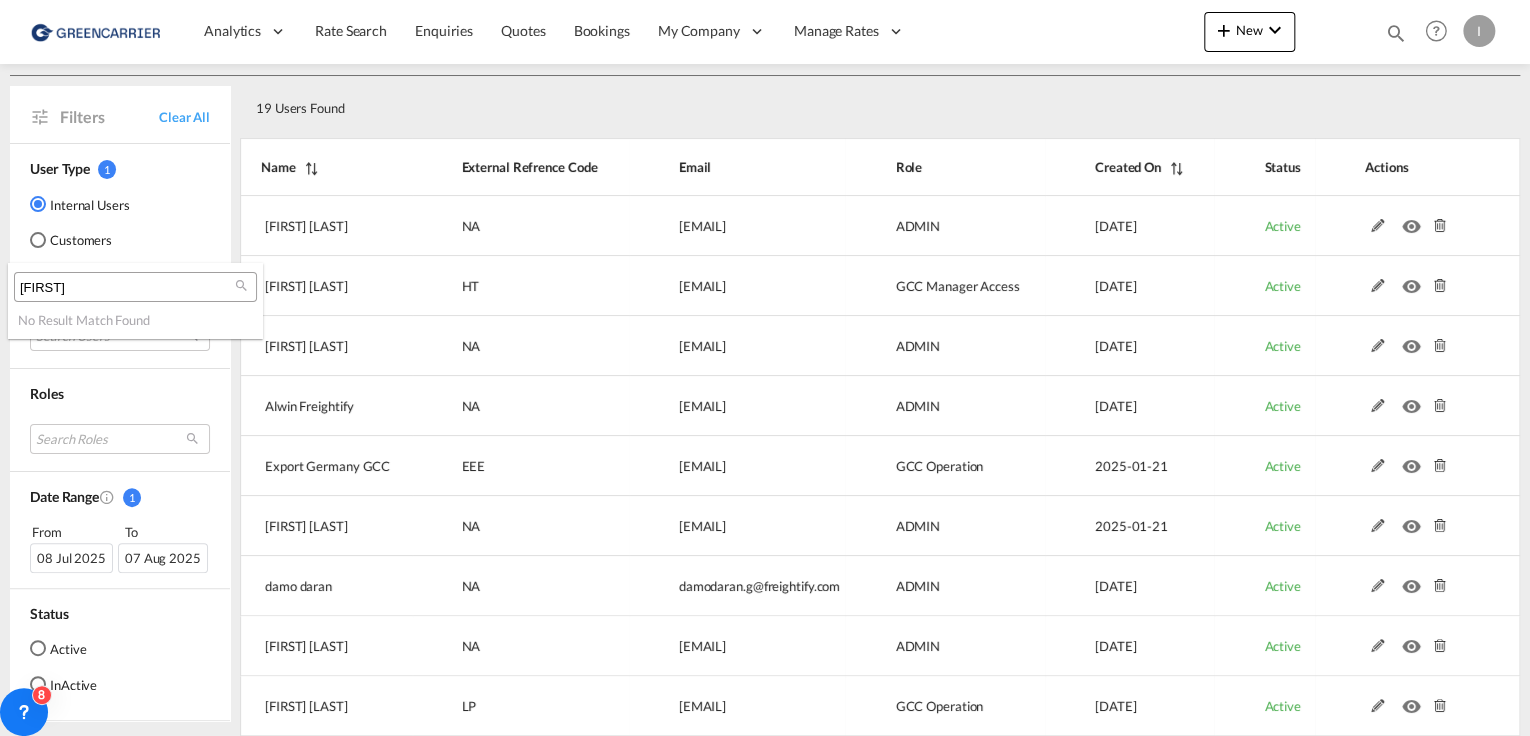 drag, startPoint x: 75, startPoint y: 285, endPoint x: -56, endPoint y: 270, distance: 131.85599 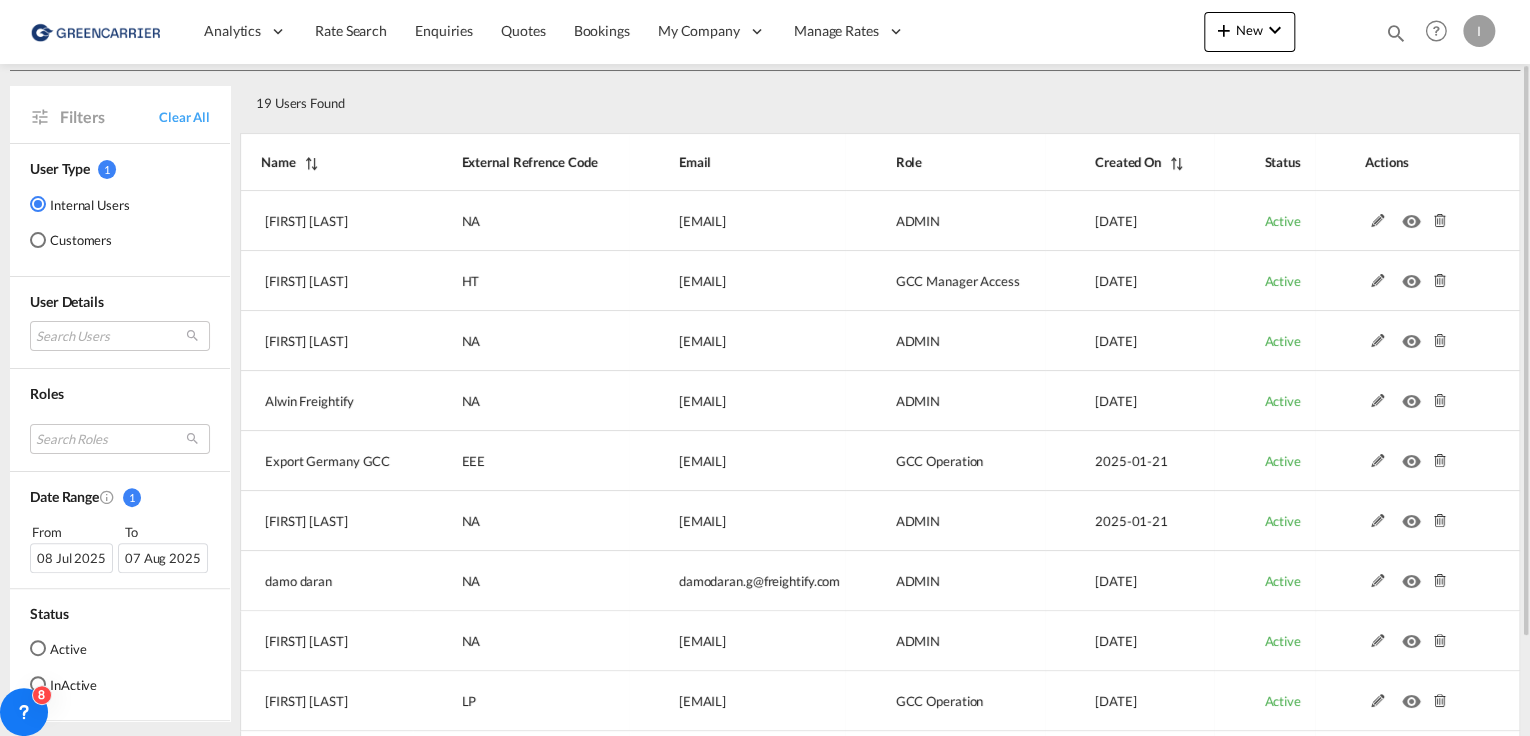 scroll, scrollTop: 0, scrollLeft: 0, axis: both 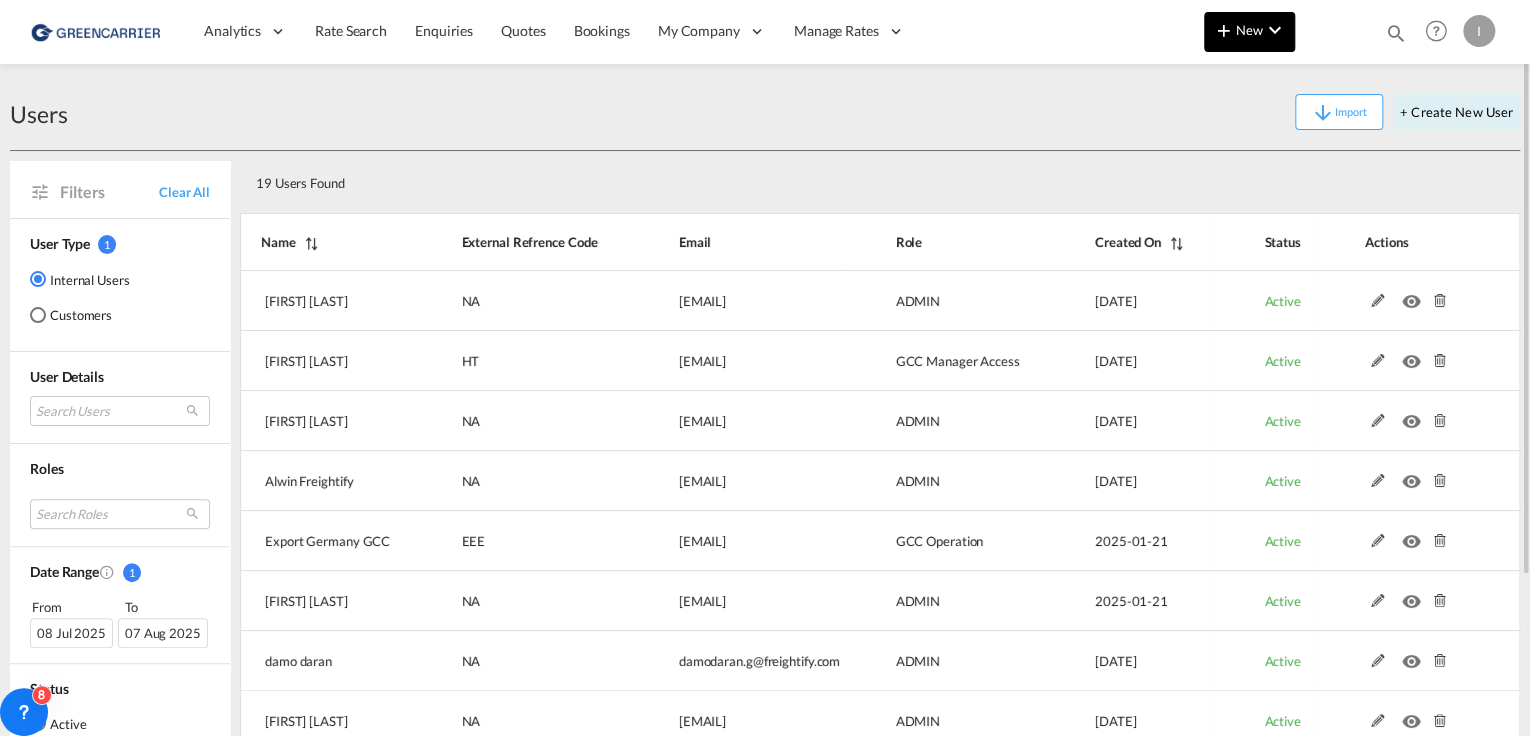 click at bounding box center (1275, 30) 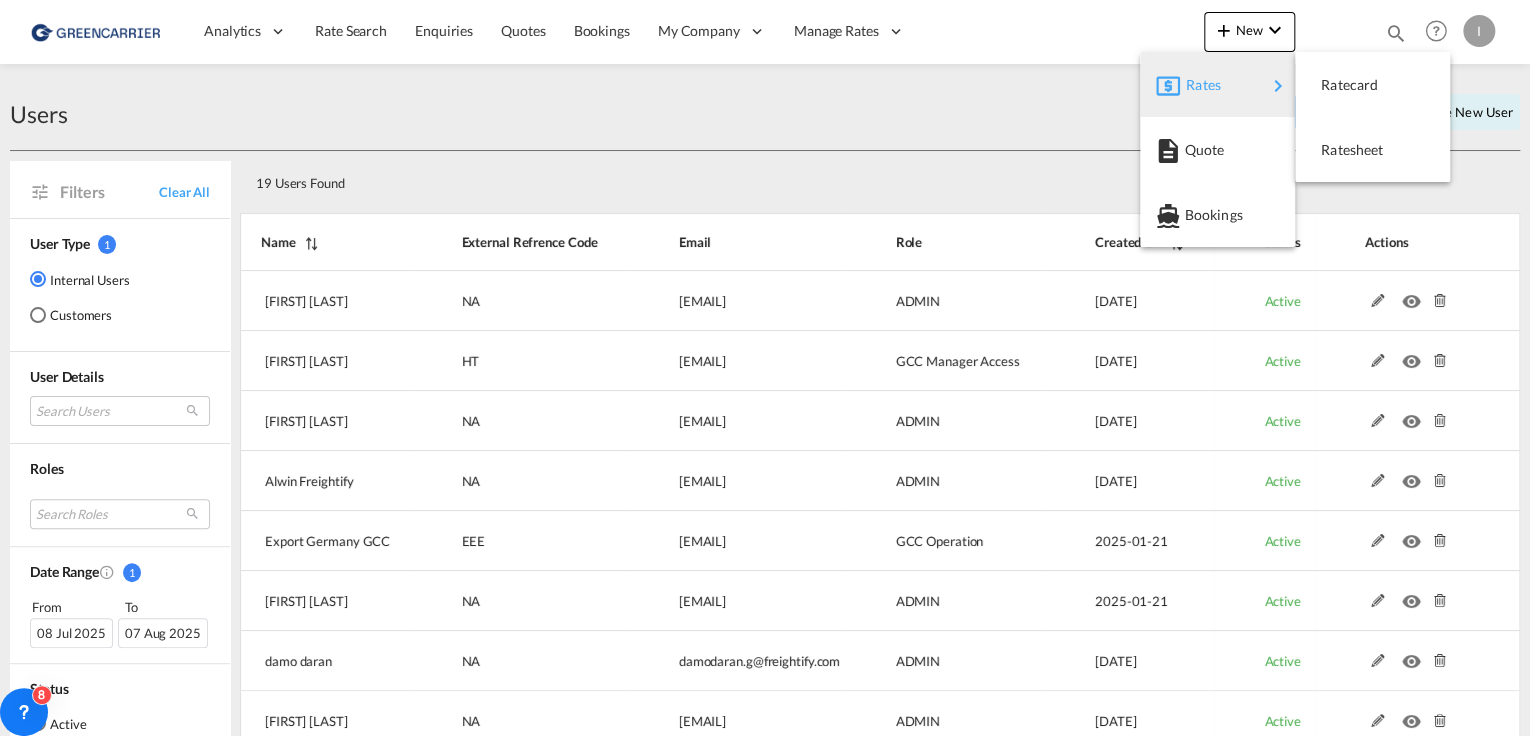 click at bounding box center [765, 368] 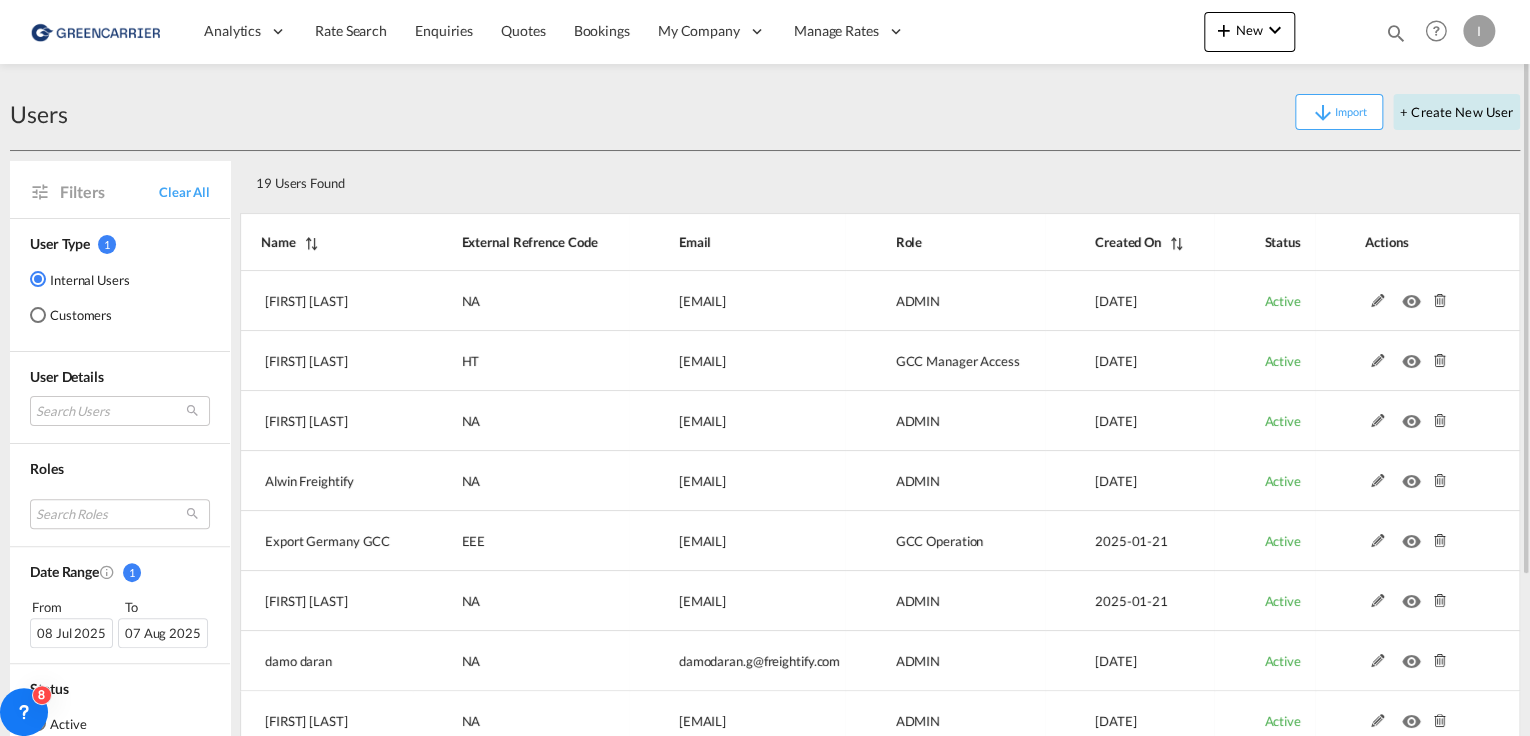 click on "+ Create New User" at bounding box center [1456, 112] 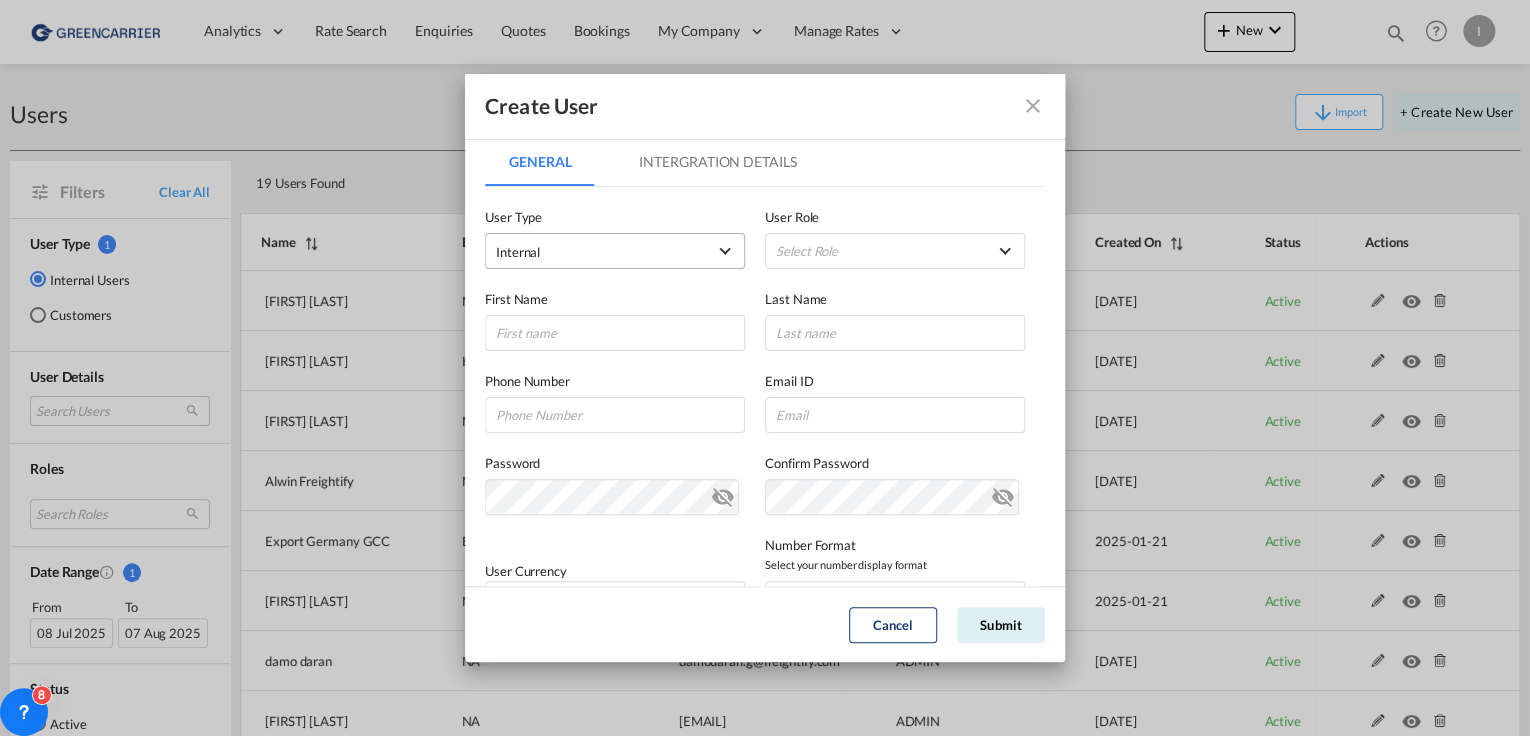 click on "Internal" at bounding box center (601, 252) 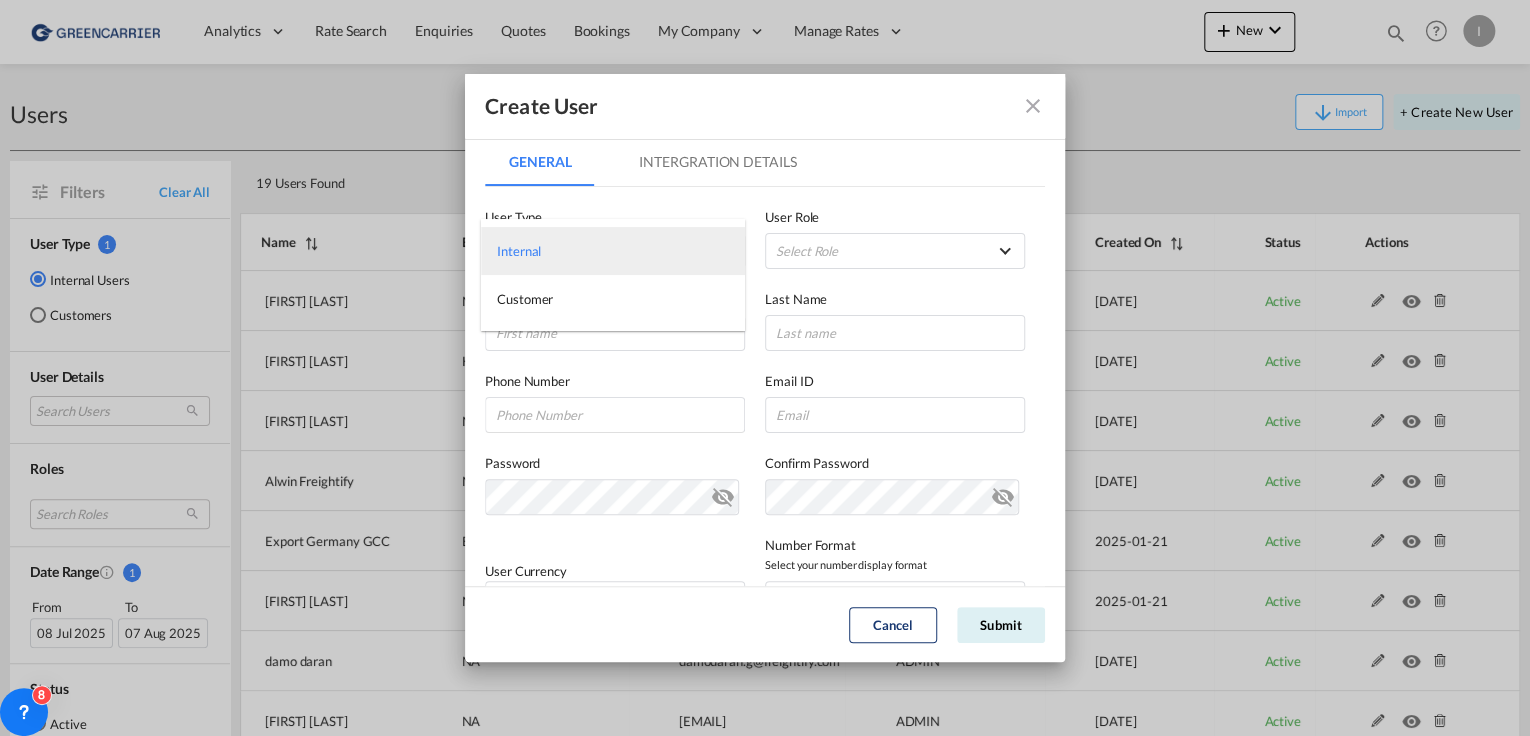 click on "Internal" at bounding box center (613, 251) 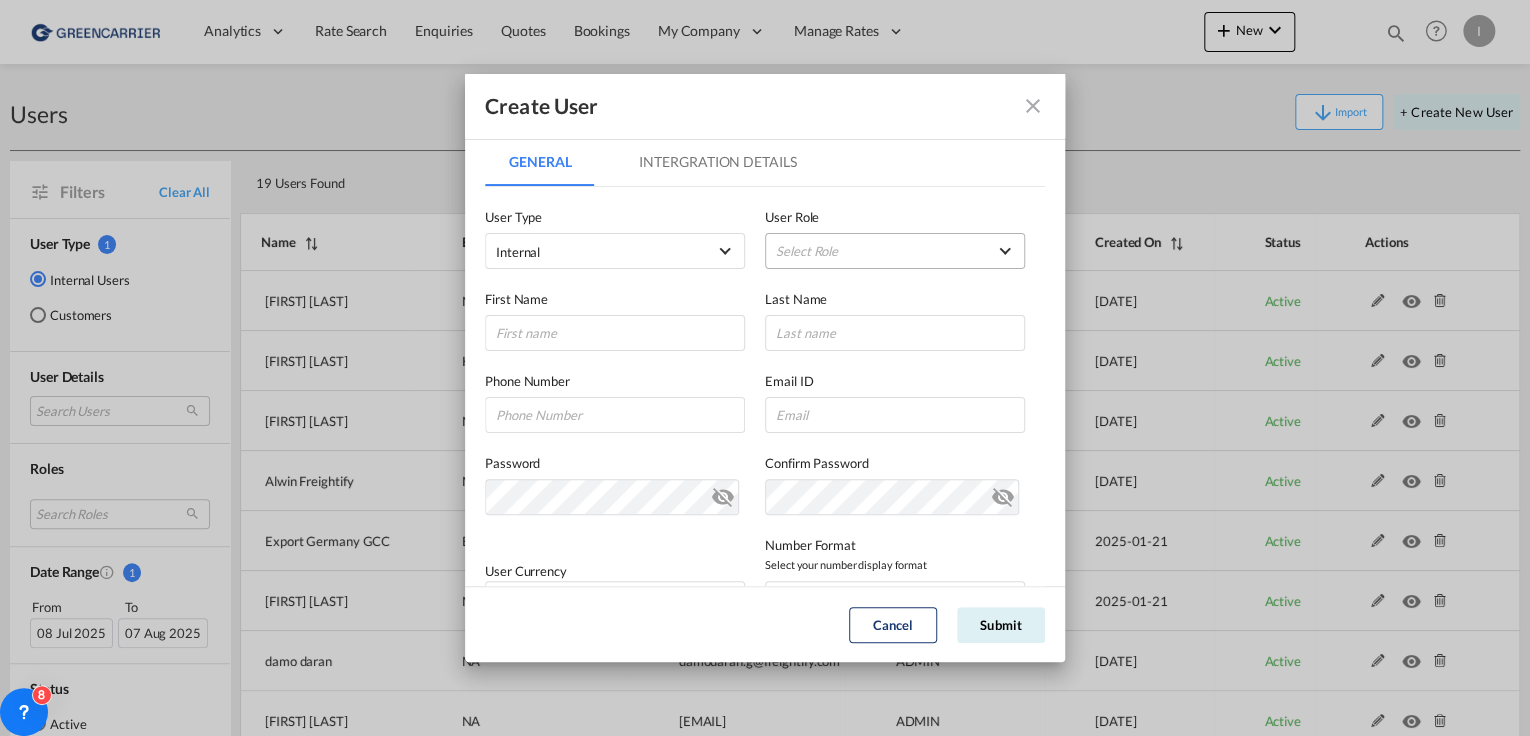click on "Select Role
ADMIN  GLOBAL
Essentials Admin  GLOBAL
Essentials Manager  GLOBAL
Essentials User  GLOBAL
FORWARDER UPLOAD RATE  GLOBAL
GCC Global Admin  USER_DEFINED
GCC Manager Access  USER_DEFINED
GCC Operation  USER_DEFINED
GCC Sales  USER_DEFINED
Operations  GLOBAL
POC - ADMIN  GLOBAL
PRICING  GLOBAL
SALES COORDINATOR  GLOBAL
test role  USER_DEFINED
USER  GLOBAL" at bounding box center [895, 251] 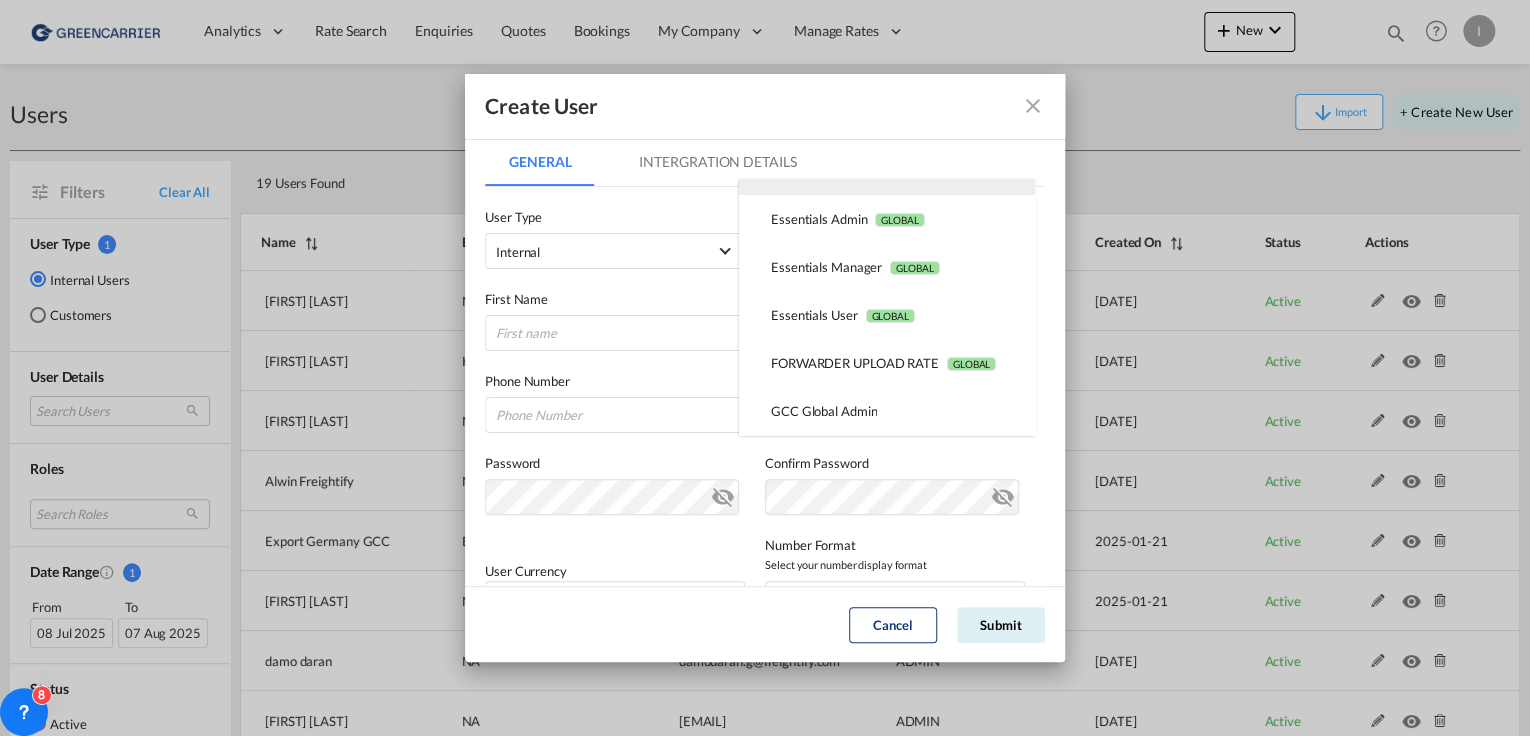 scroll, scrollTop: 0, scrollLeft: 0, axis: both 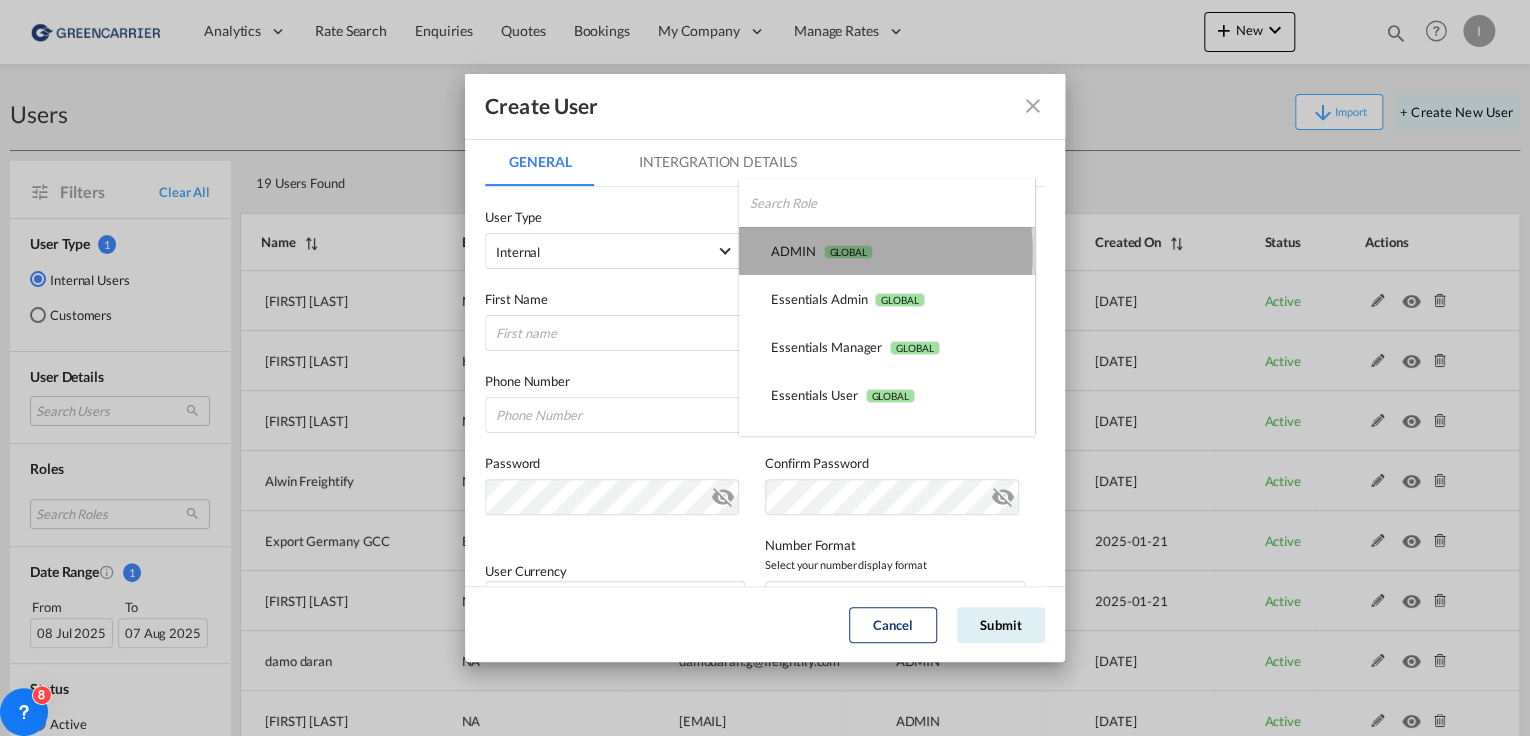 click on "ADMIN  GLOBAL" at bounding box center [822, 251] 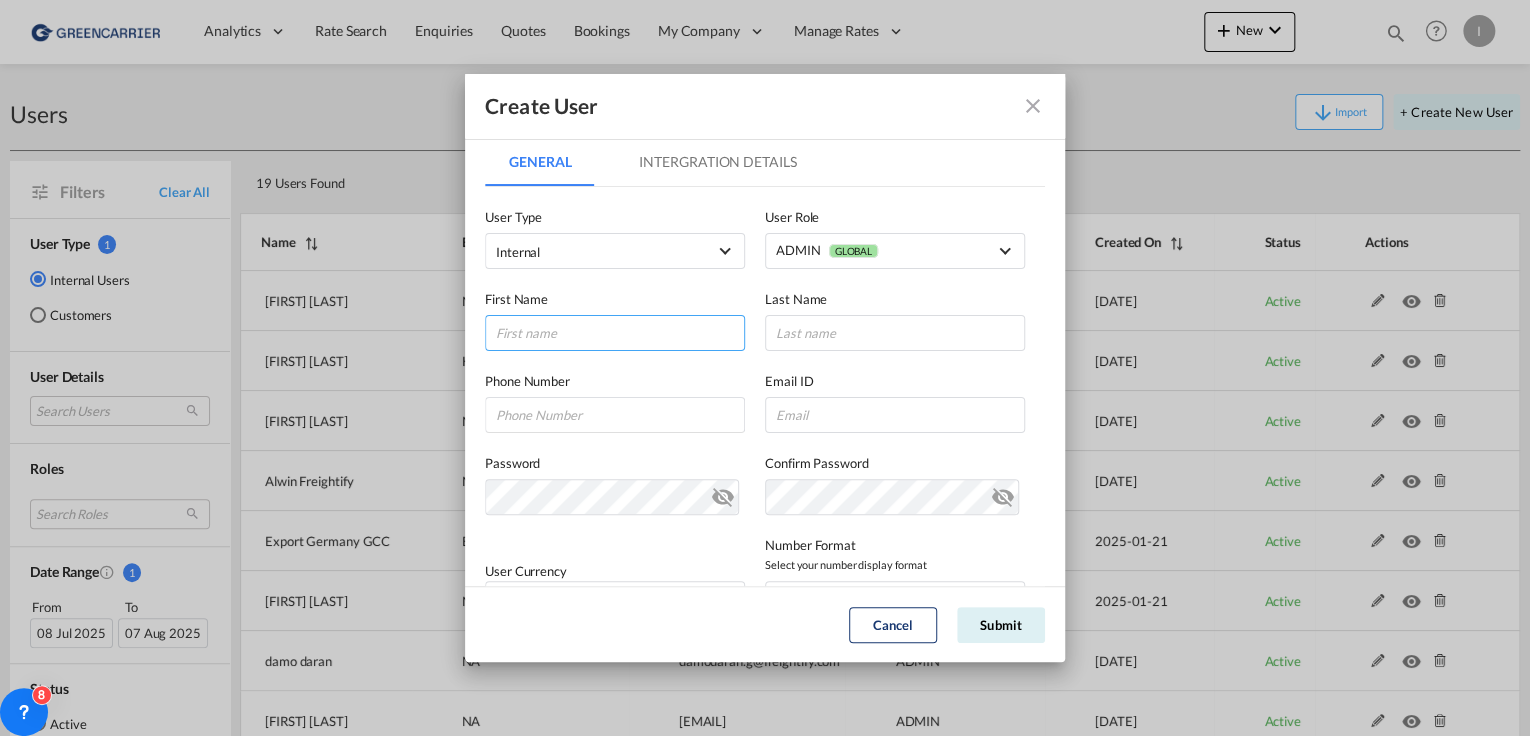 click at bounding box center [615, 333] 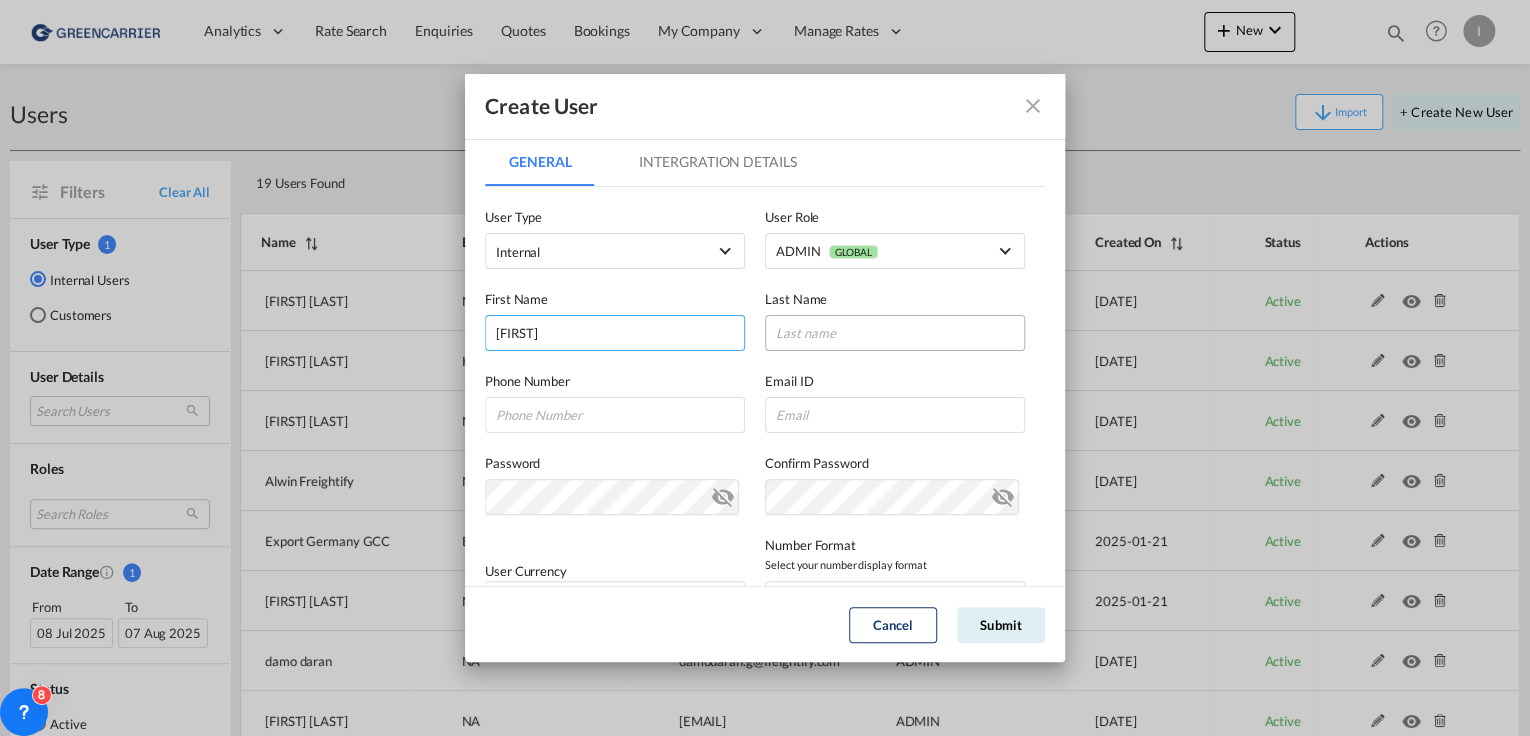 type on "[FIRST]" 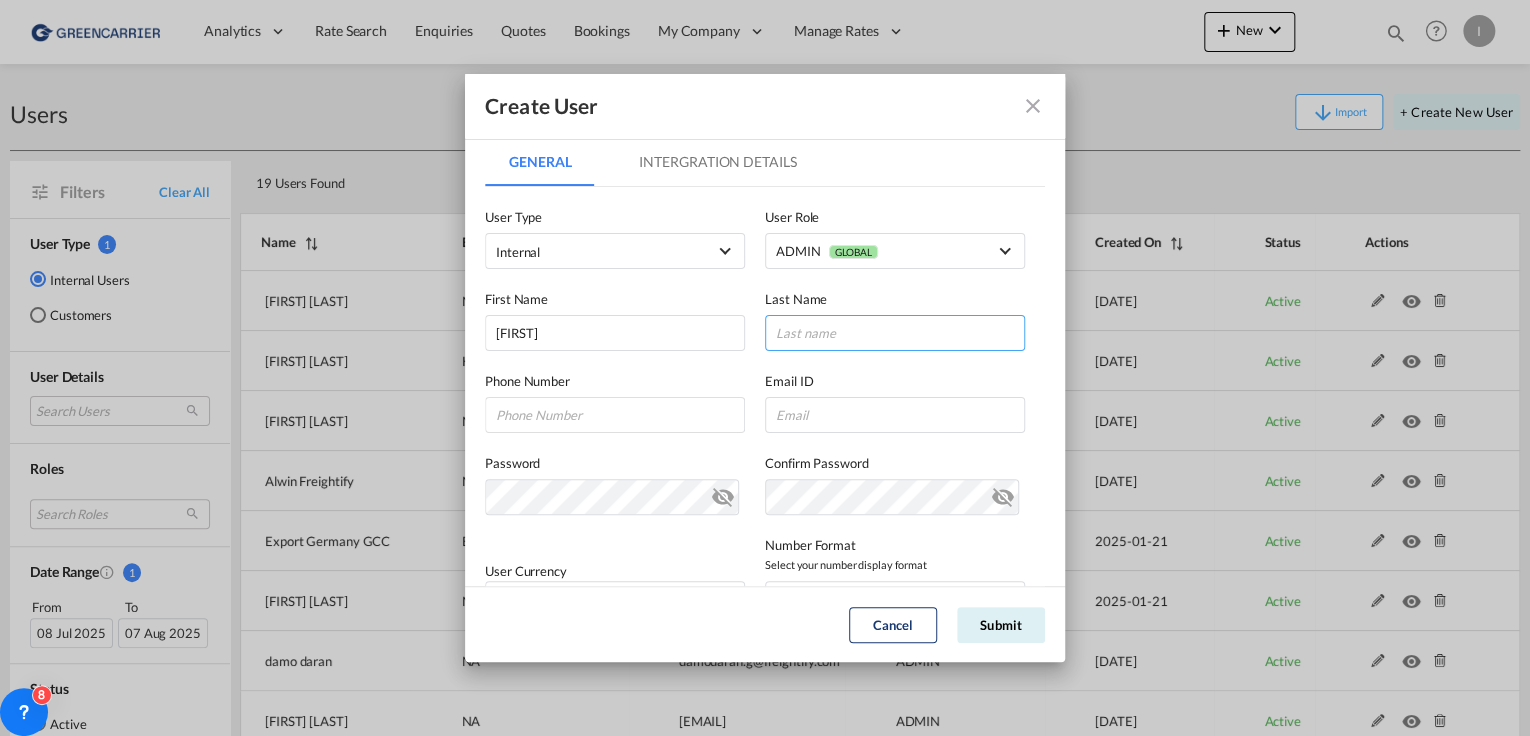 click at bounding box center [895, 333] 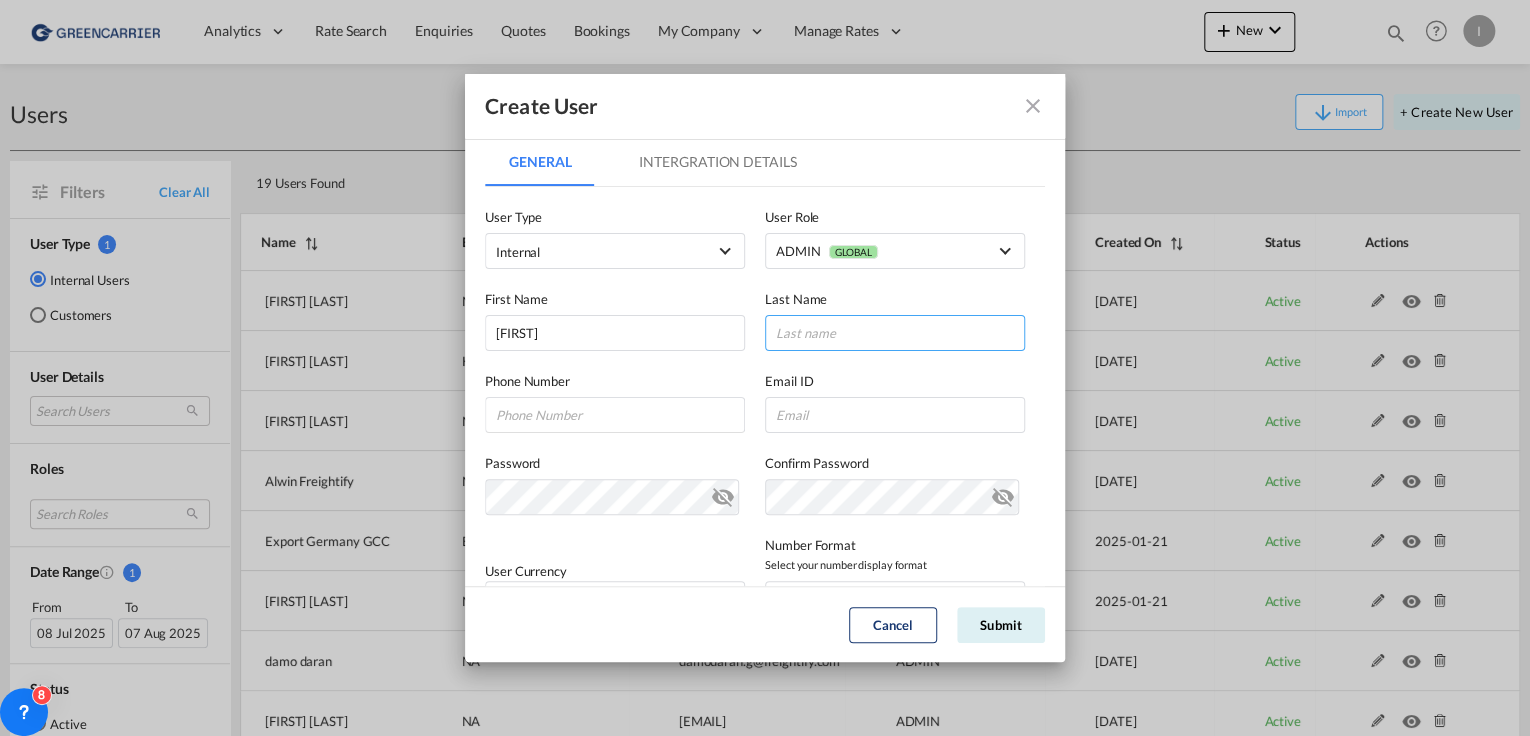 click at bounding box center (895, 333) 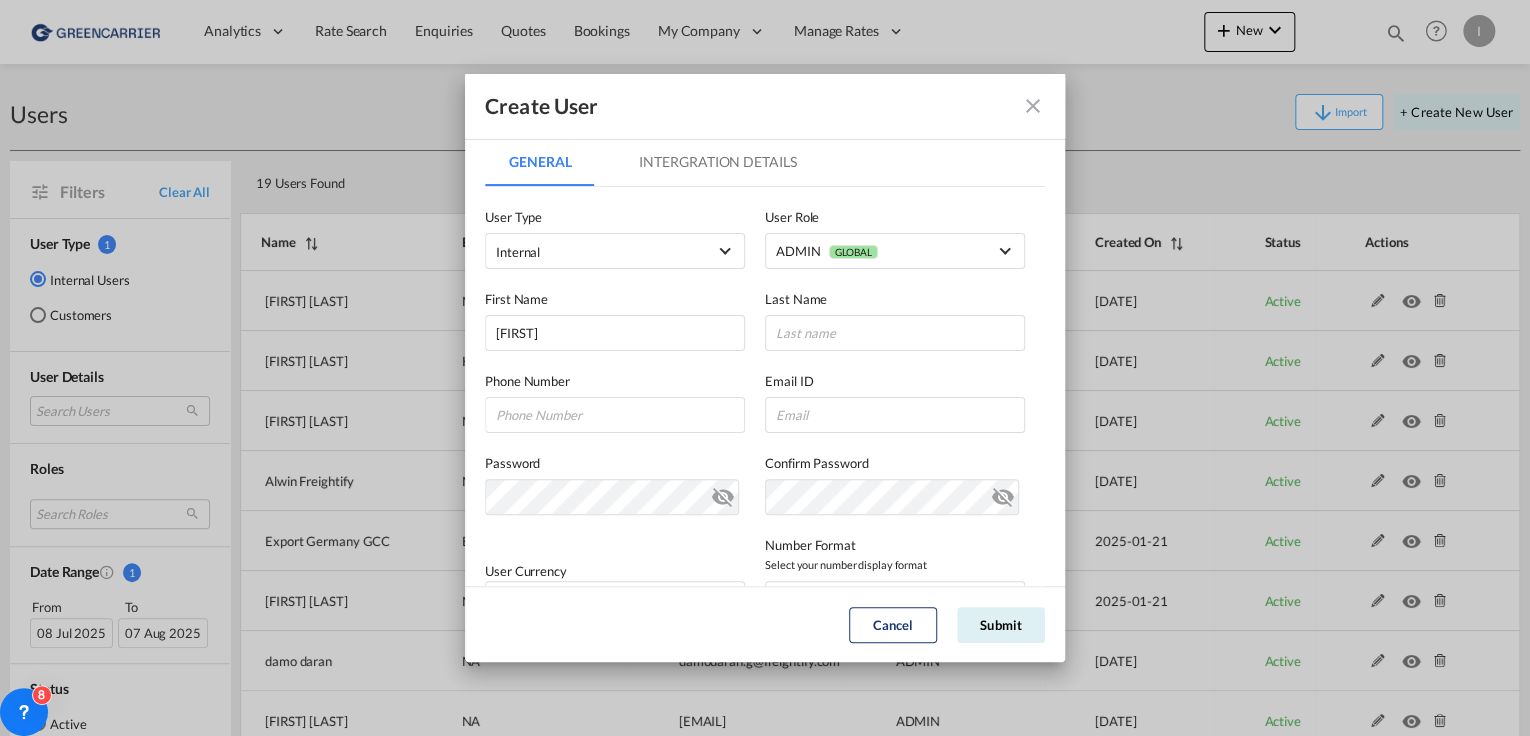 click at bounding box center (1033, 106) 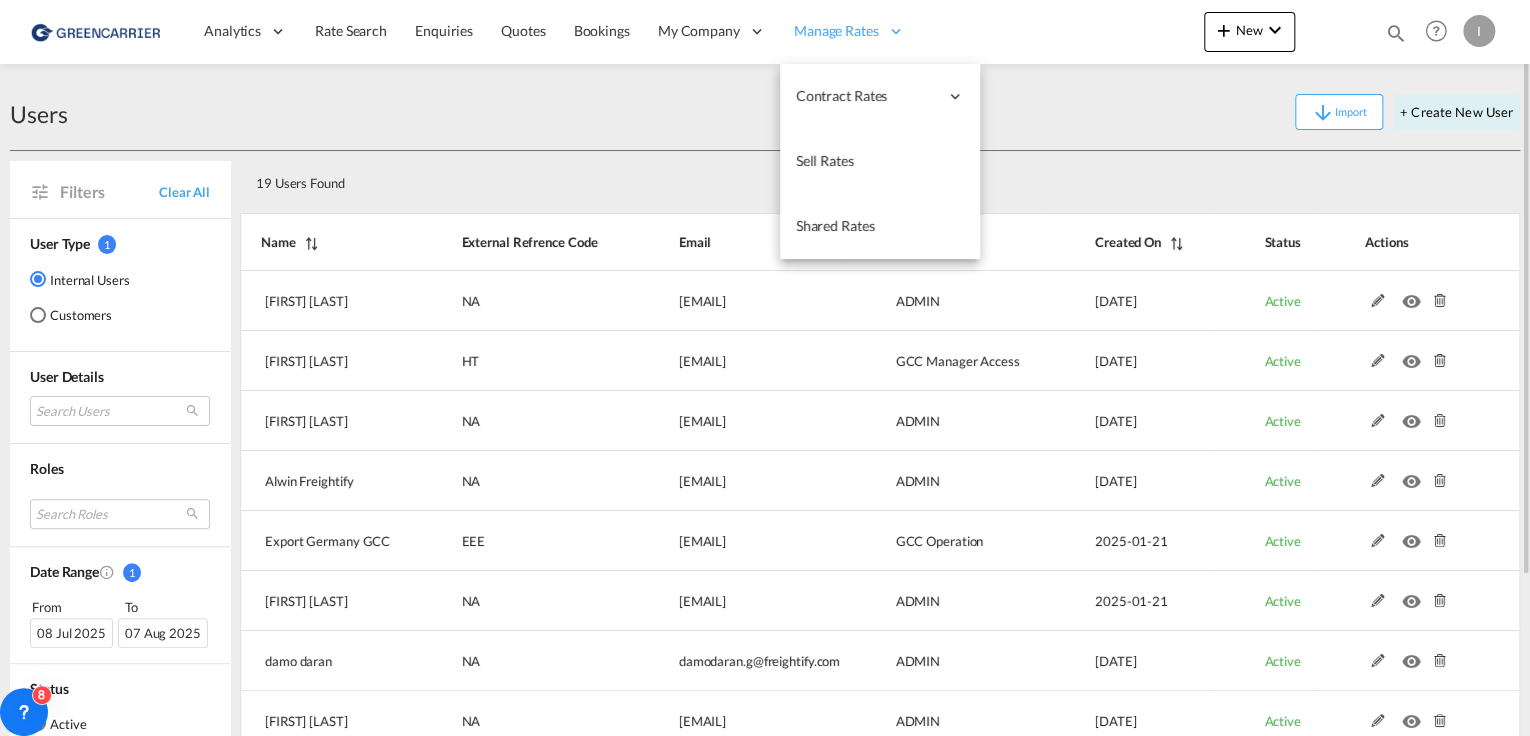 click on "Manage Rates" at bounding box center (836, 31) 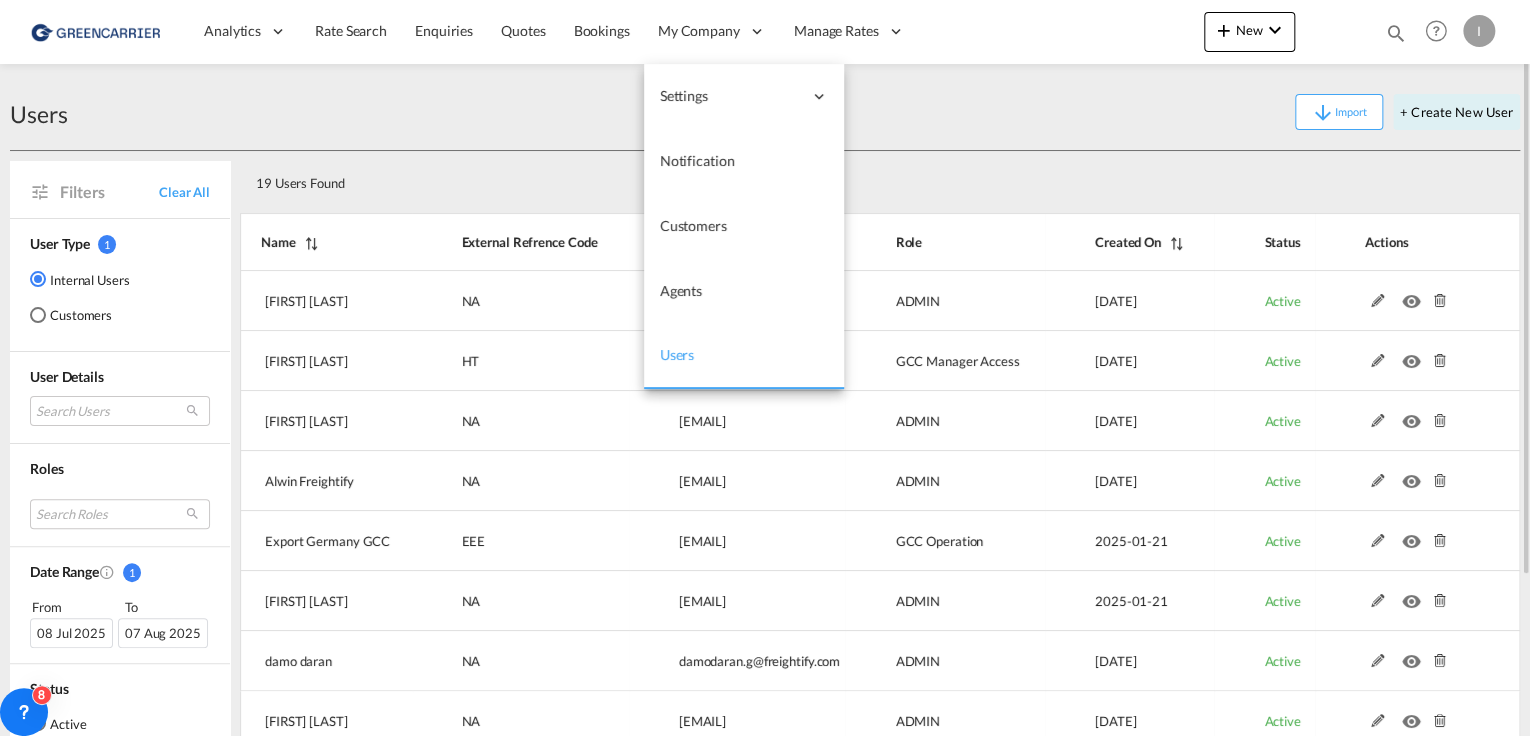 click on "Users" at bounding box center [677, 354] 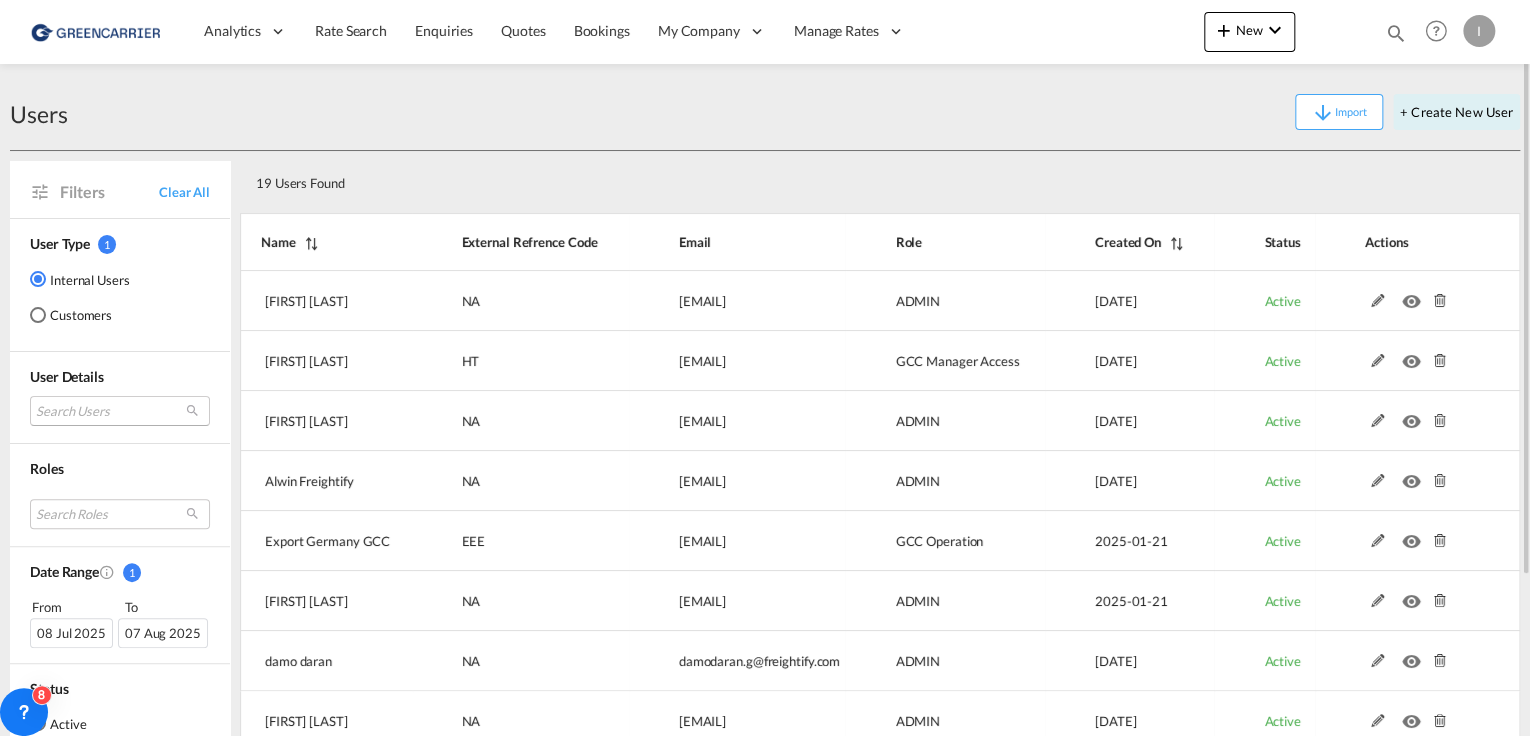 click on "Search Users" at bounding box center (120, 411) 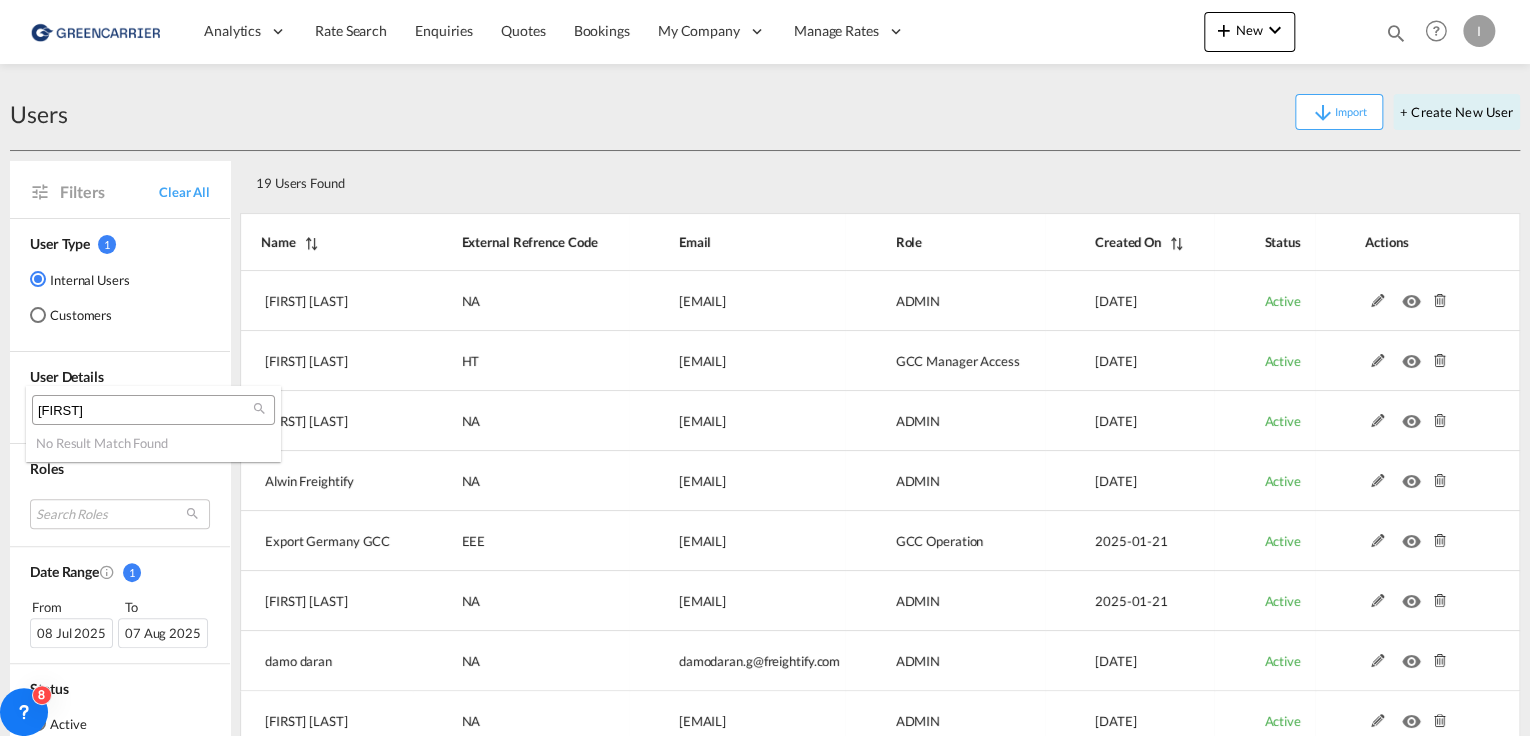 click on "[FIRST]" at bounding box center [145, 411] 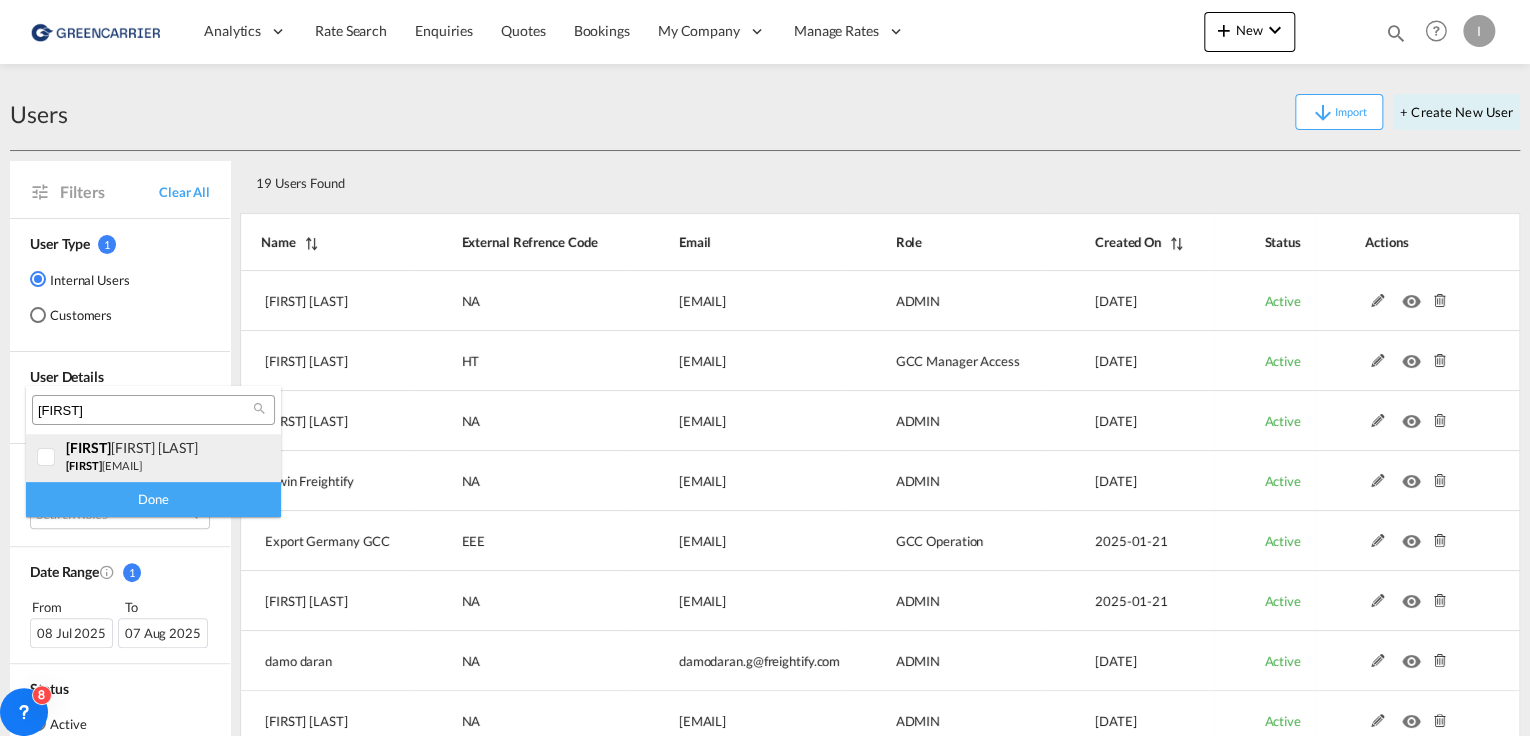 type on "[FIRST]" 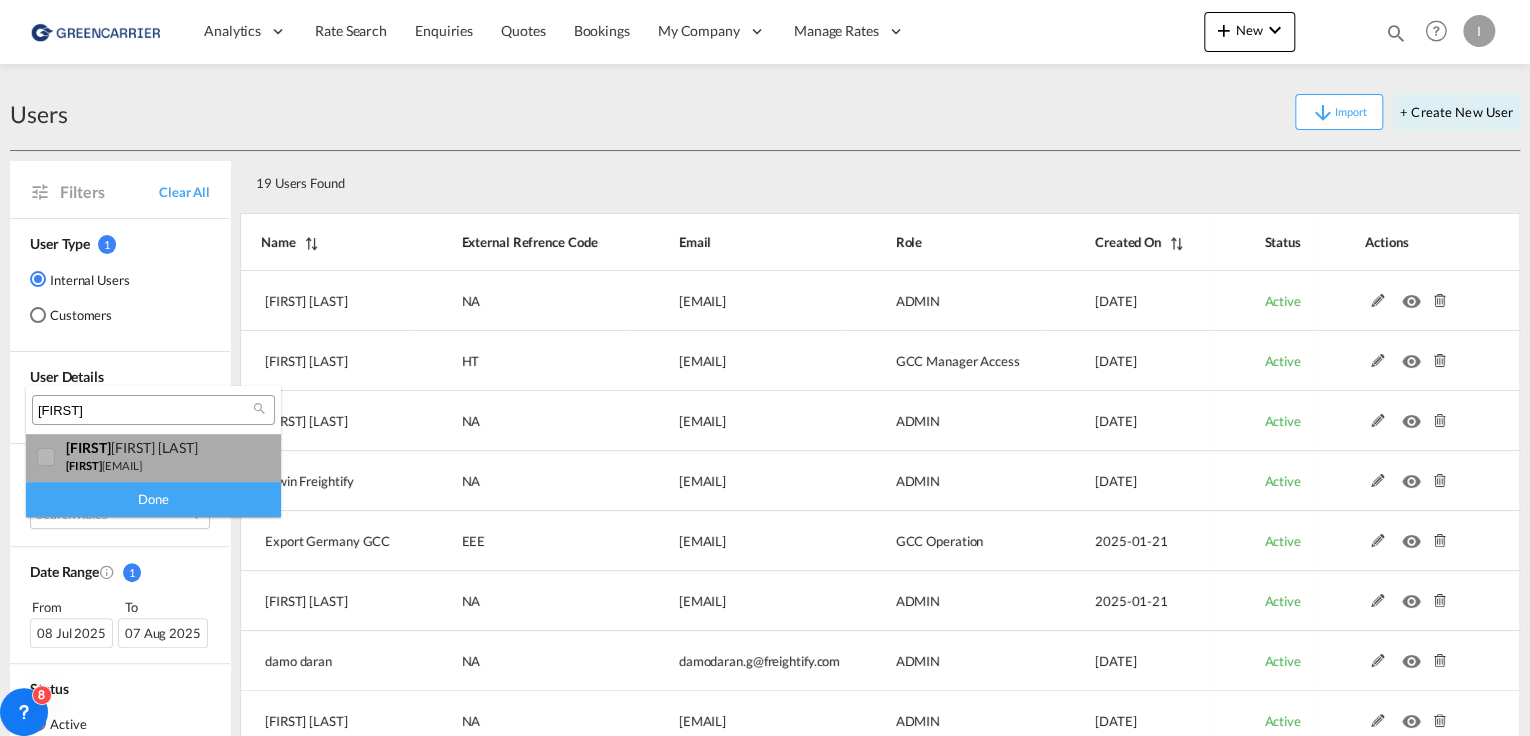 drag, startPoint x: 108, startPoint y: 445, endPoint x: 120, endPoint y: 465, distance: 23.323807 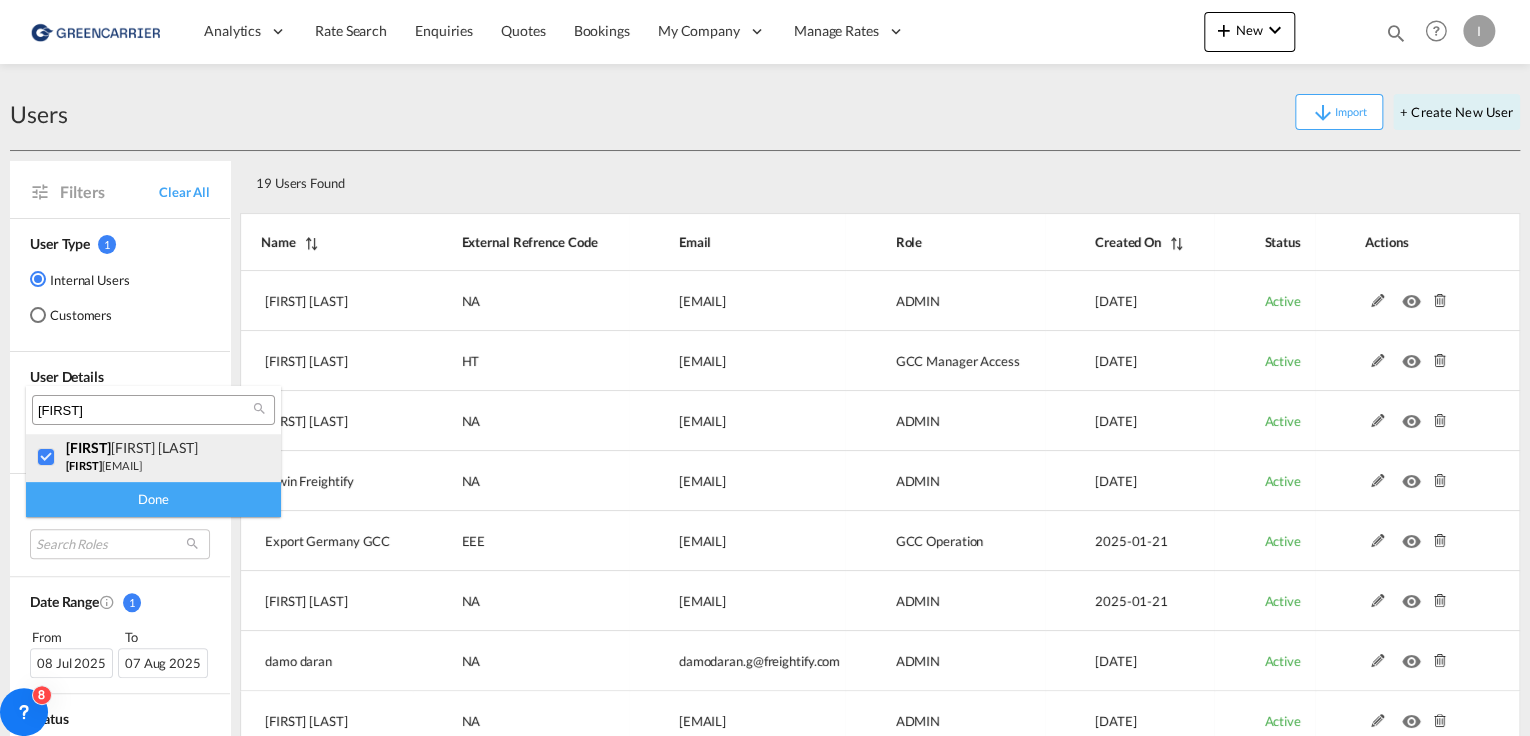 click on "[EMAIL]" at bounding box center (104, 465) 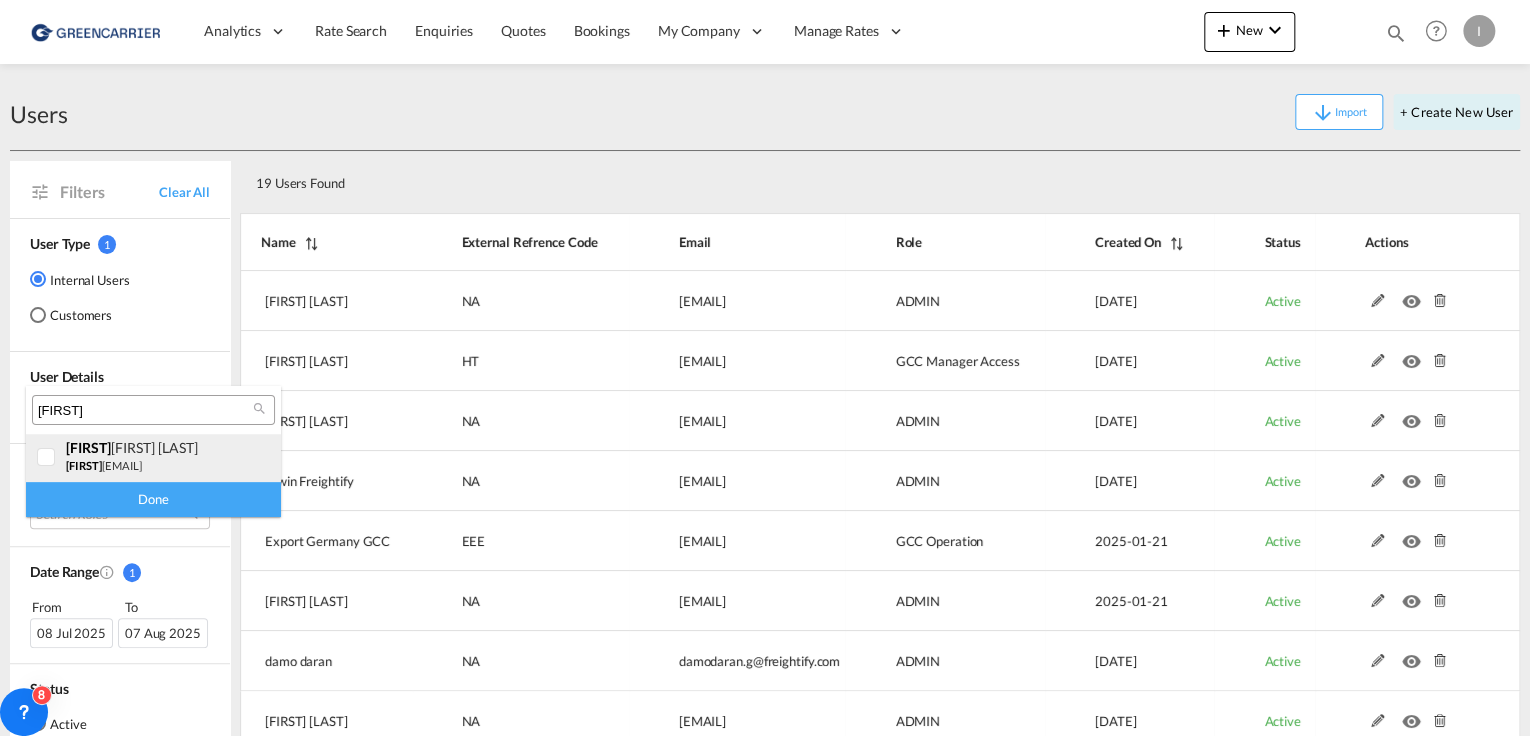 click on "[EMAIL]" at bounding box center [104, 465] 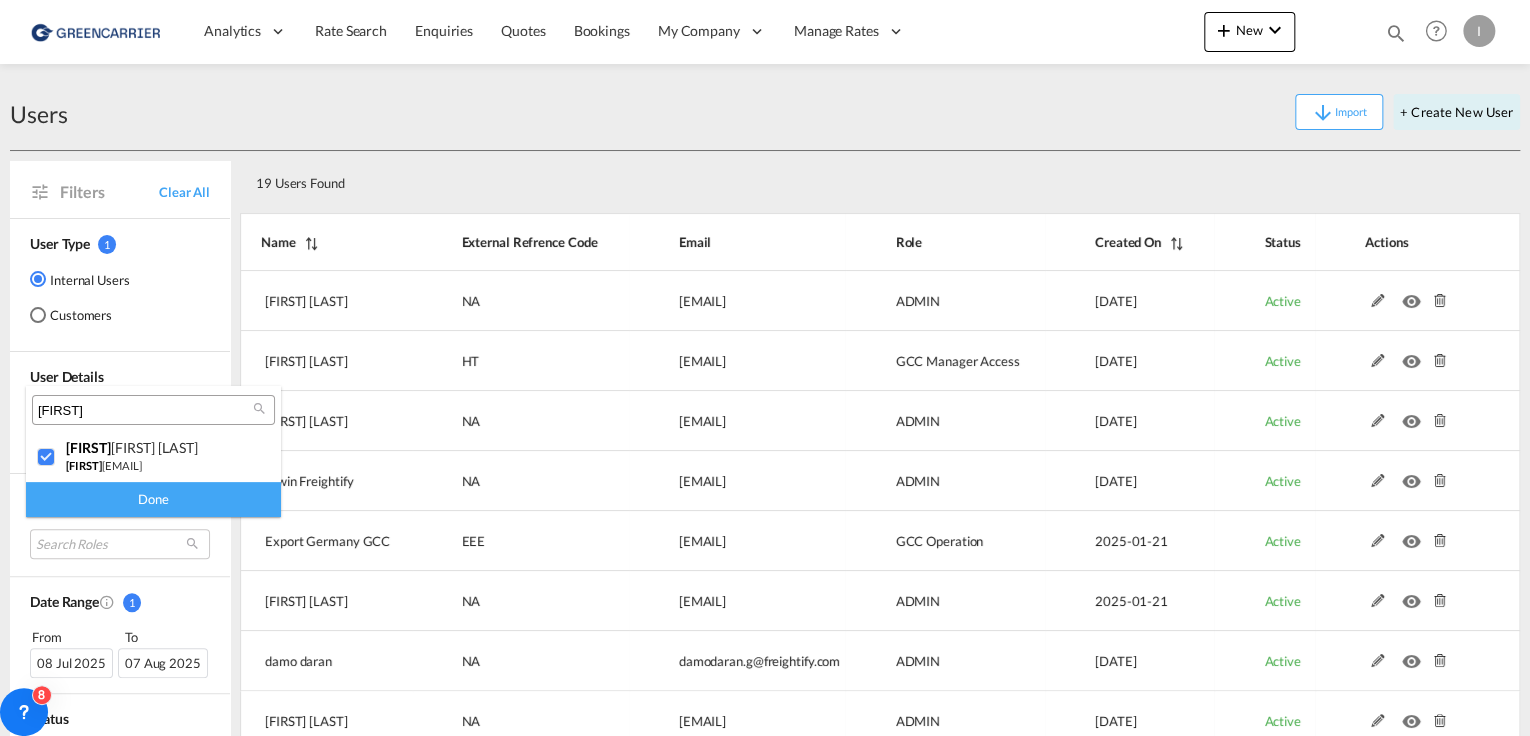 click on "Done" at bounding box center (153, 499) 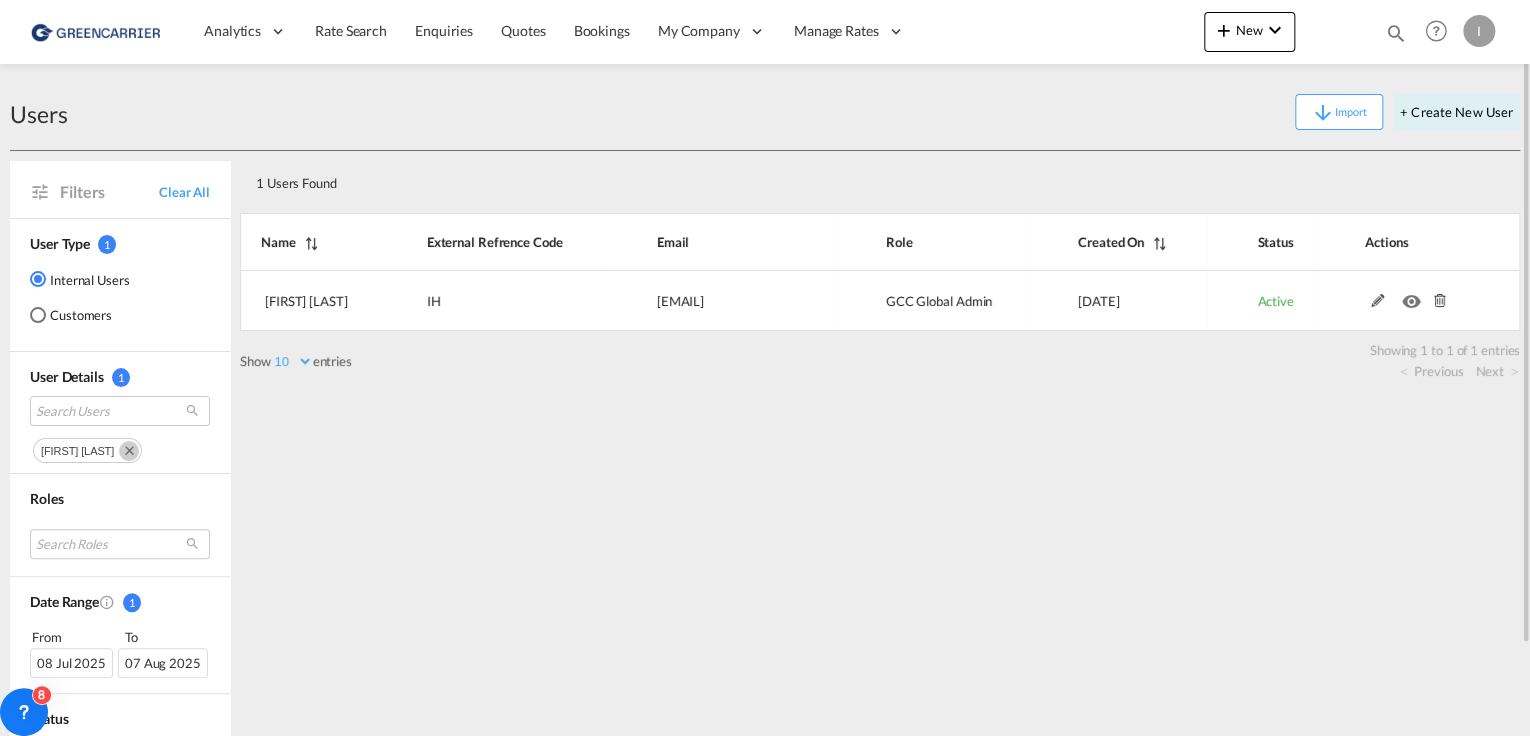 click at bounding box center (129, 451) 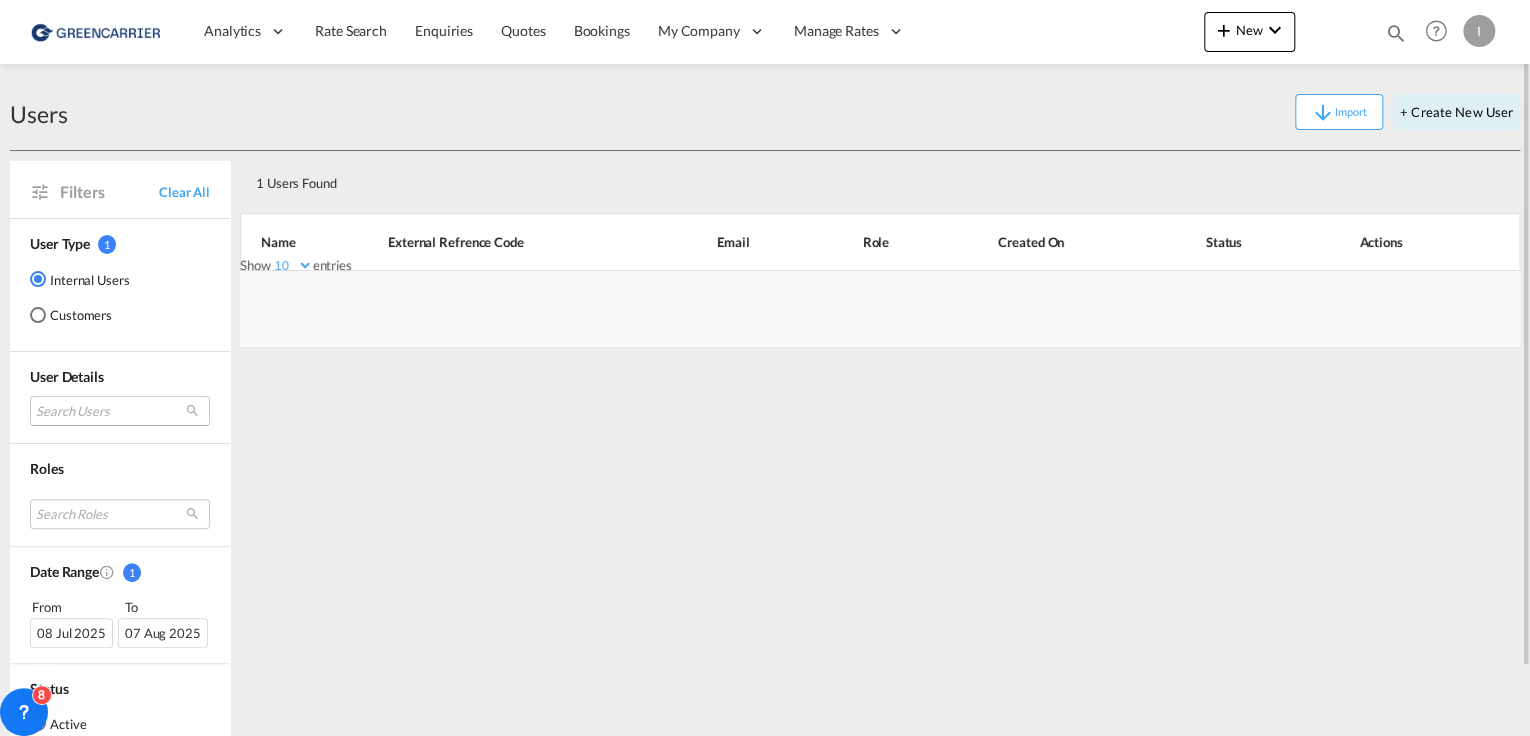 click on "Search Users" at bounding box center [120, 411] 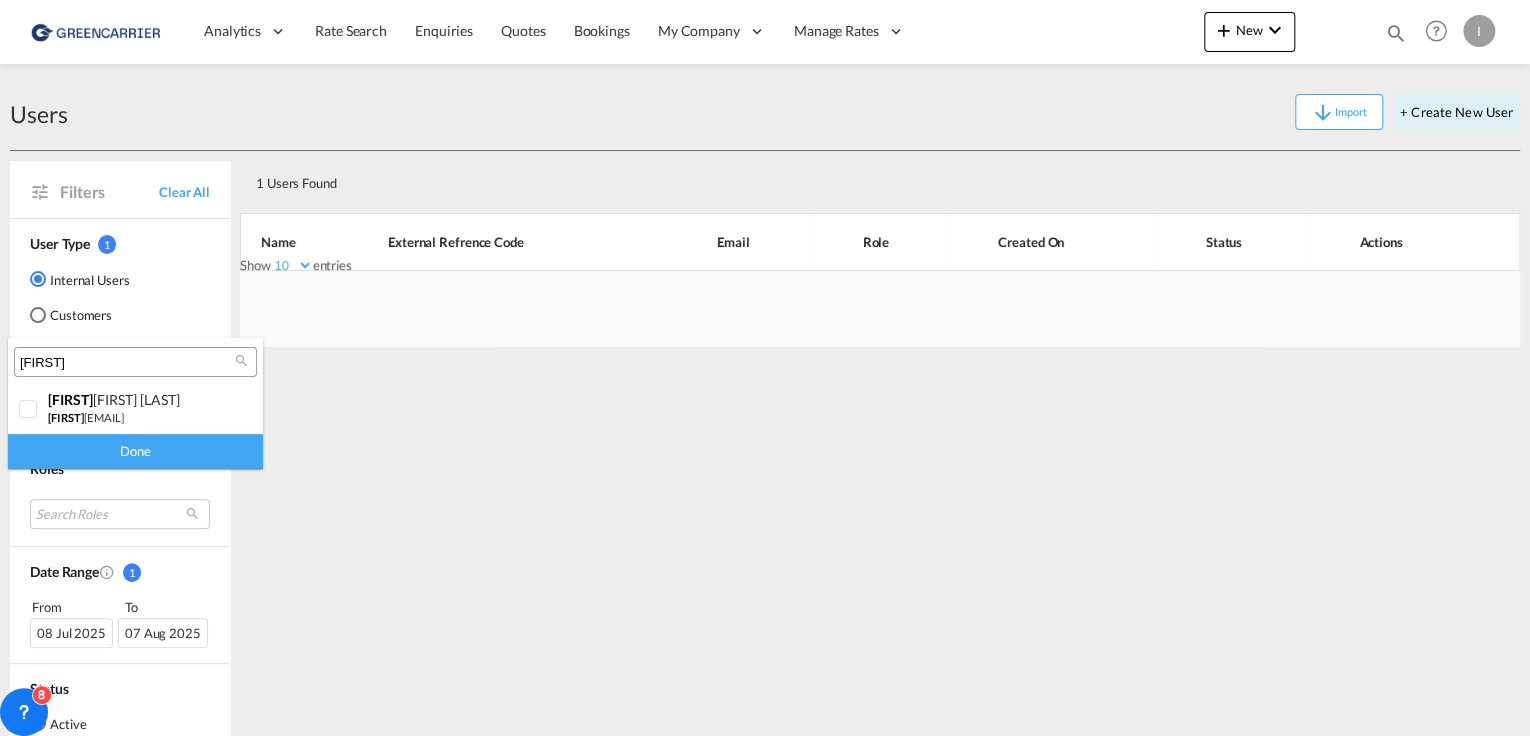 click on "[FIRST]" at bounding box center (127, 363) 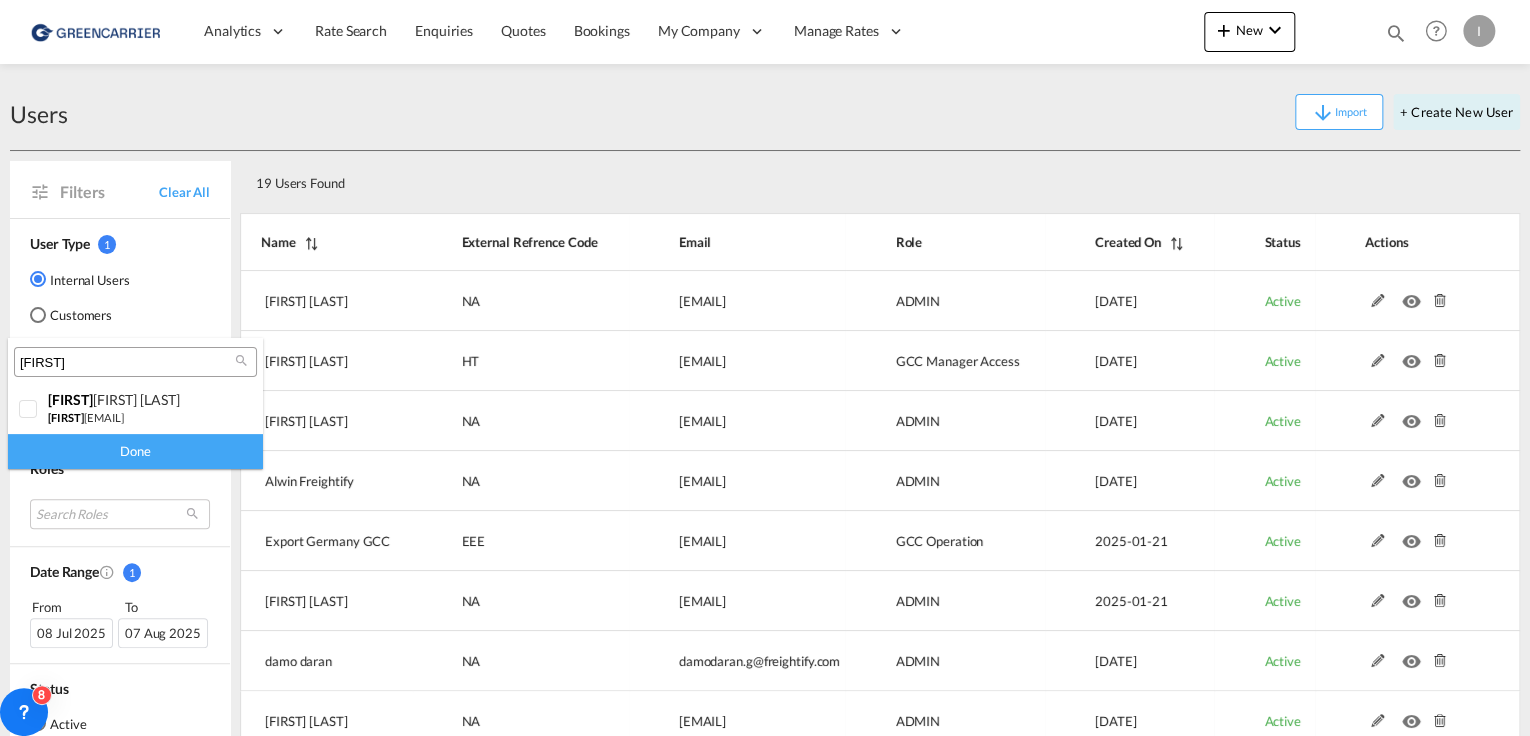 click on "[FIRST]" at bounding box center [127, 363] 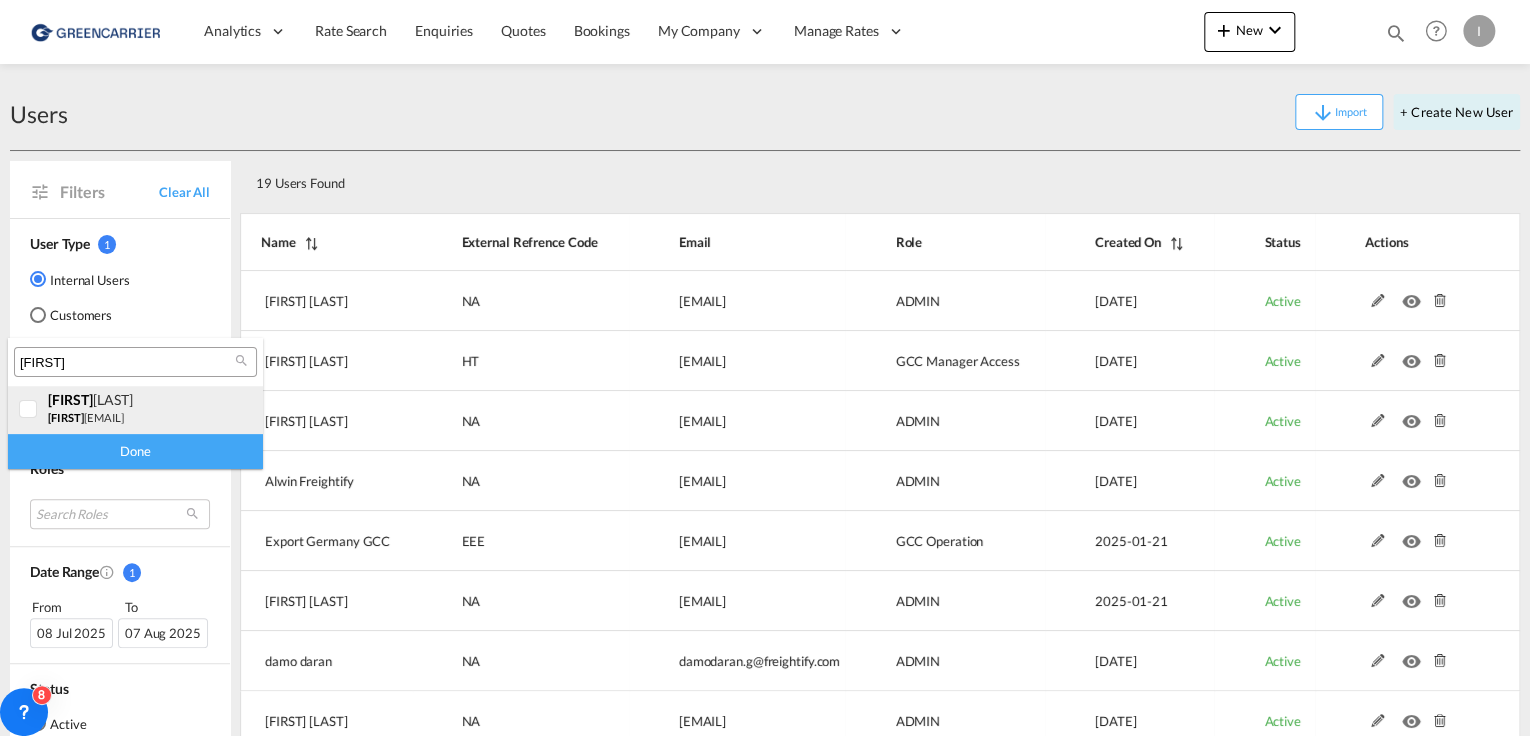 type on "[FIRST]" 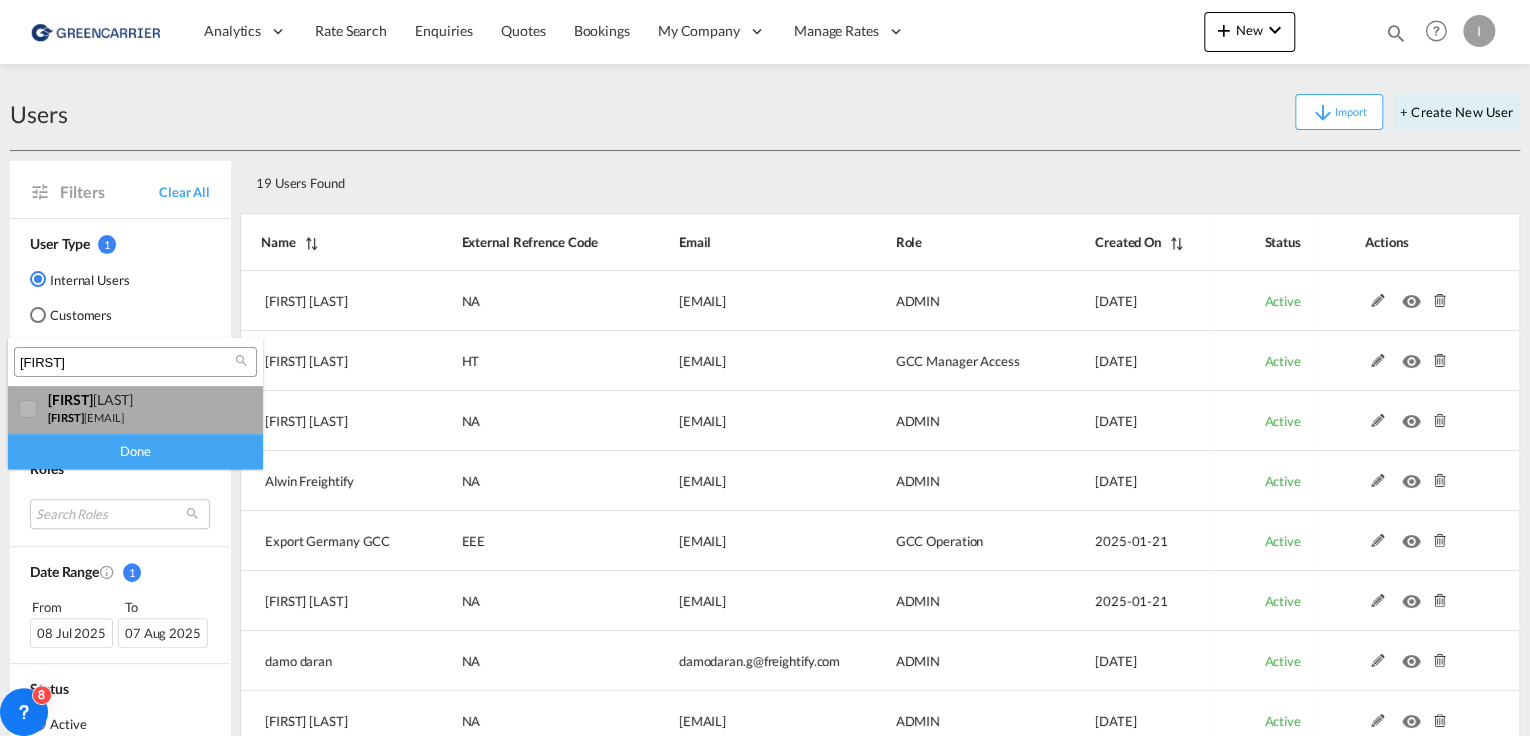 click at bounding box center (29, 410) 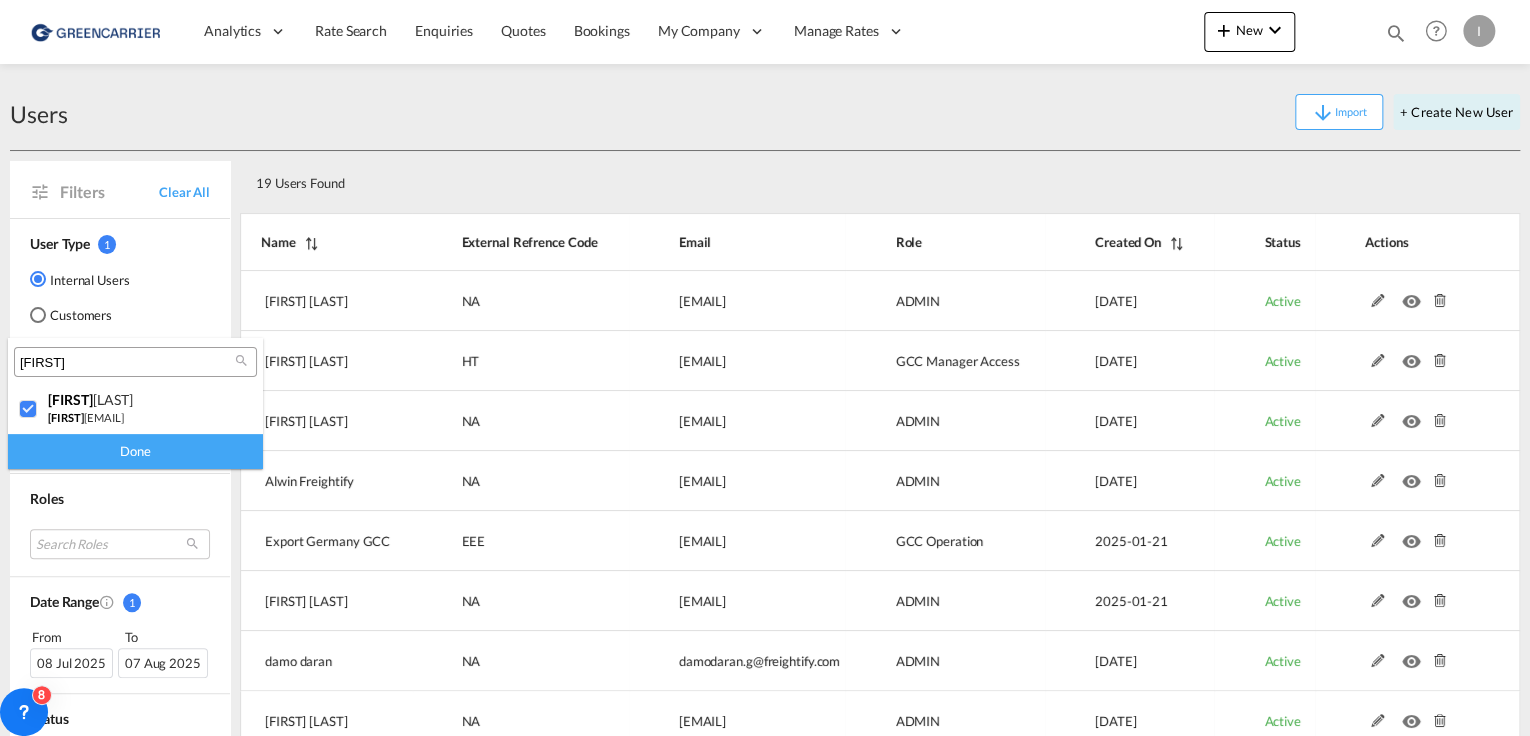 click on "Done" at bounding box center [135, 451] 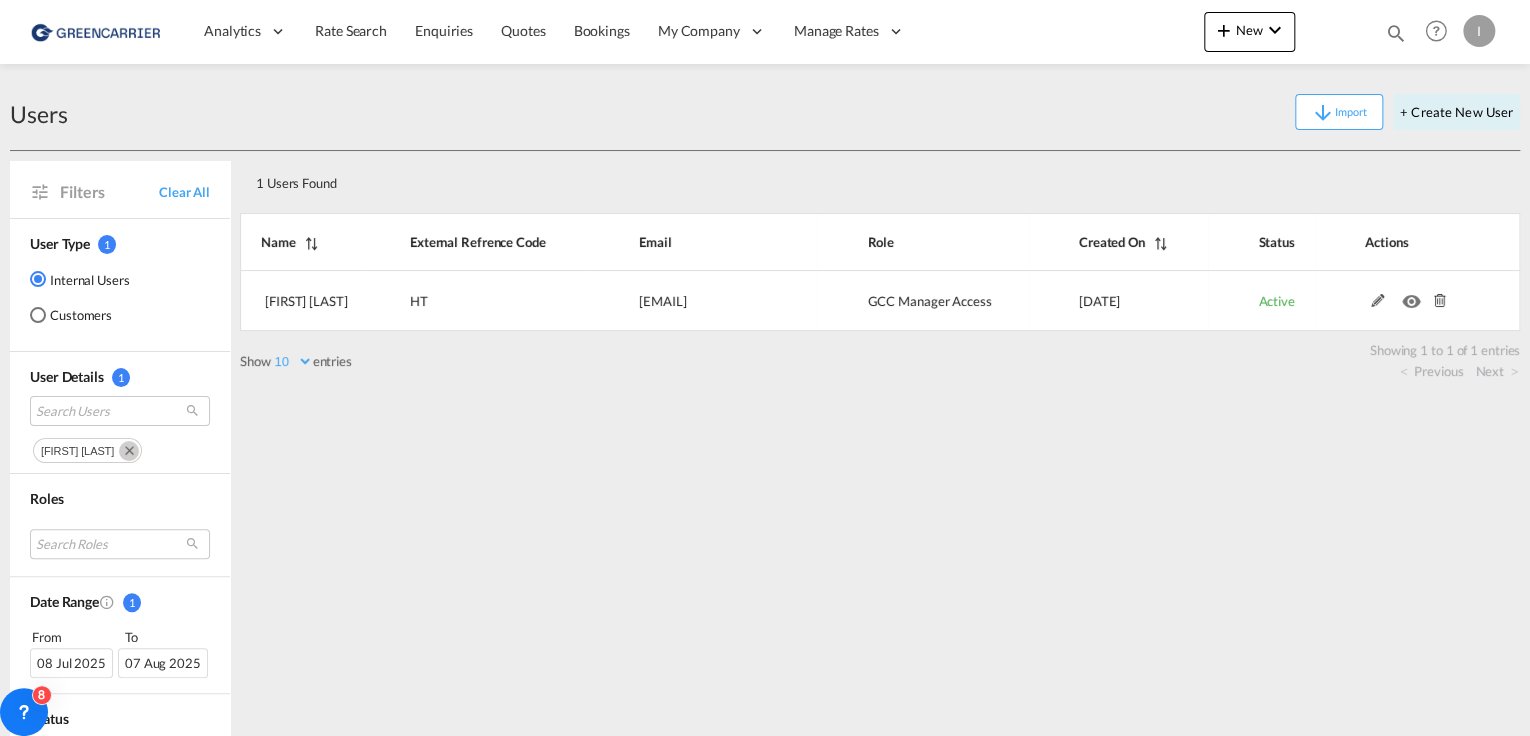 click at bounding box center (129, 451) 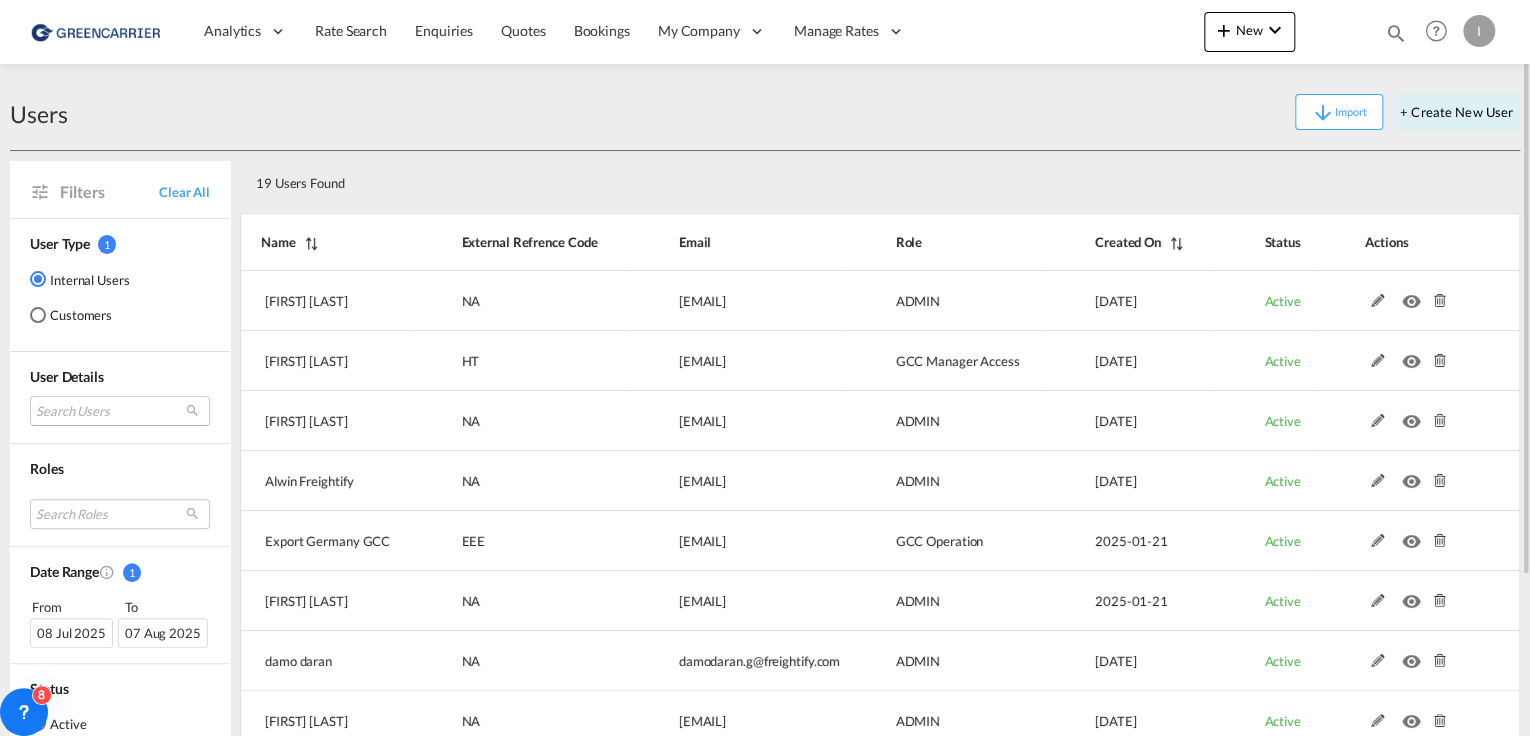 click on "Search Users" at bounding box center (120, 411) 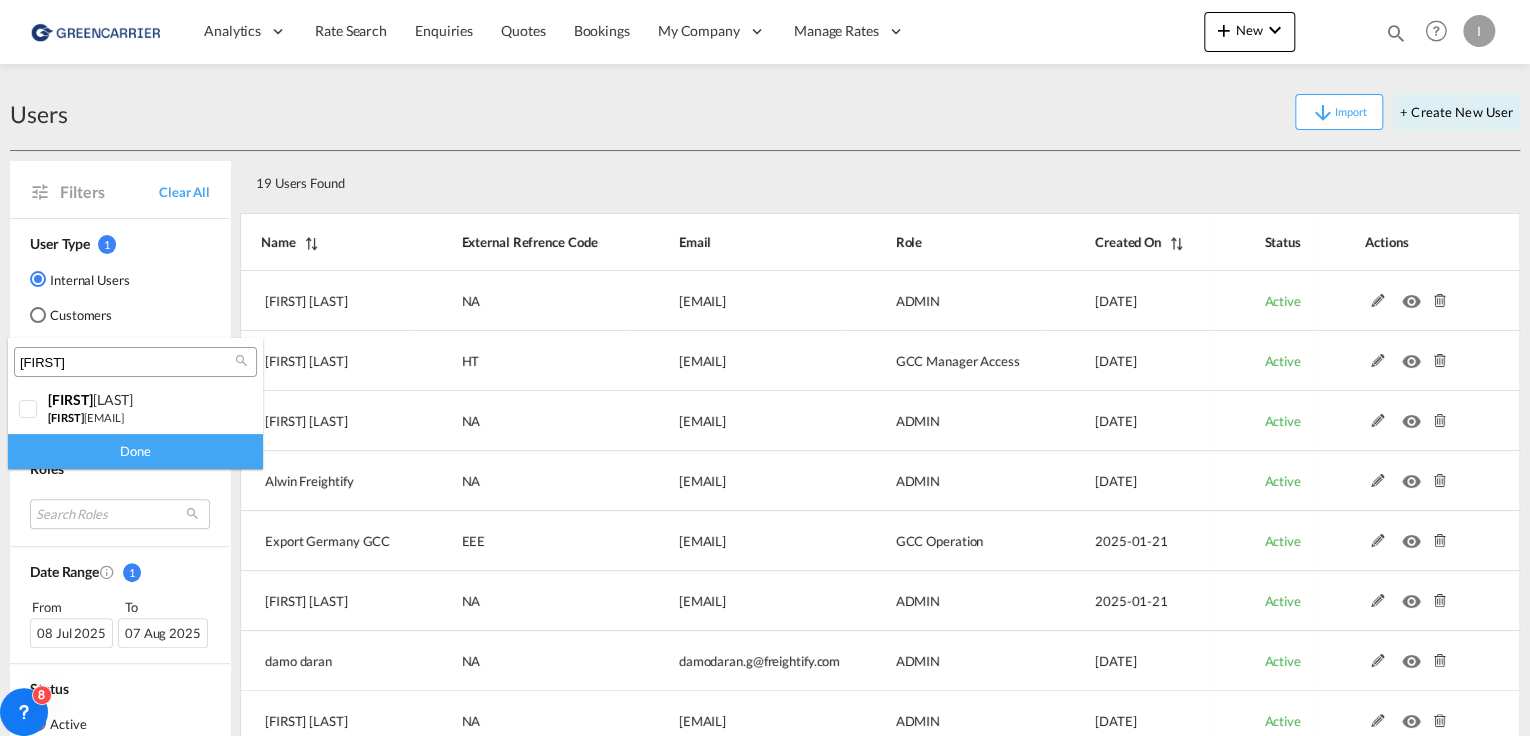 click on "[FIRST]" at bounding box center [127, 363] 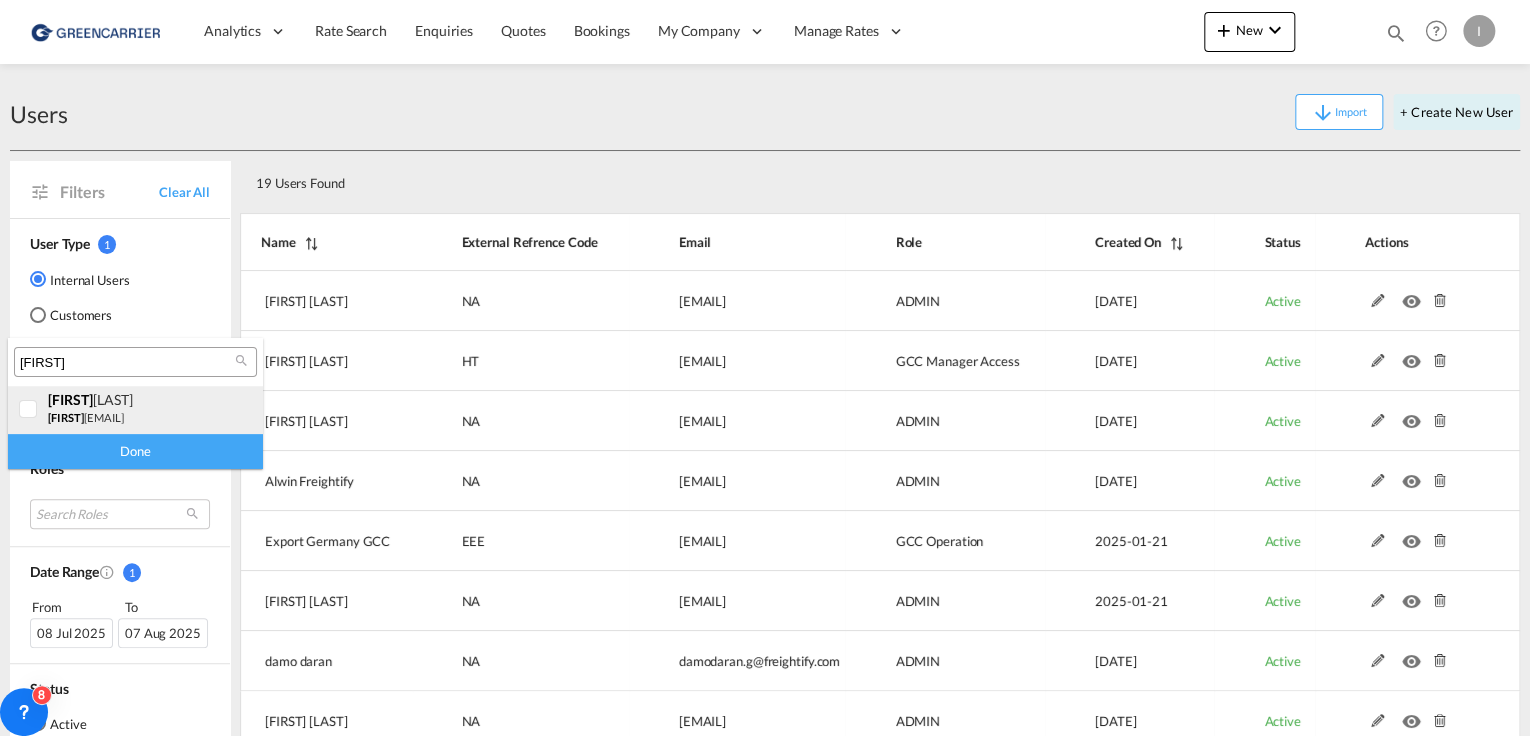 type on "[FIRST]" 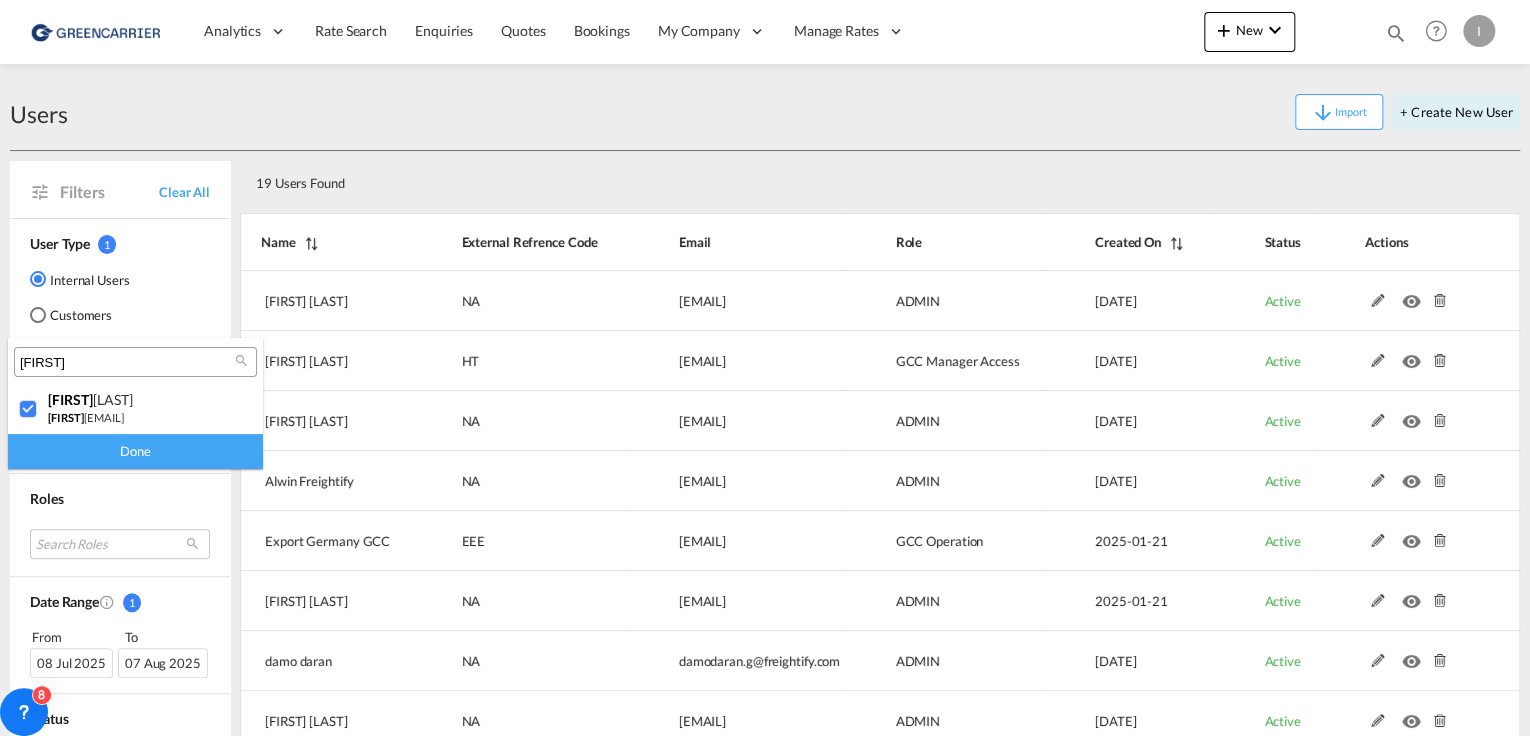 click on "Done" at bounding box center (135, 451) 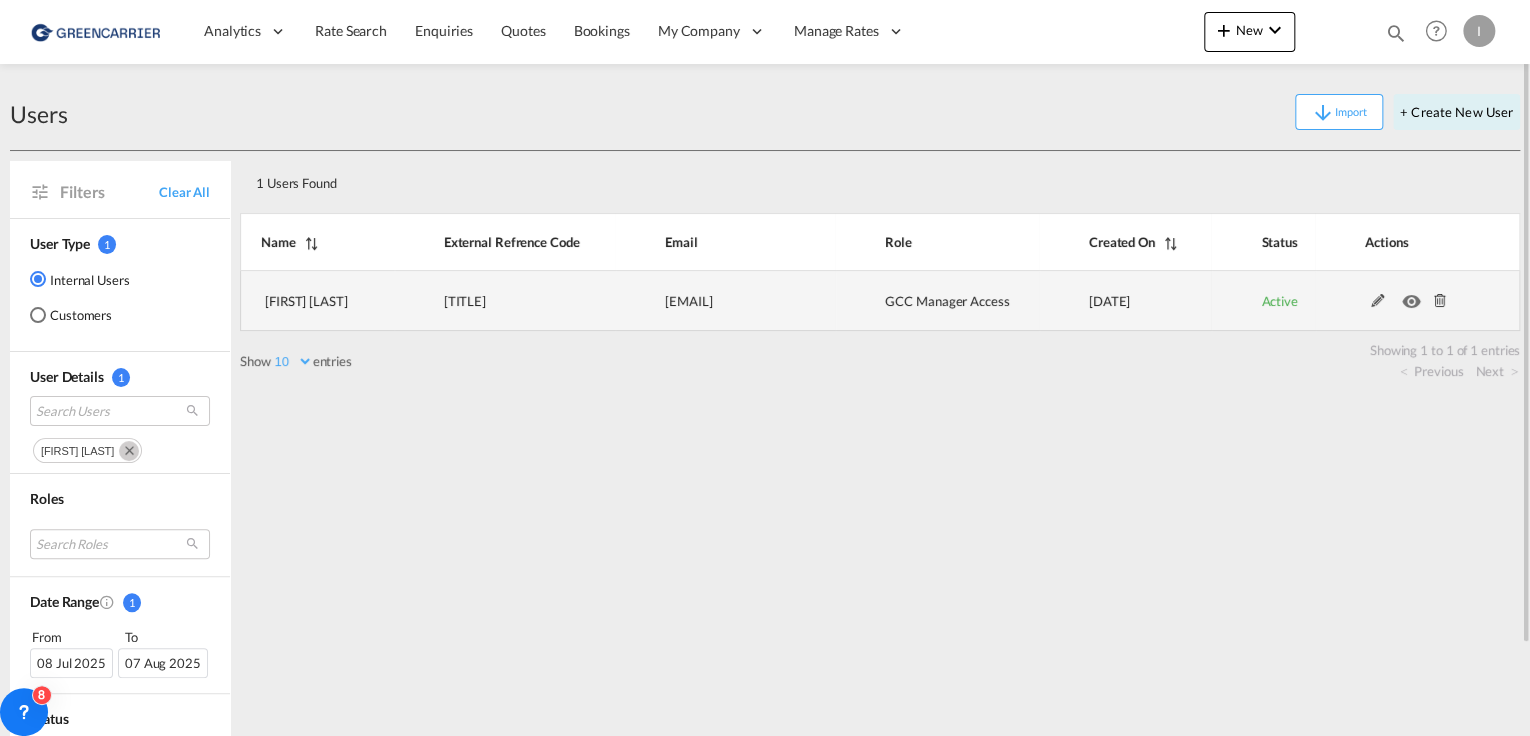 click at bounding box center (1440, 301) 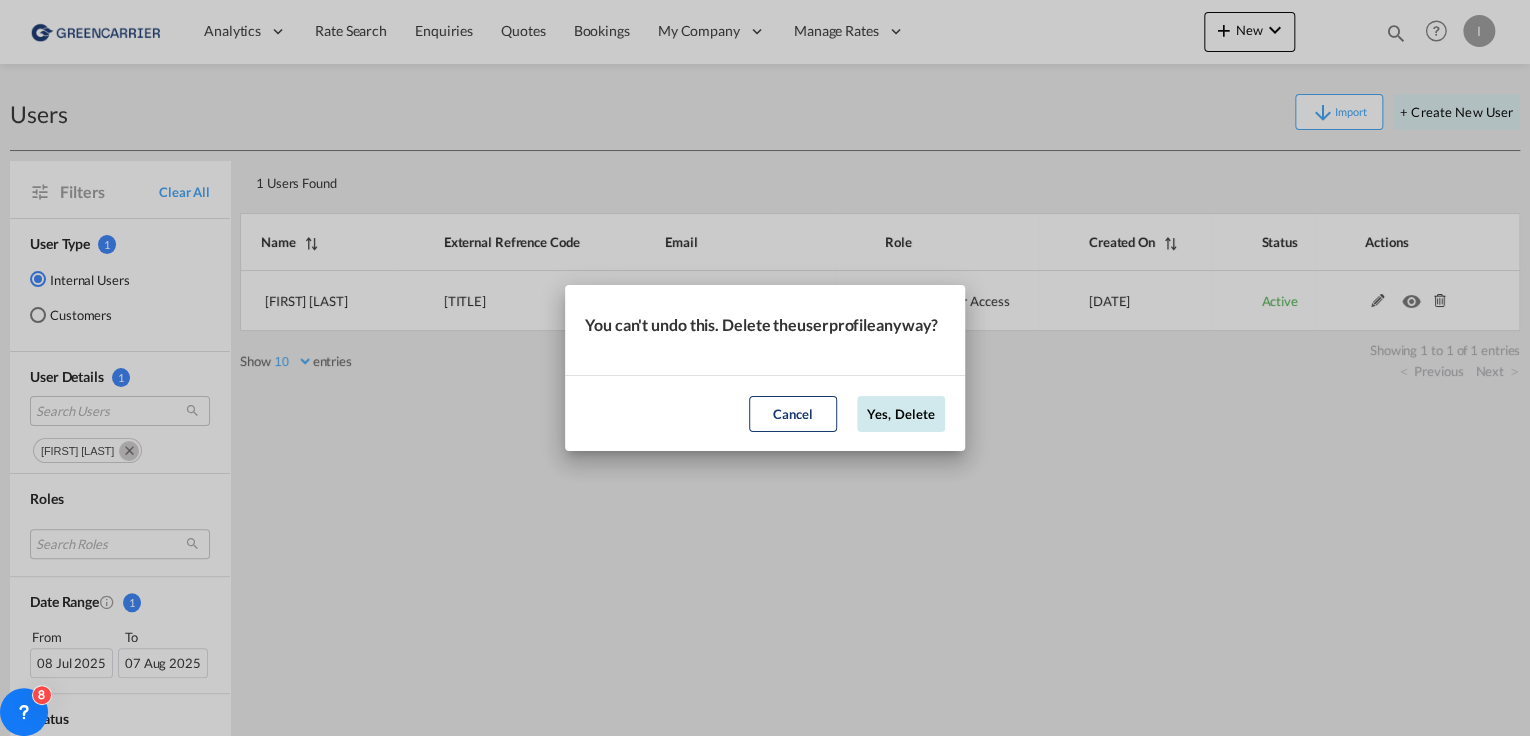 click on "Yes, Delete" 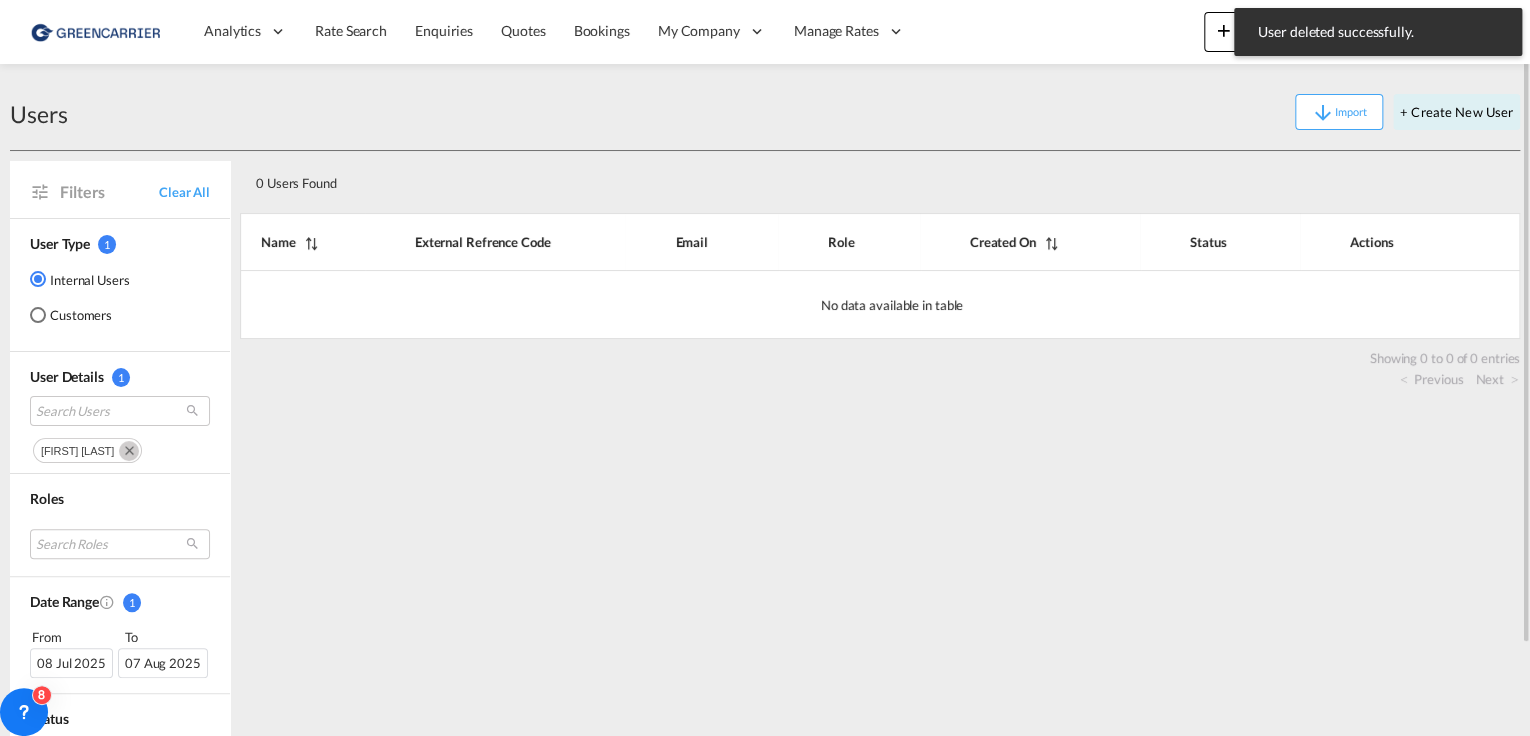 click at bounding box center [129, 451] 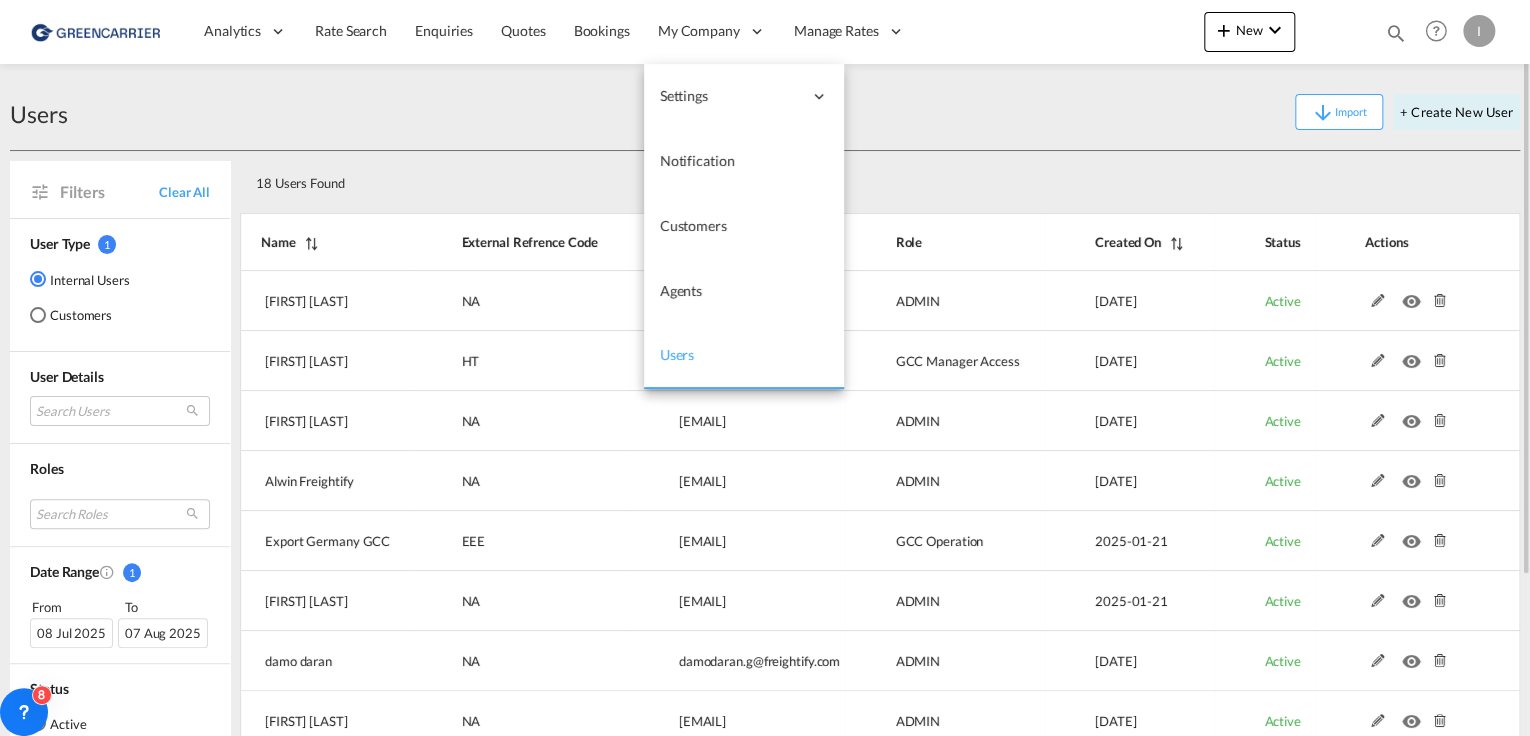 click on "Users" at bounding box center (744, 356) 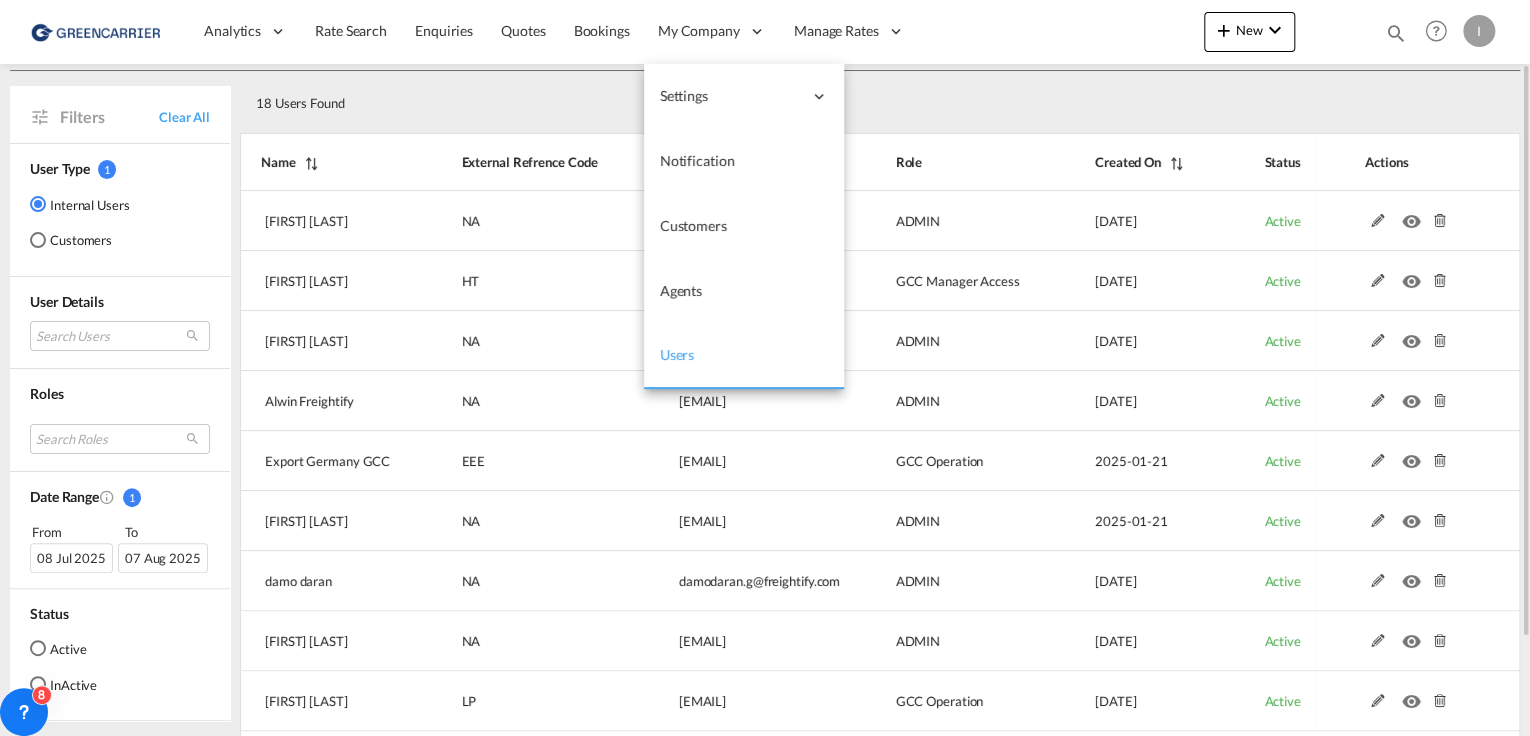 click on "Users" at bounding box center [677, 354] 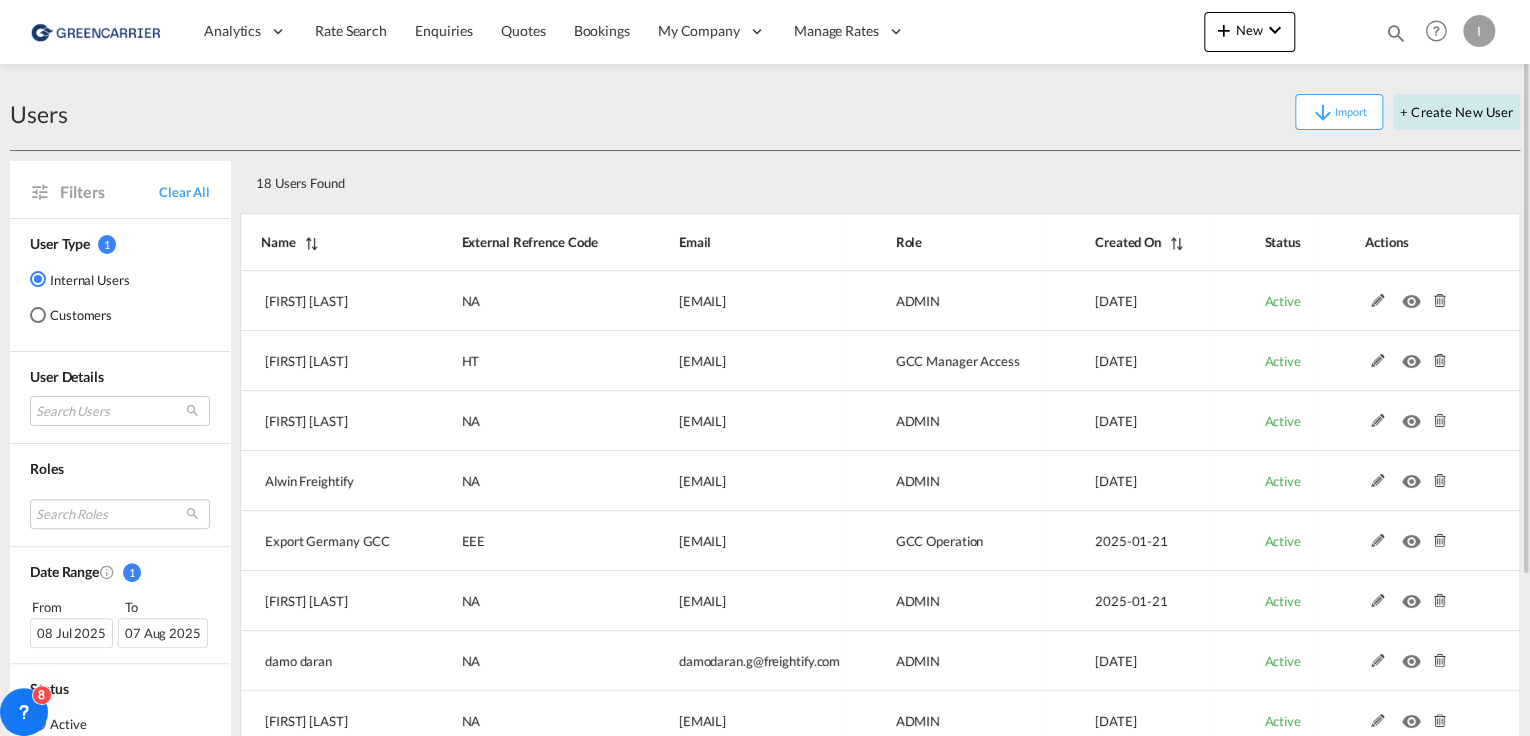 click on "+ Create New User" at bounding box center [1456, 112] 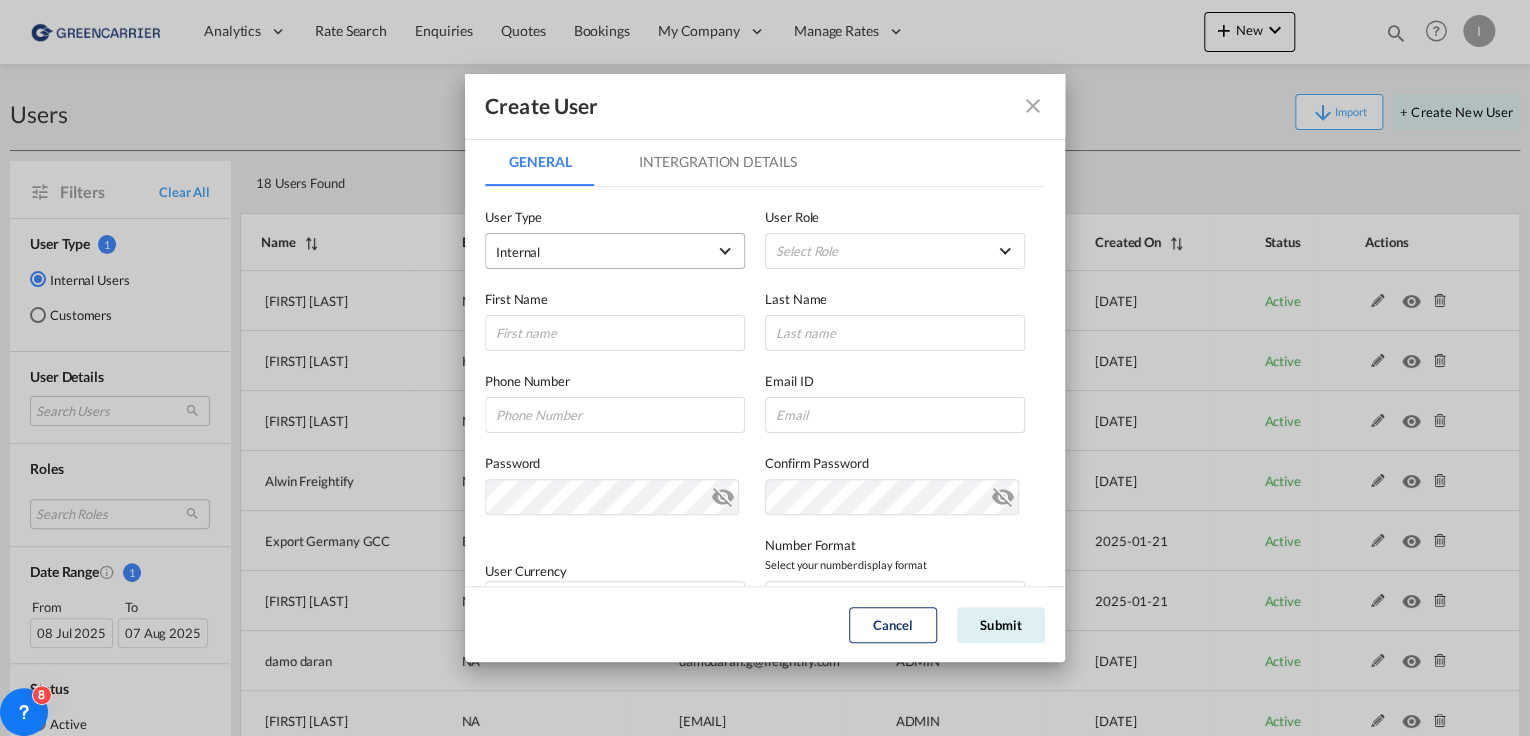 click on "Internal" at bounding box center (601, 252) 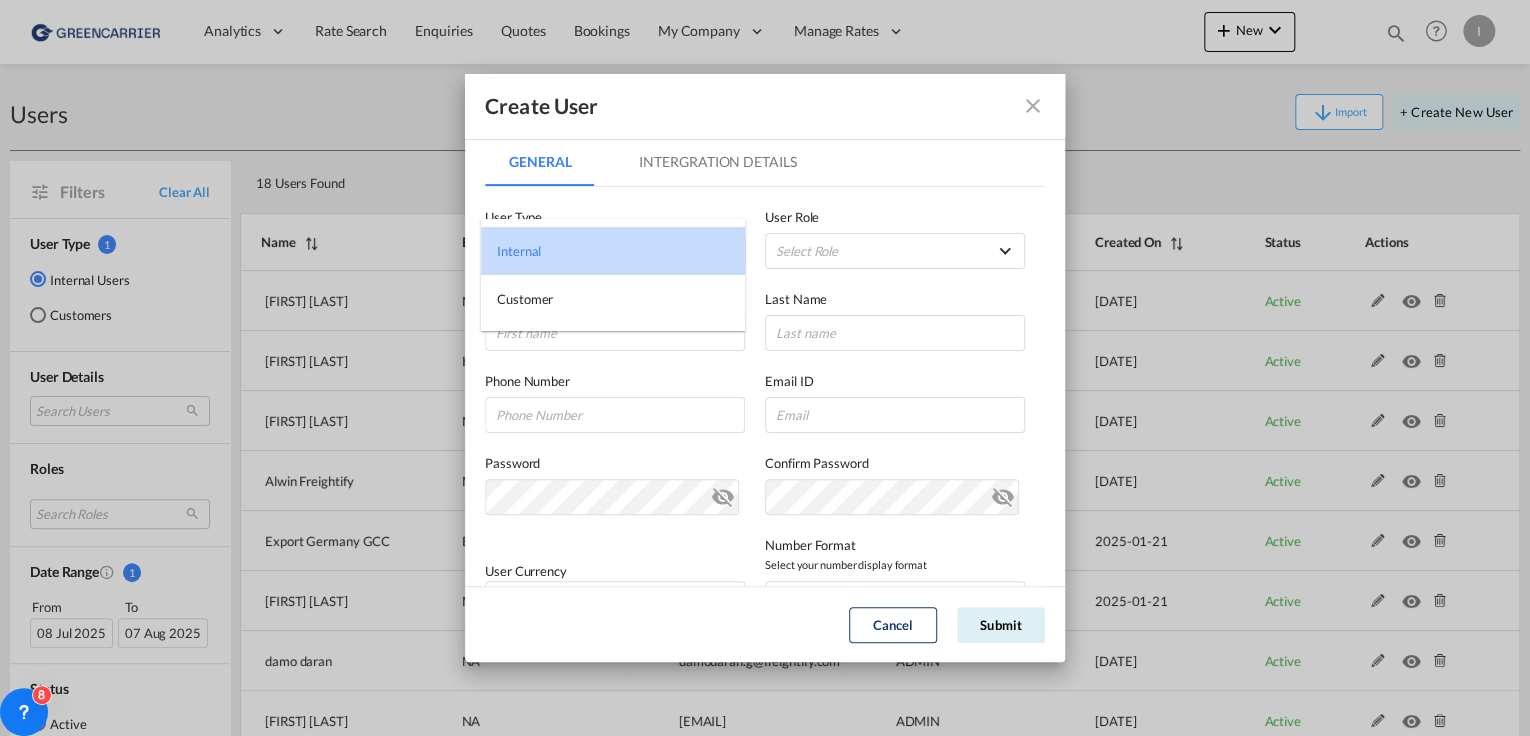 click on "Internal" at bounding box center [613, 251] 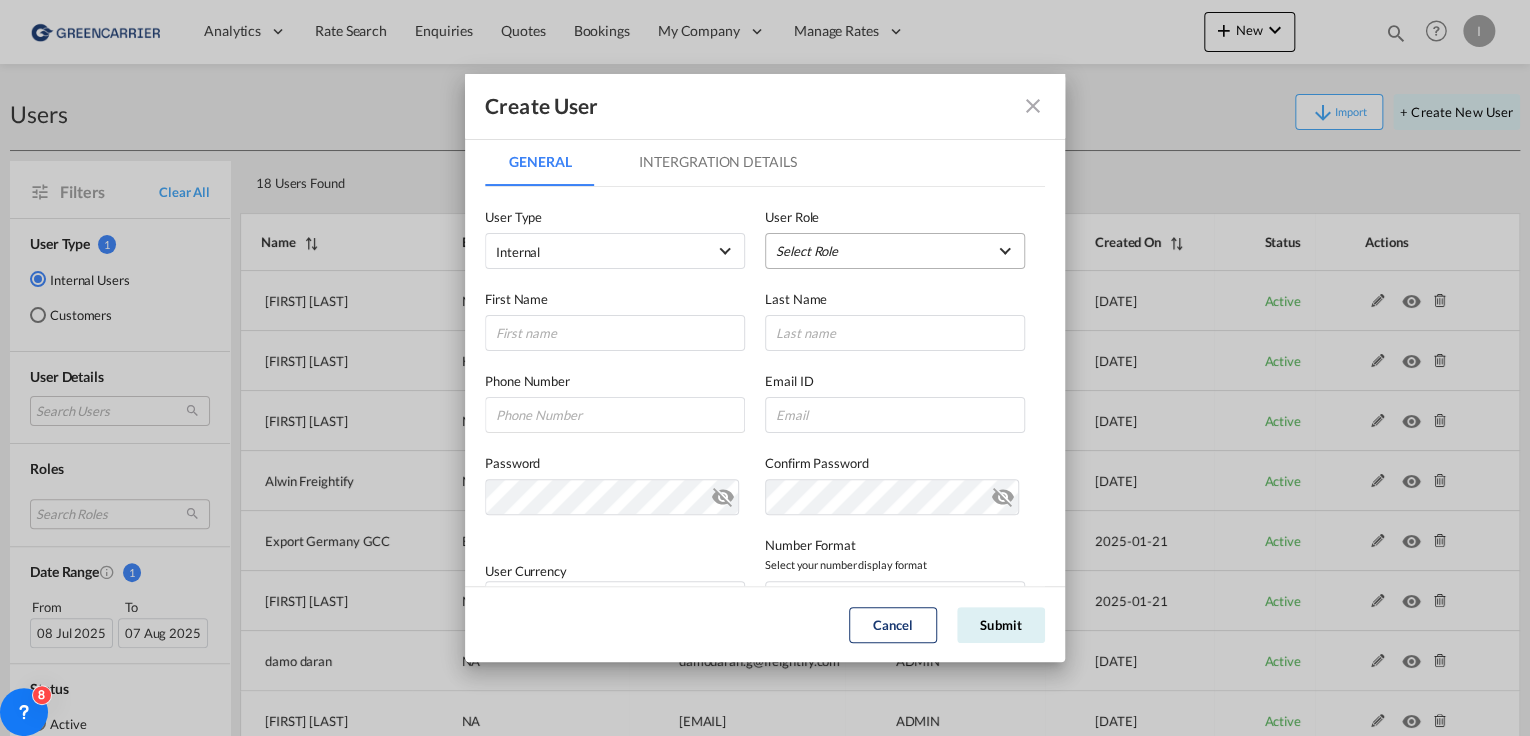 click on "Select Role
ADMIN  GLOBAL
Essentials Admin  GLOBAL
Essentials Manager  GLOBAL
Essentials User  GLOBAL
FORWARDER UPLOAD RATE  GLOBAL
GCC Global Admin  USER_DEFINED
GCC Manager Access  USER_DEFINED
GCC Operation  USER_DEFINED
GCC Sales  USER_DEFINED
Operations  GLOBAL
POC - ADMIN  GLOBAL
PRICING  GLOBAL
SALES COORDINATOR  GLOBAL
test role  USER_DEFINED
USER  GLOBAL" at bounding box center (895, 251) 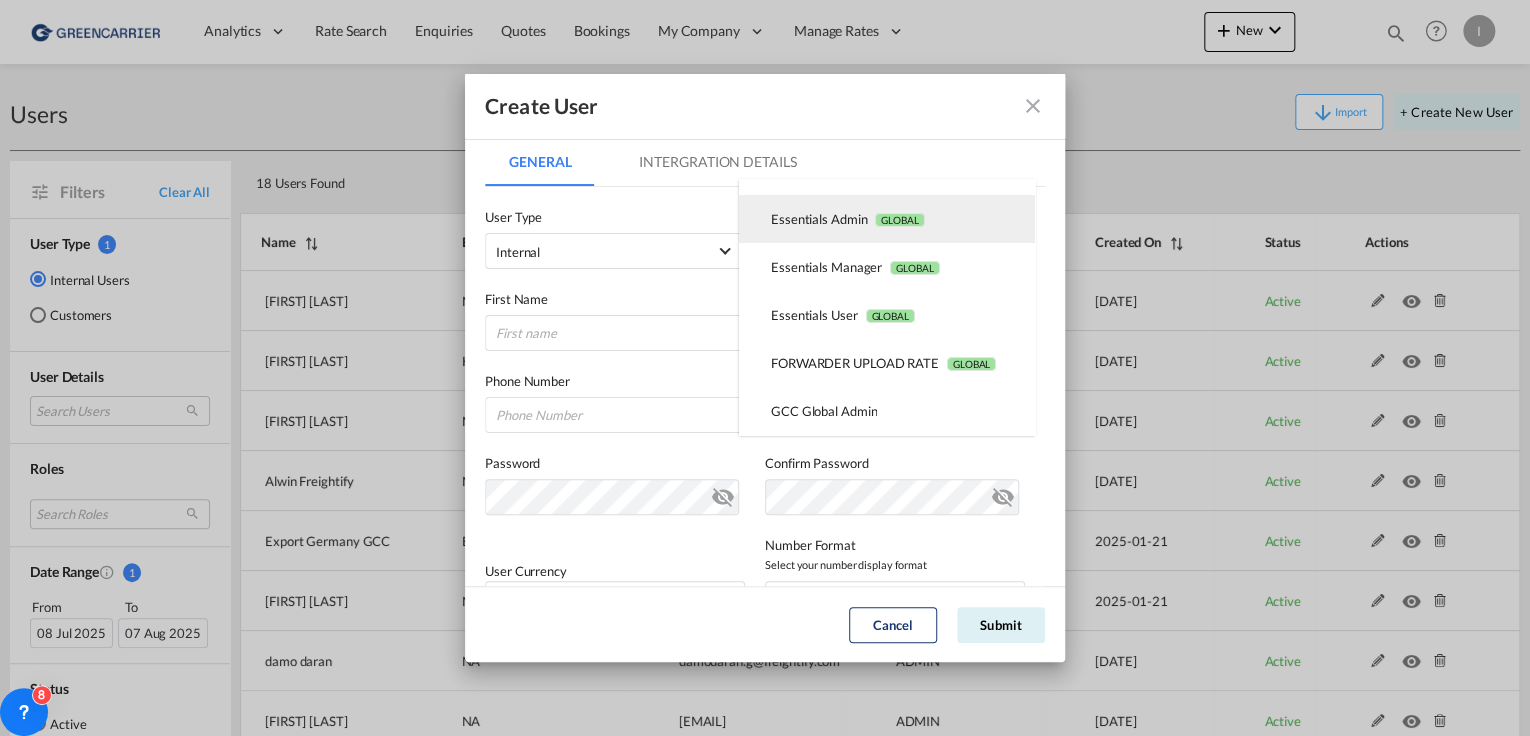 scroll, scrollTop: 160, scrollLeft: 0, axis: vertical 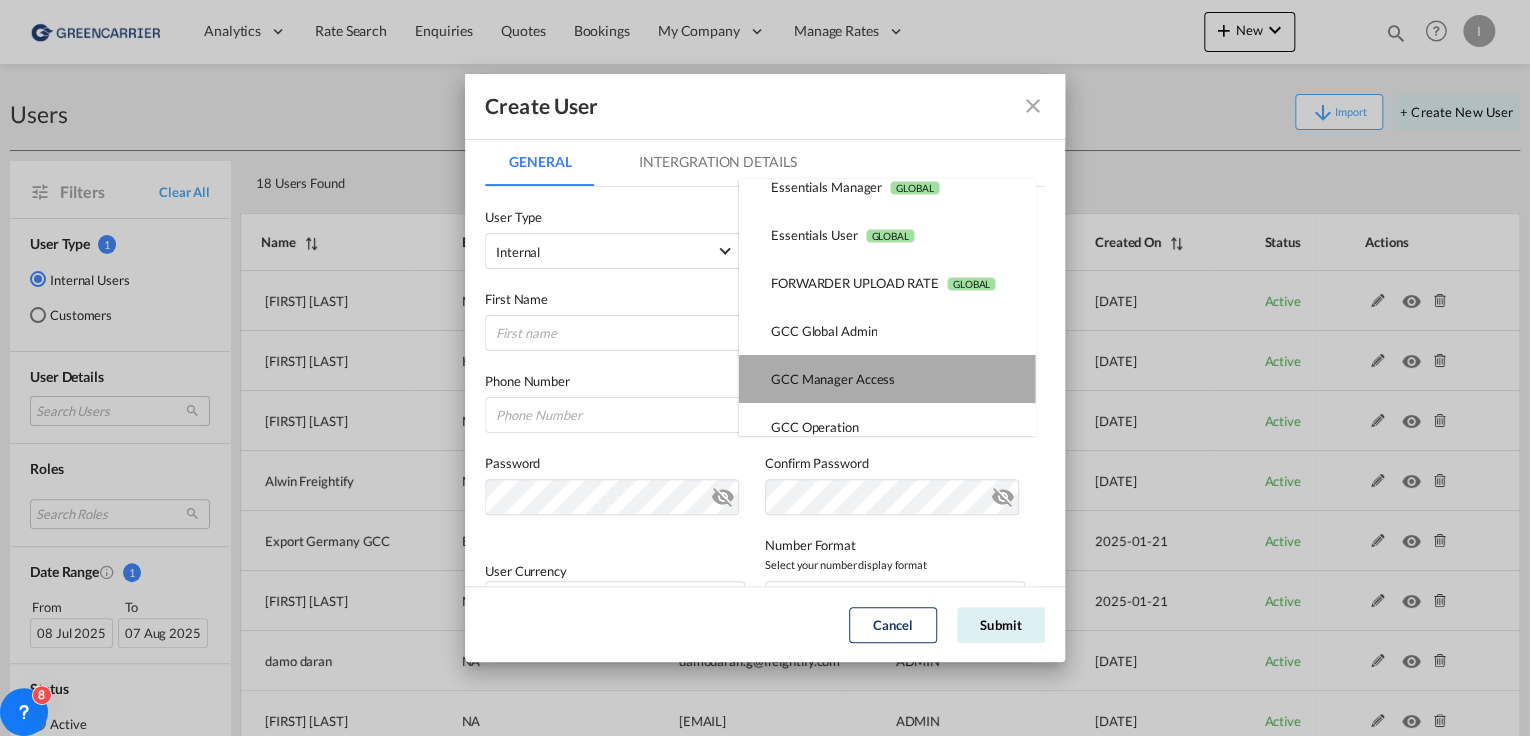 click on "GCC Manager Access  USER_DEFINED" at bounding box center [887, 379] 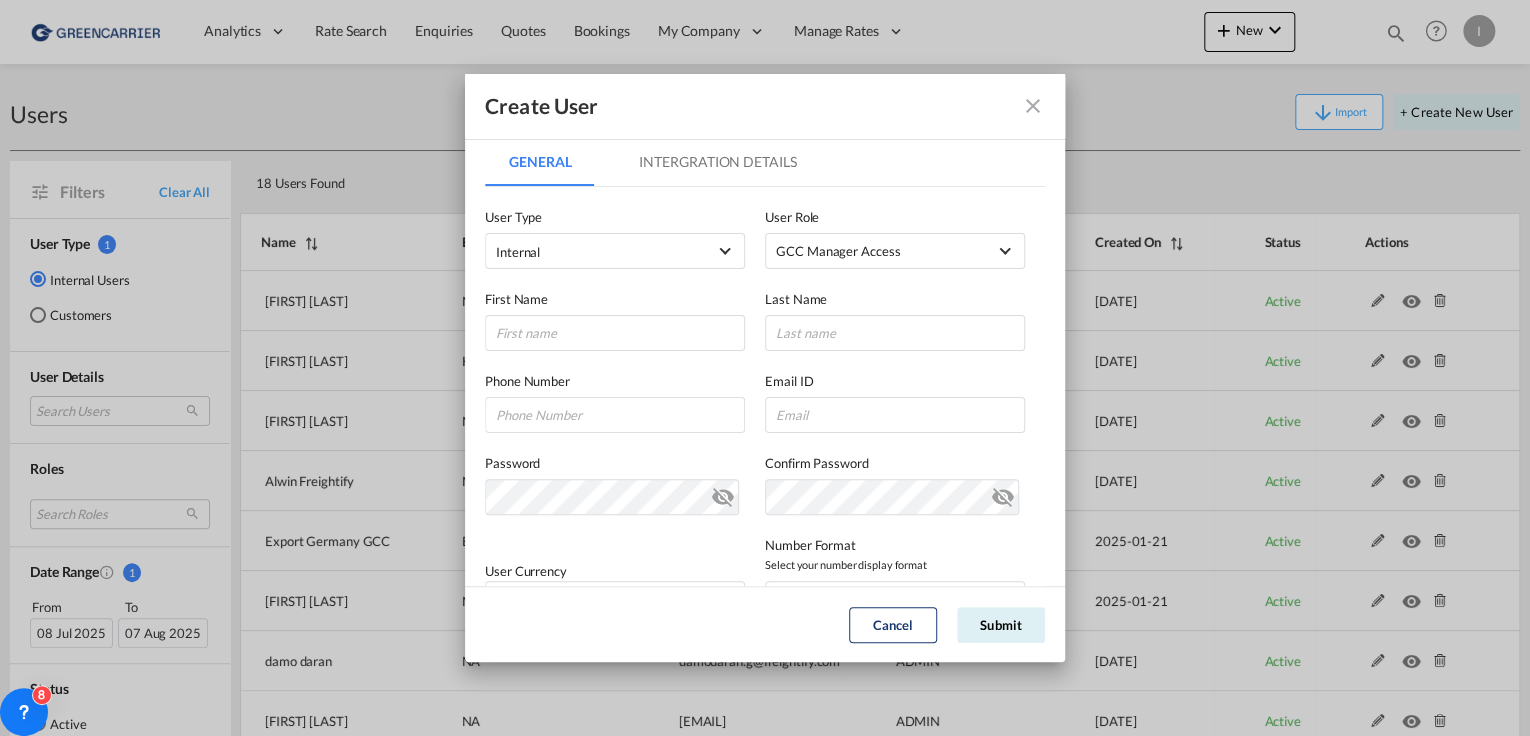 click on "User Role" at bounding box center (895, 217) 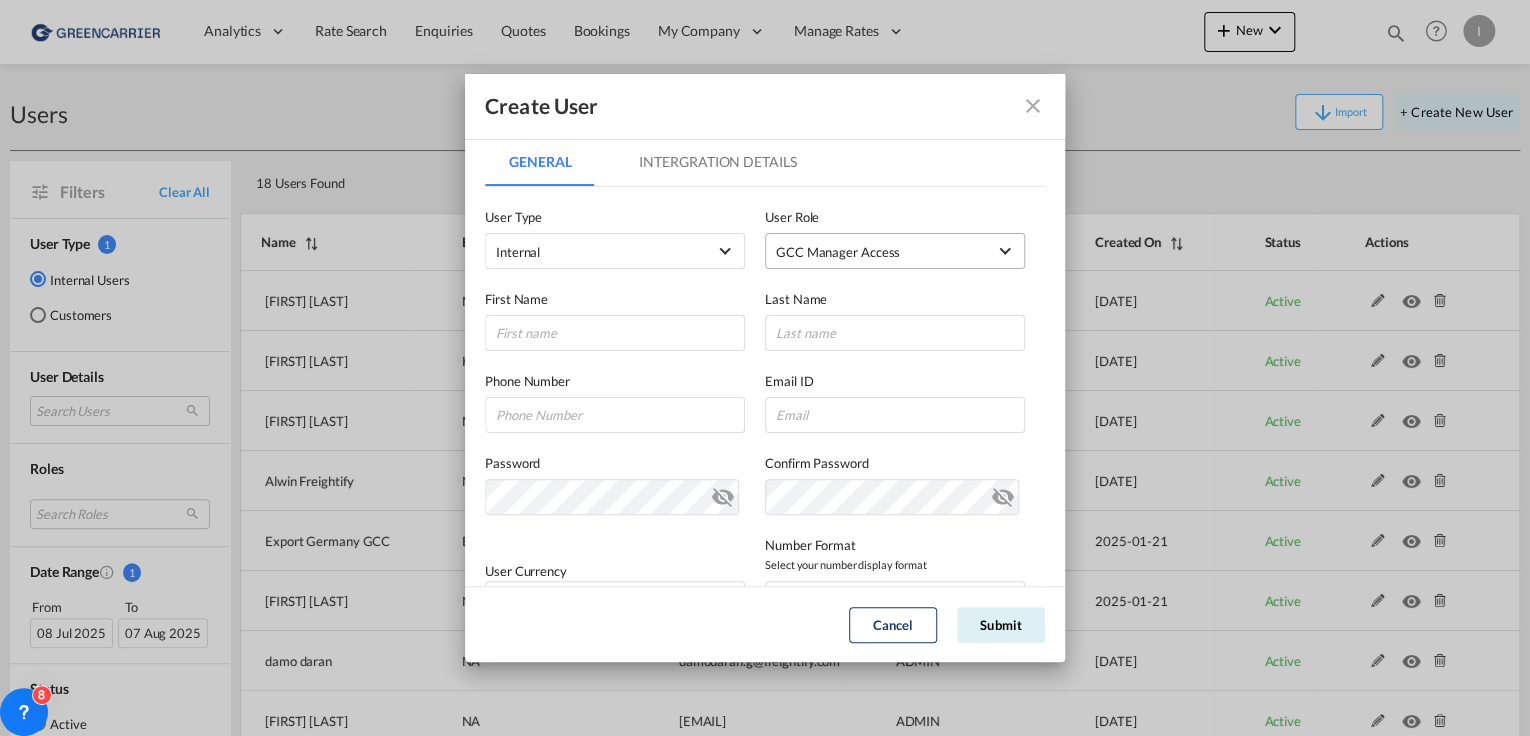 click on "GCC Manager Access  USER_DEFINED" at bounding box center (881, 252) 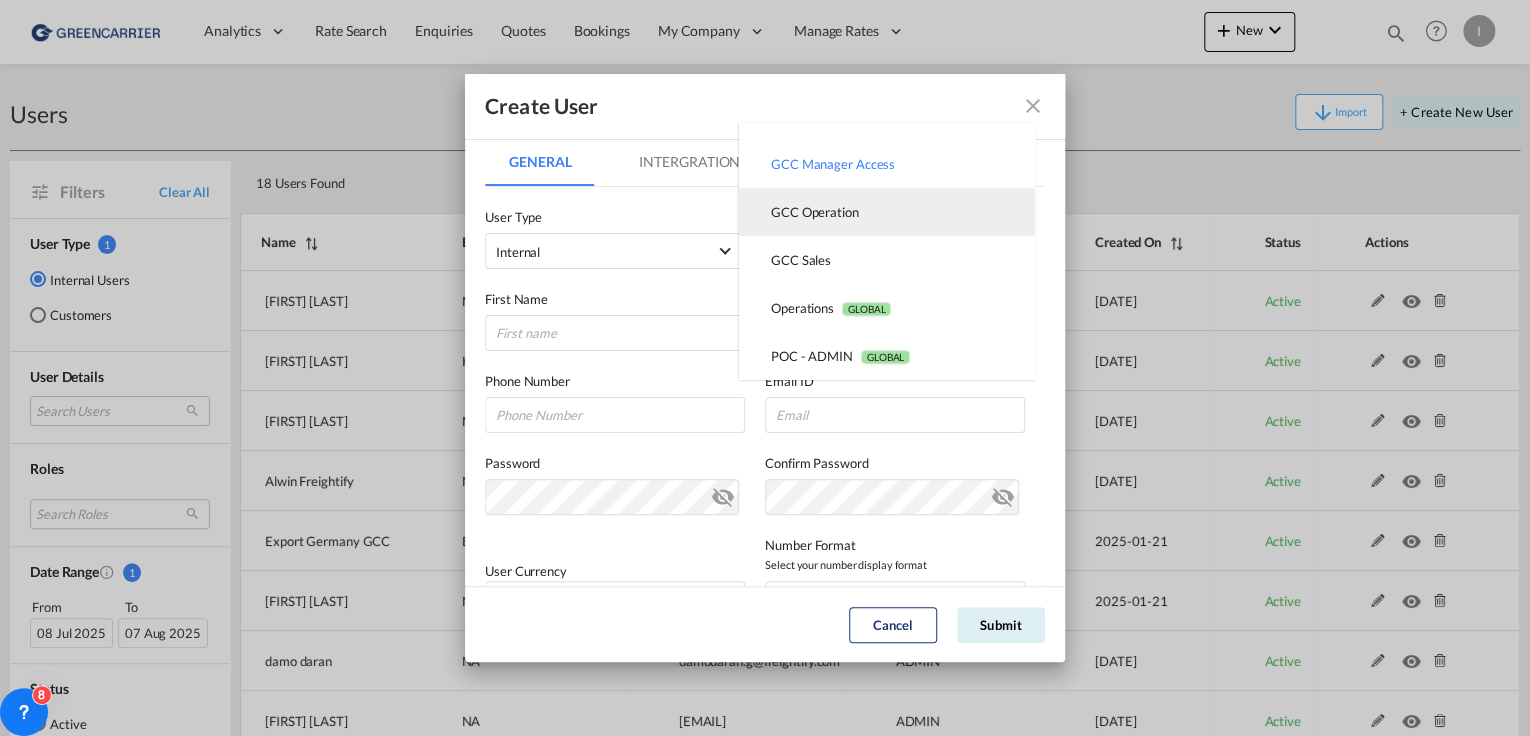 scroll, scrollTop: 320, scrollLeft: 0, axis: vertical 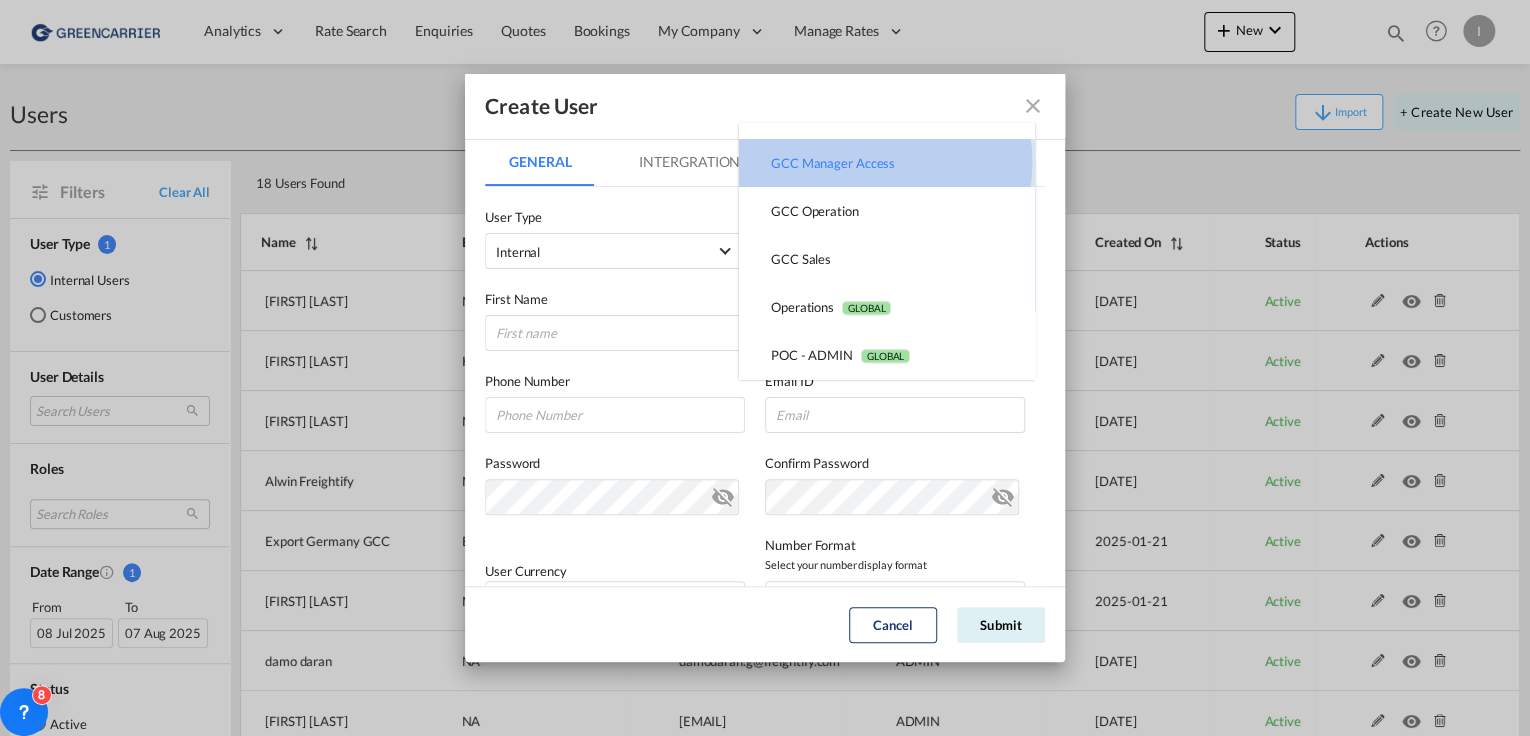 click on "GCC Manager Access  USER_DEFINED" at bounding box center (833, 163) 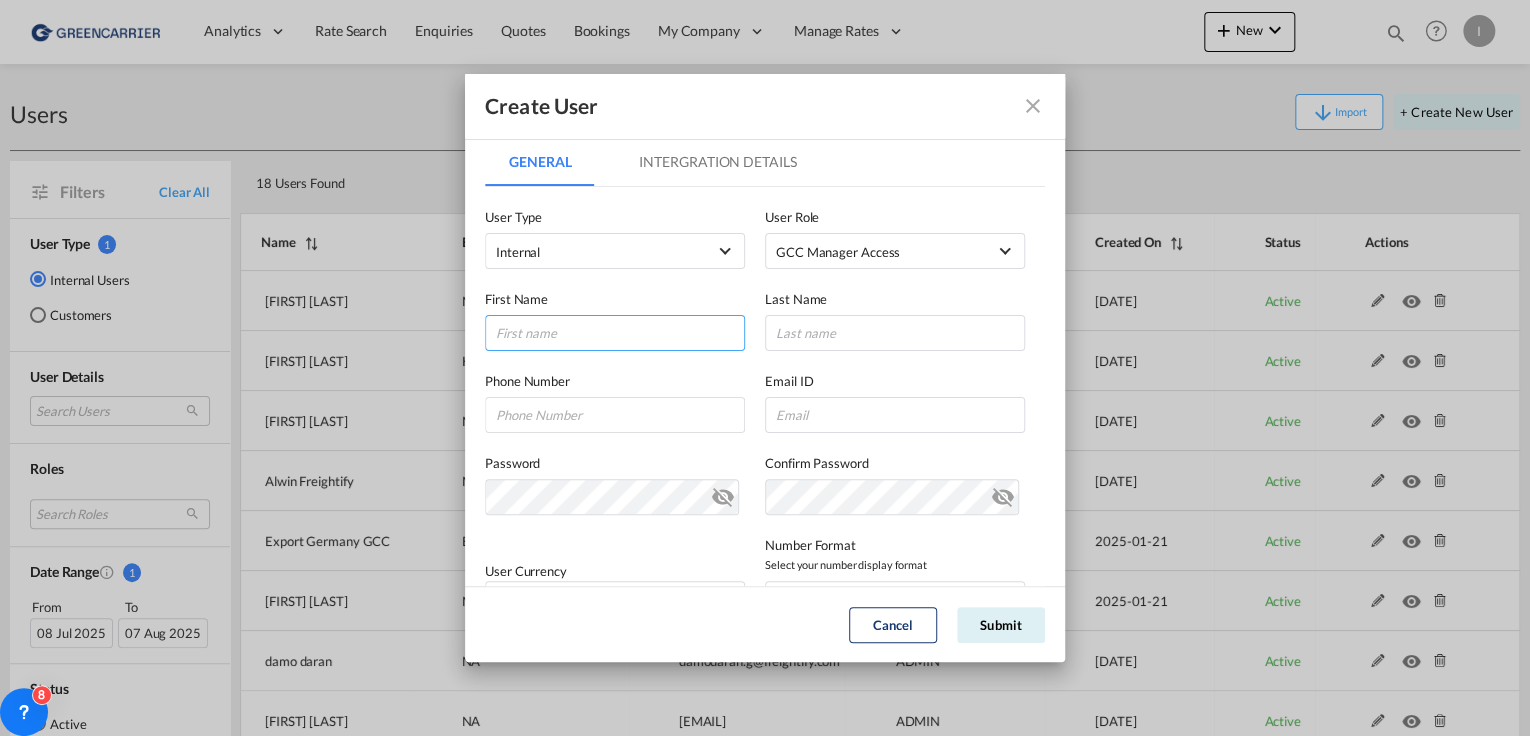 click at bounding box center (615, 333) 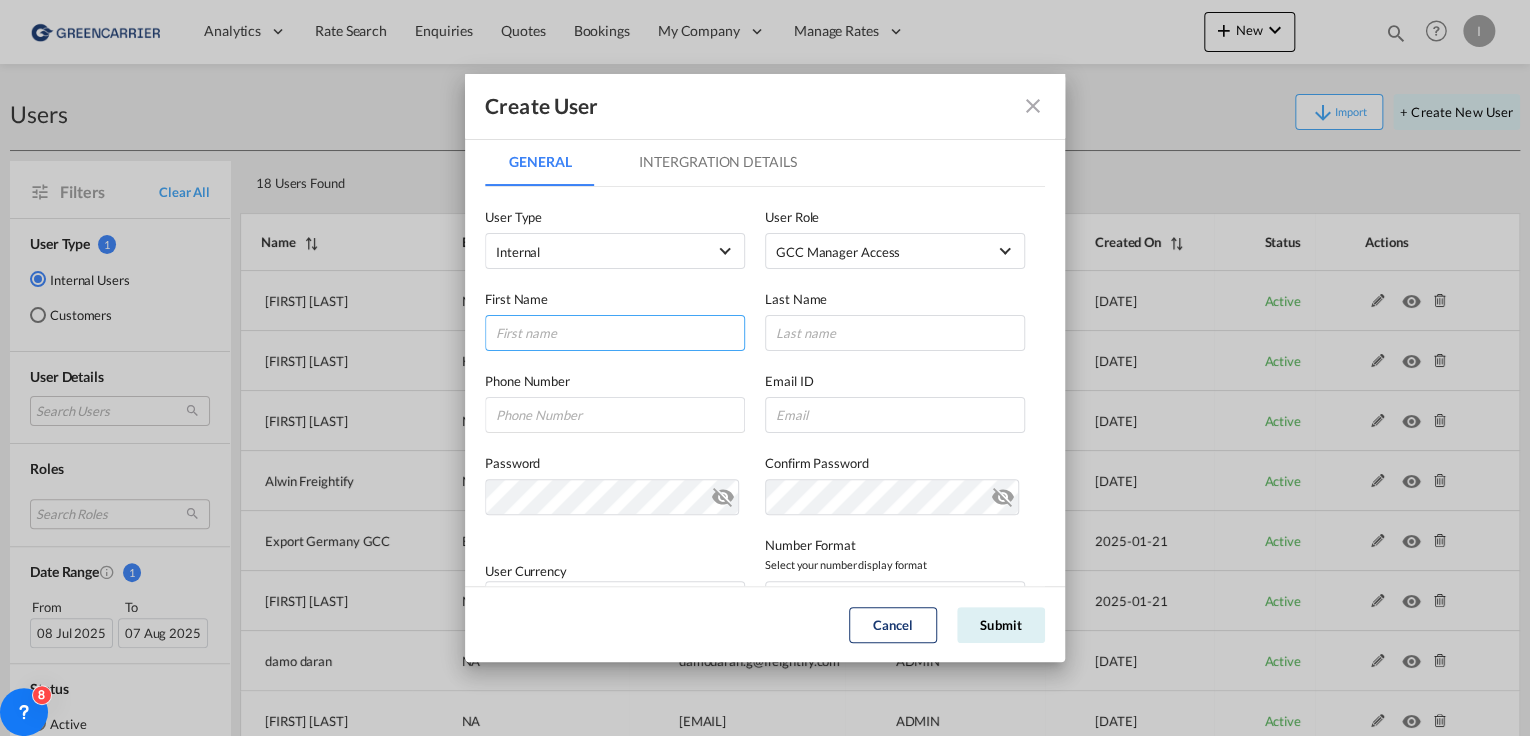 paste on "[FIRST]" 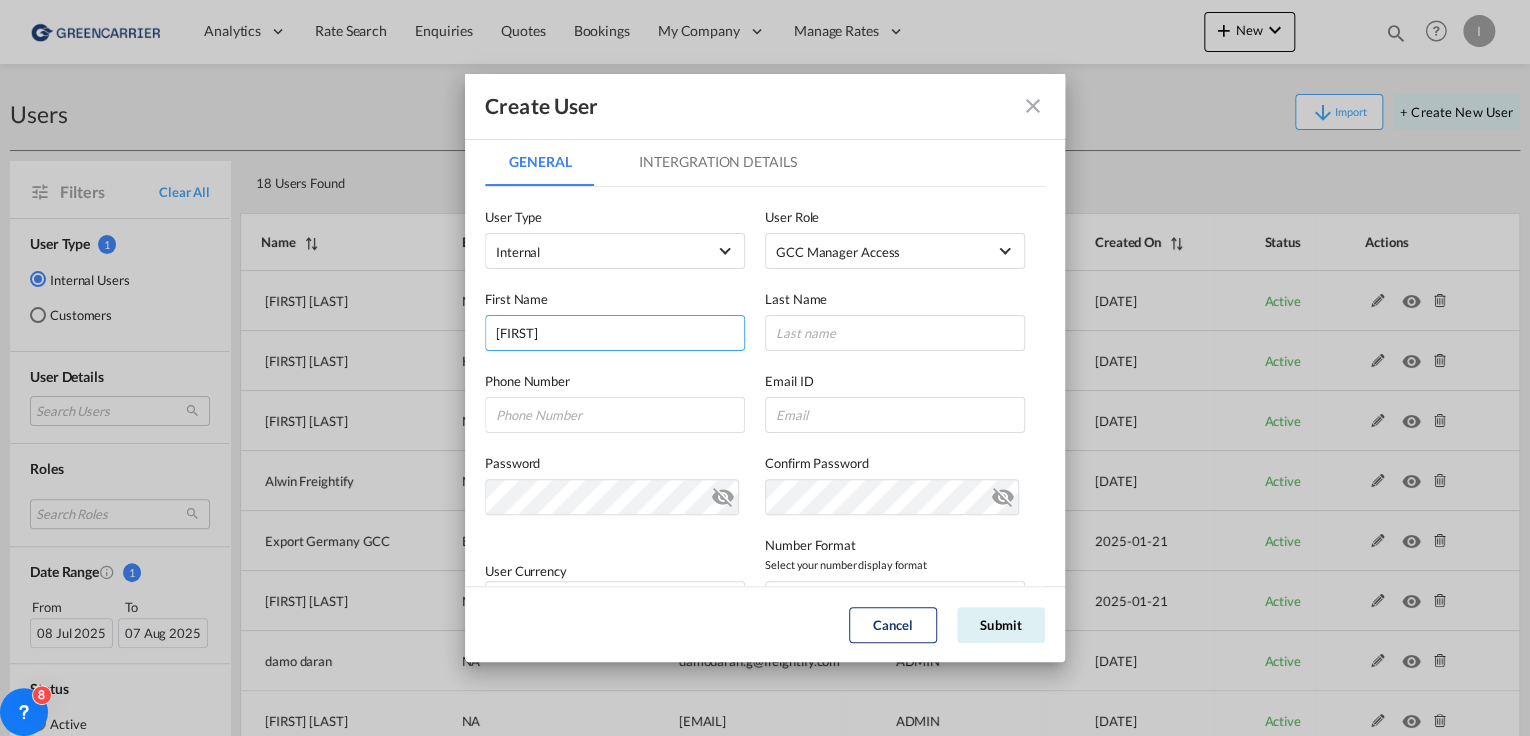 type on "[FIRST]" 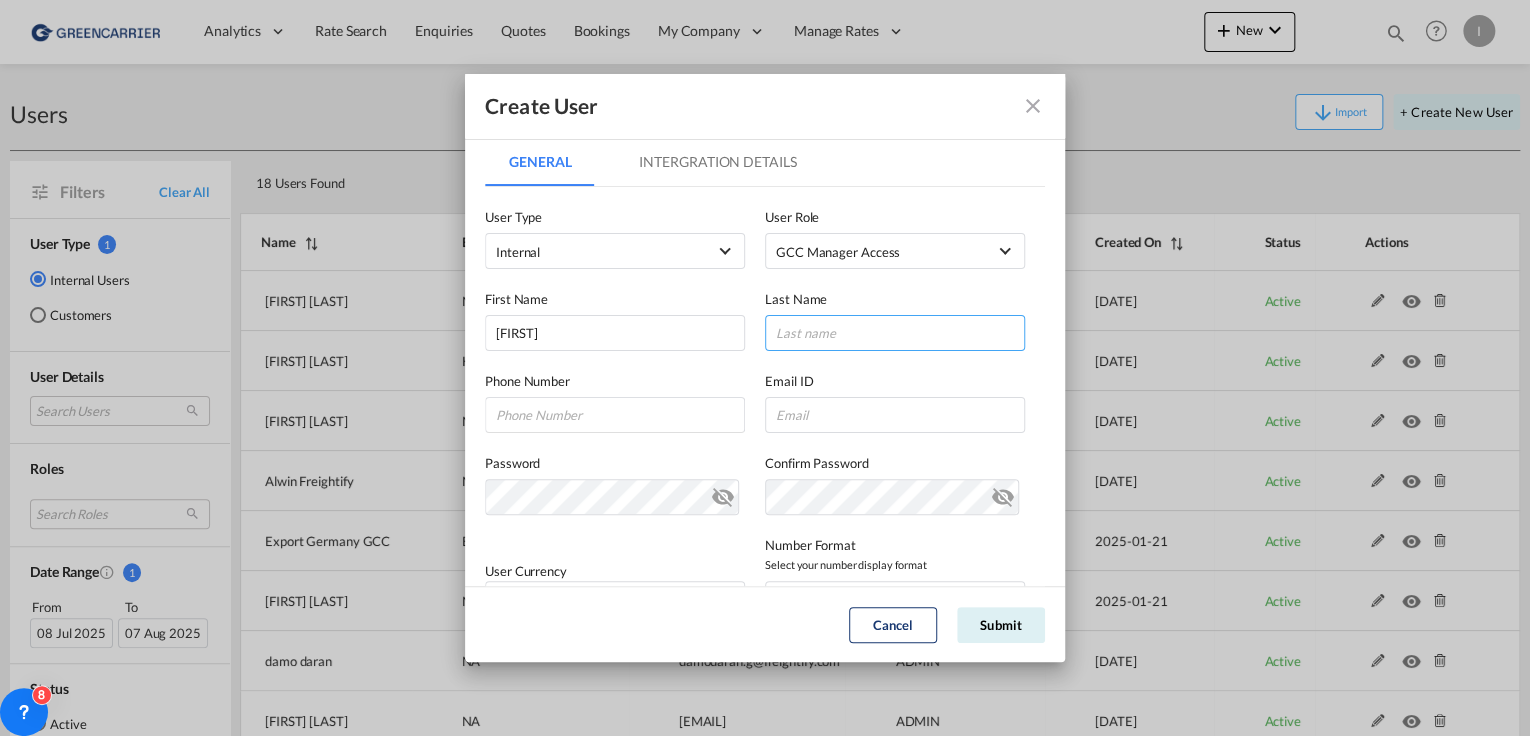 click at bounding box center [895, 333] 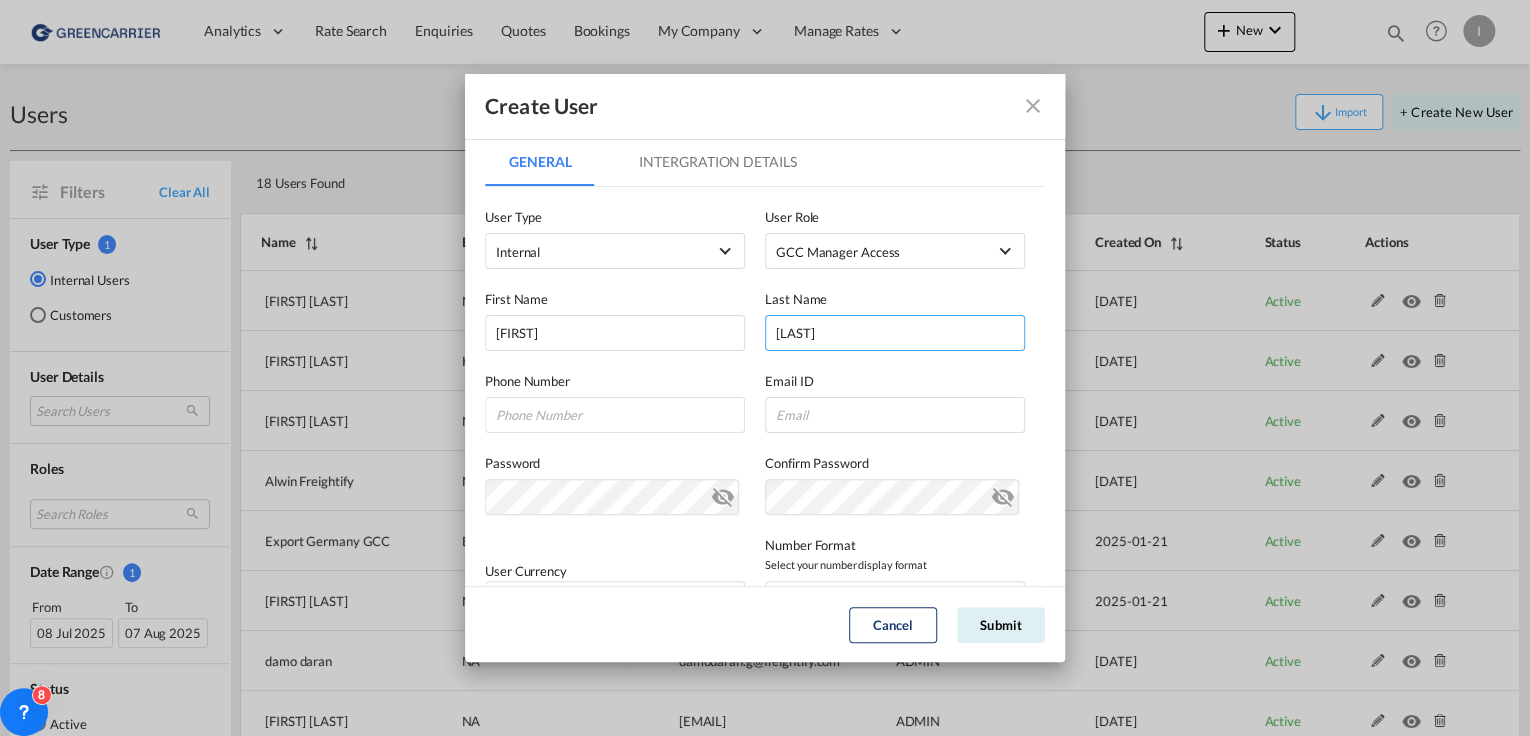 type on "[LAST]" 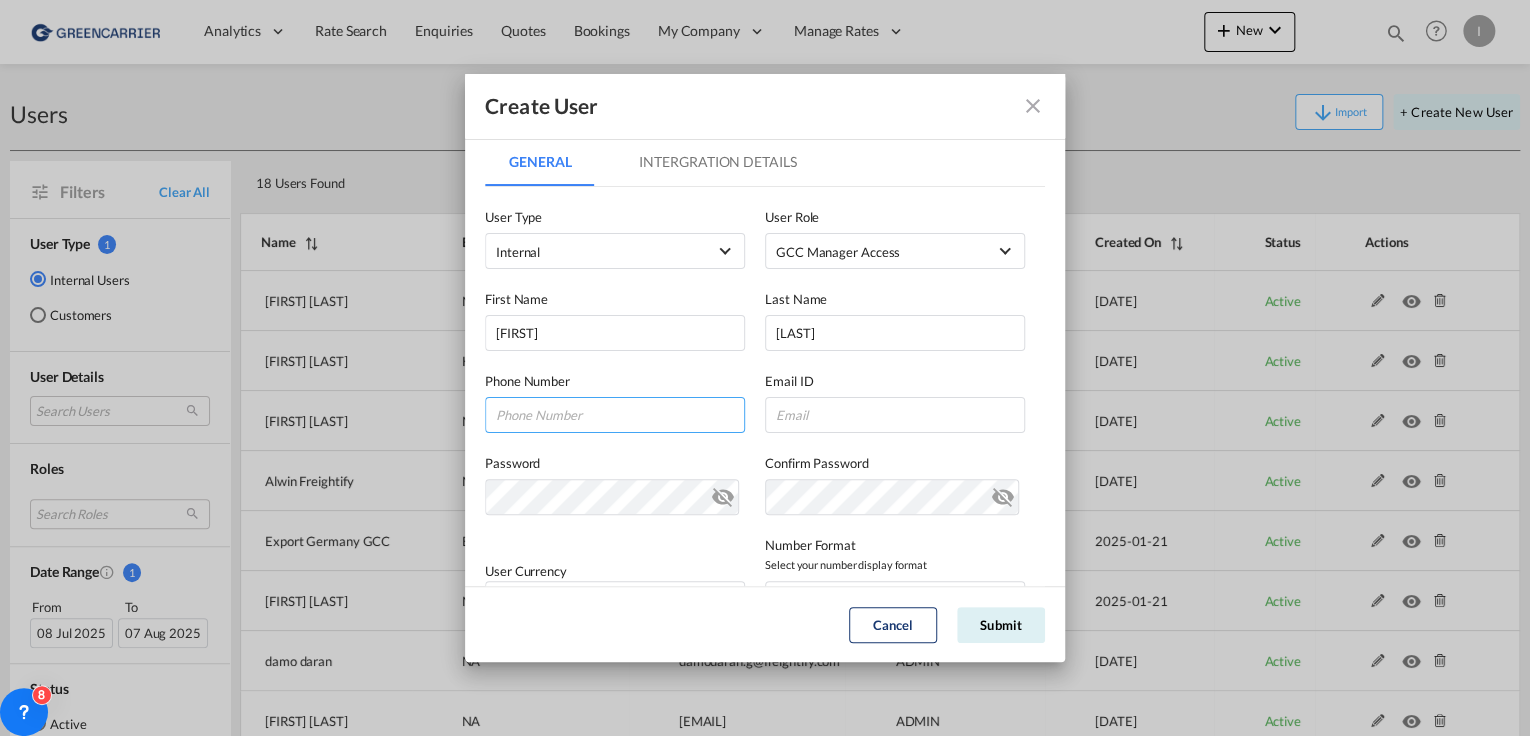 click at bounding box center (615, 415) 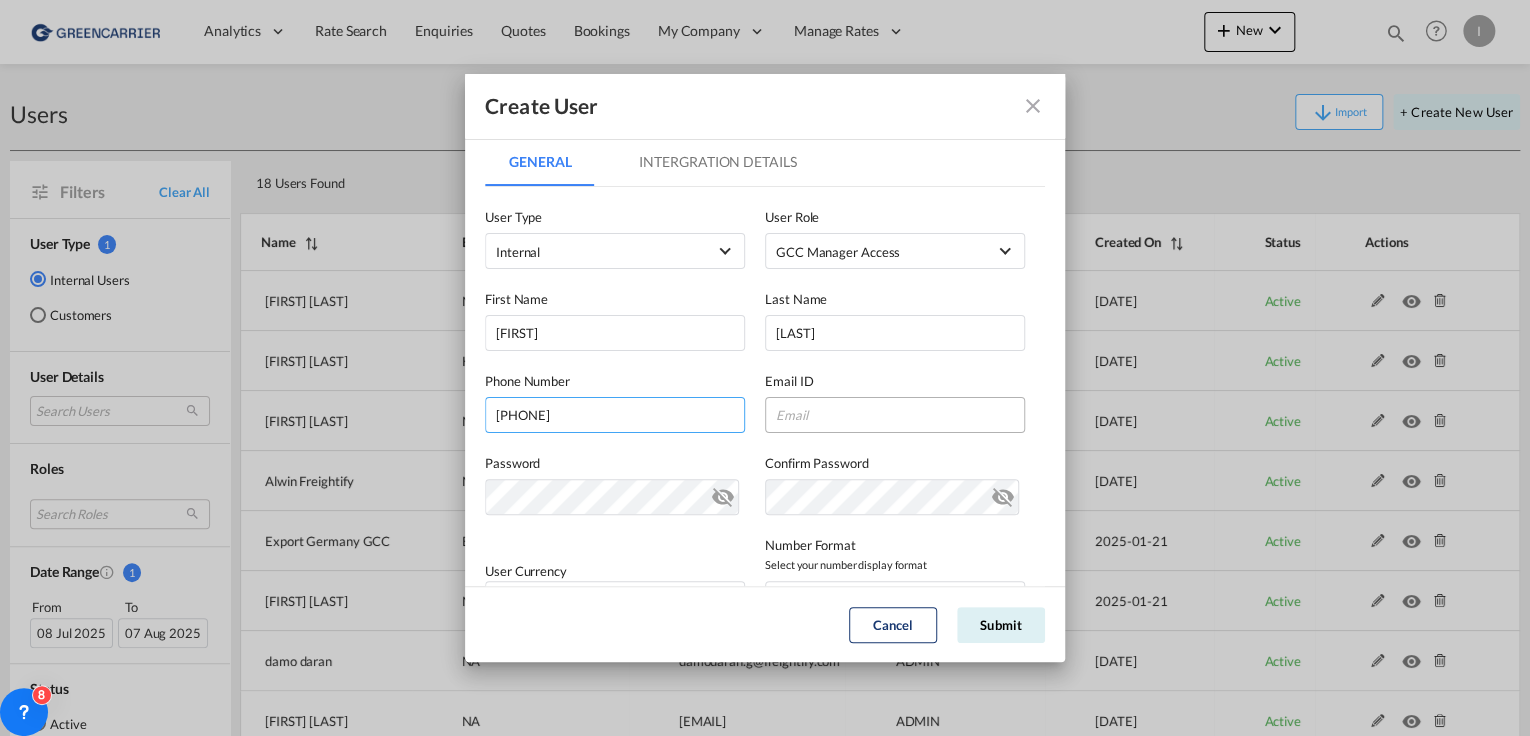 type on "[PHONE]" 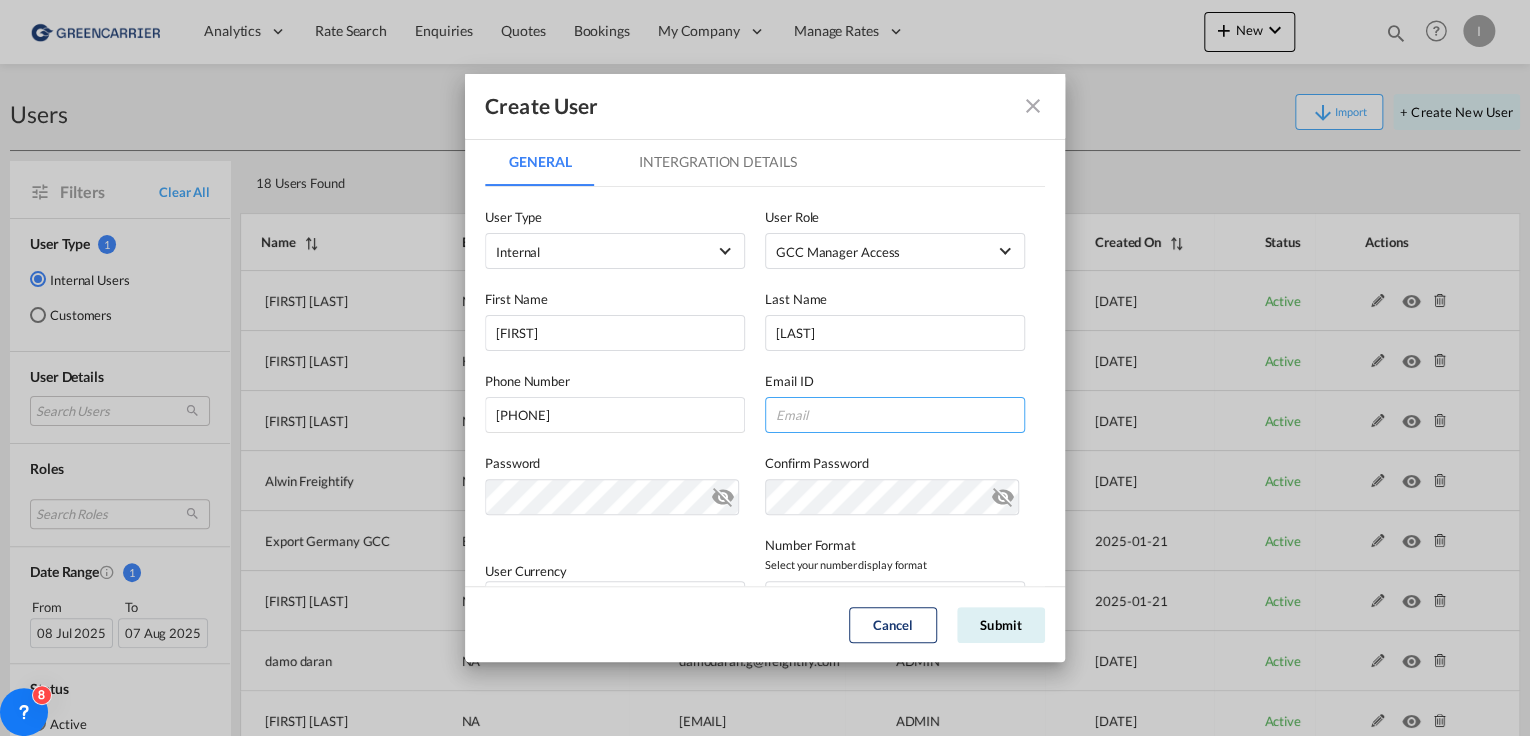 click at bounding box center (895, 415) 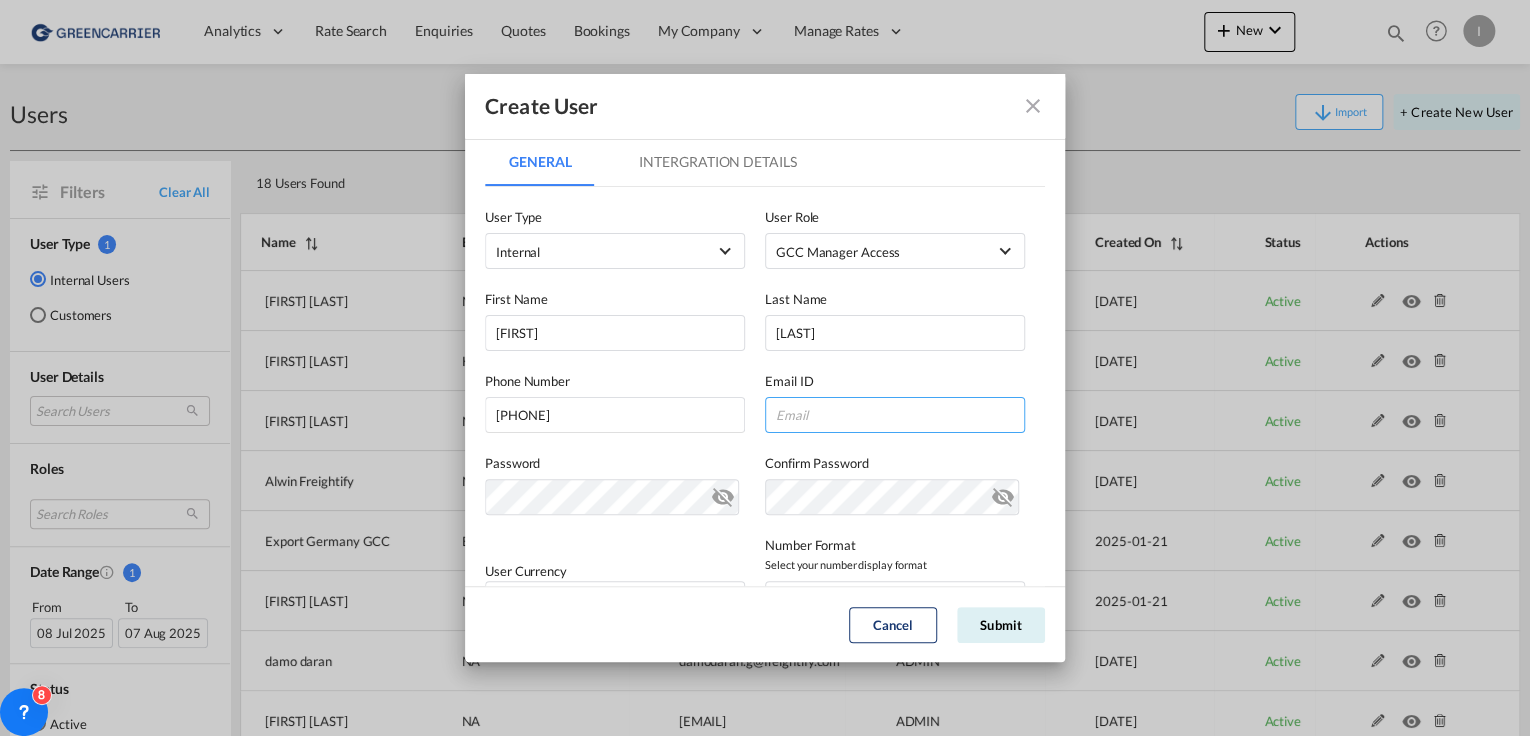 click at bounding box center (895, 415) 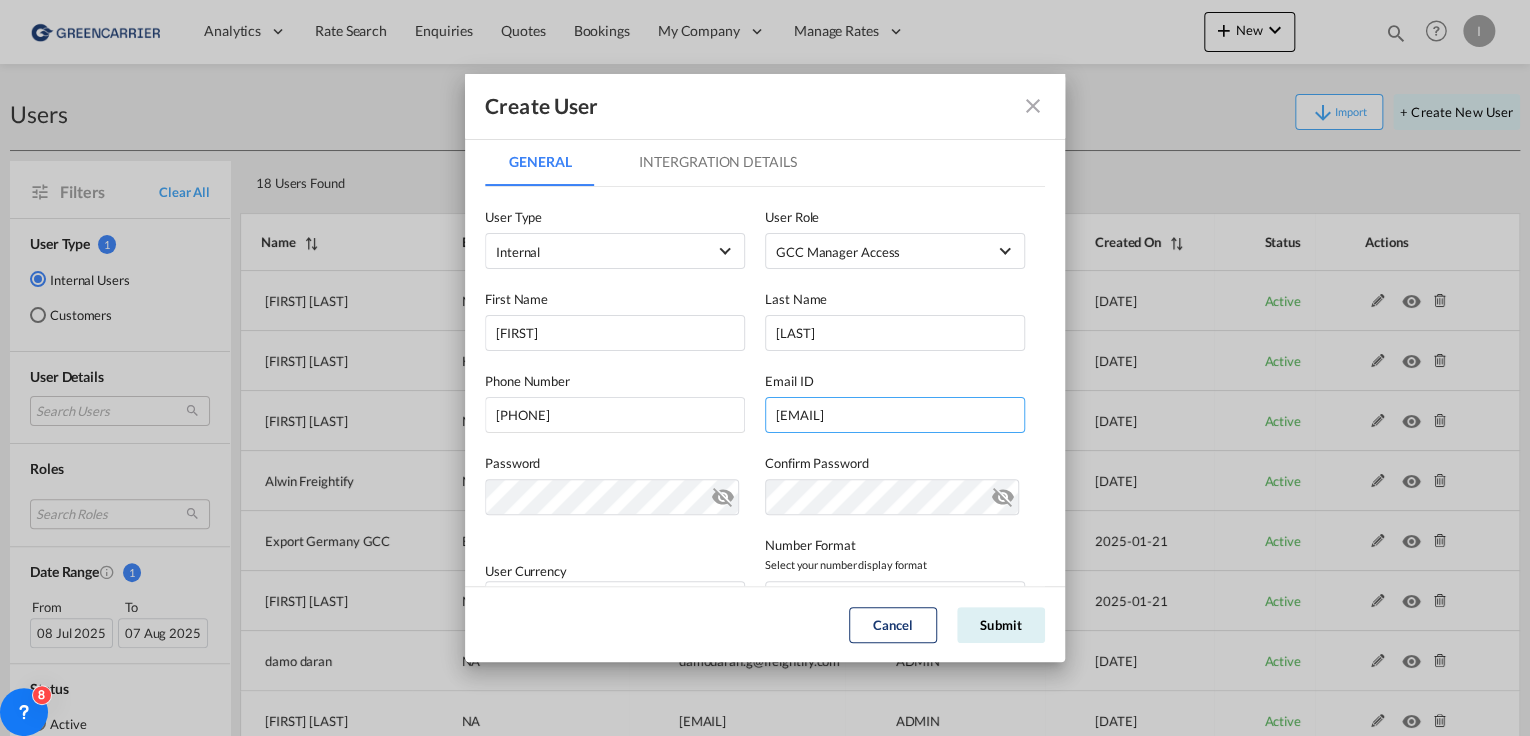 type on "[EMAIL]" 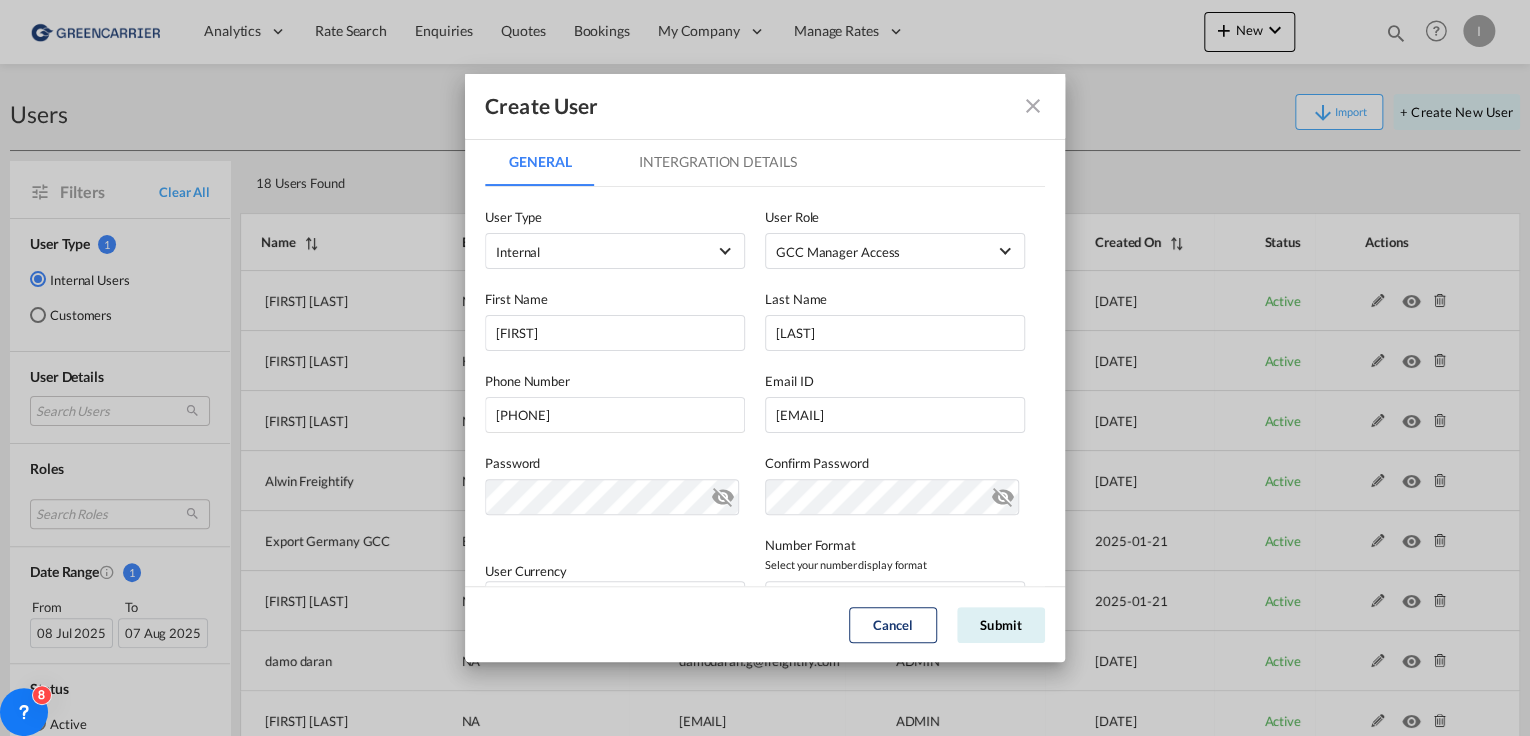 click at bounding box center [723, 493] 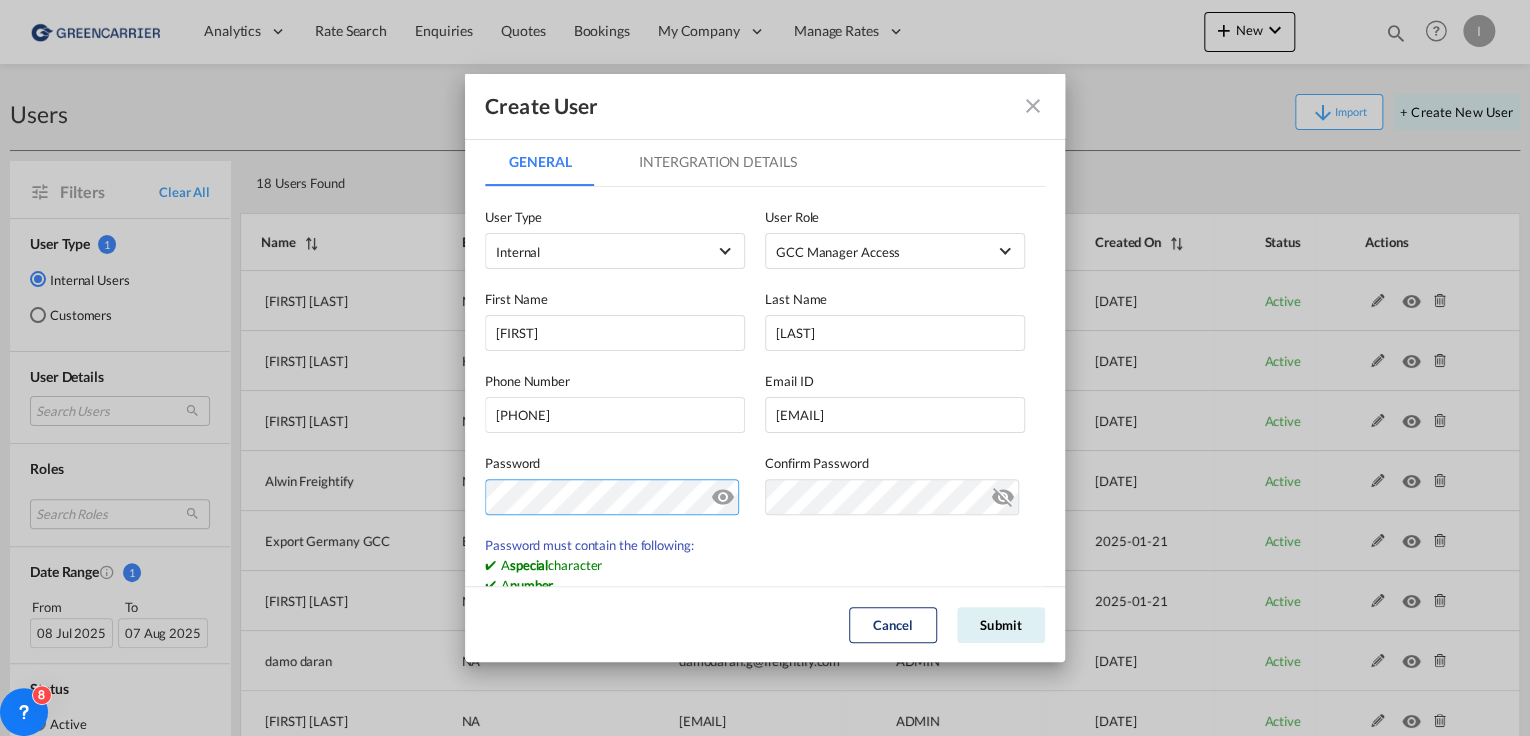 click on "Create User         General Intergration Details         General Intergration Details         User Type Internal User Role
GCC Manager Access  USER_DEFINED
First Name [FIRST] Last Name [LAST]
Phone Number [PHONE] Email ID [EMAIL] [EMAIL] Password
Password must contain the following:
A  special  character A
number Minimum  8 characters Confirm Password
User Currency
USD          د.إ  AED United Arab Emirates Dirham Af  AFN Afghan afghani Lek          AMD Armenia         ƒ  ANG Netherlands Antilles Guilder Kz  AOA Angolan Kwanza $  ARS Argentina Peso $  AUD Australia Dollar         ƒ  AWG Aruban florin ман  AZN Azerbaijan New Manat KM  BAM Bosnia and Herzegovina convertible mark $  BBD Barbados Dollar         ৳  BDT Bangladesh Taka лв  BGN Bulgaria Lev $  BHD Bahraini Dinar FBu  BIF Burundi franc $  BMD Bermudian dollar $b  BOB Bolivian boliviano R$  BRL Brazil Real $  BSD Bahamas Dollar Nu.  BTN P  BWP Br" at bounding box center (765, 368) 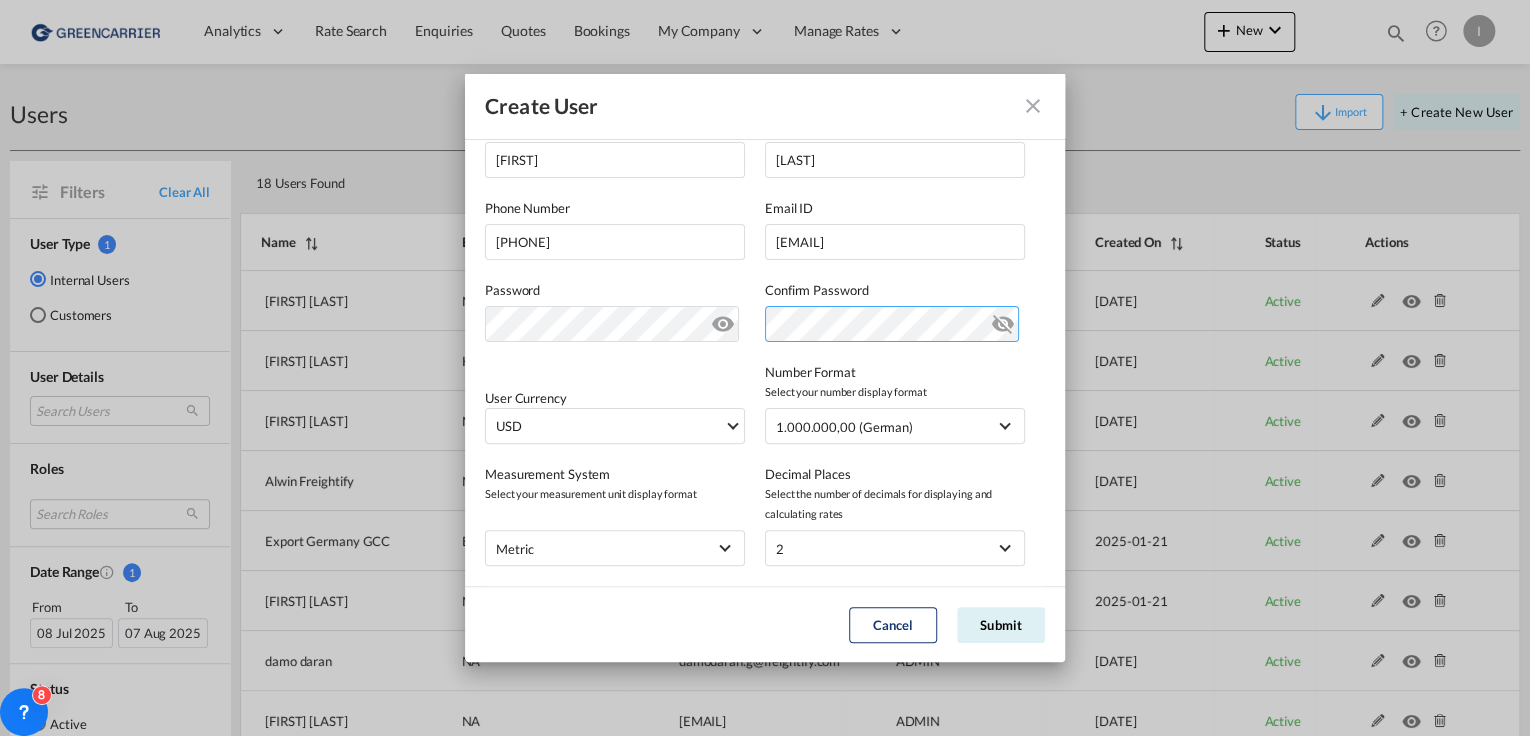 scroll, scrollTop: 240, scrollLeft: 0, axis: vertical 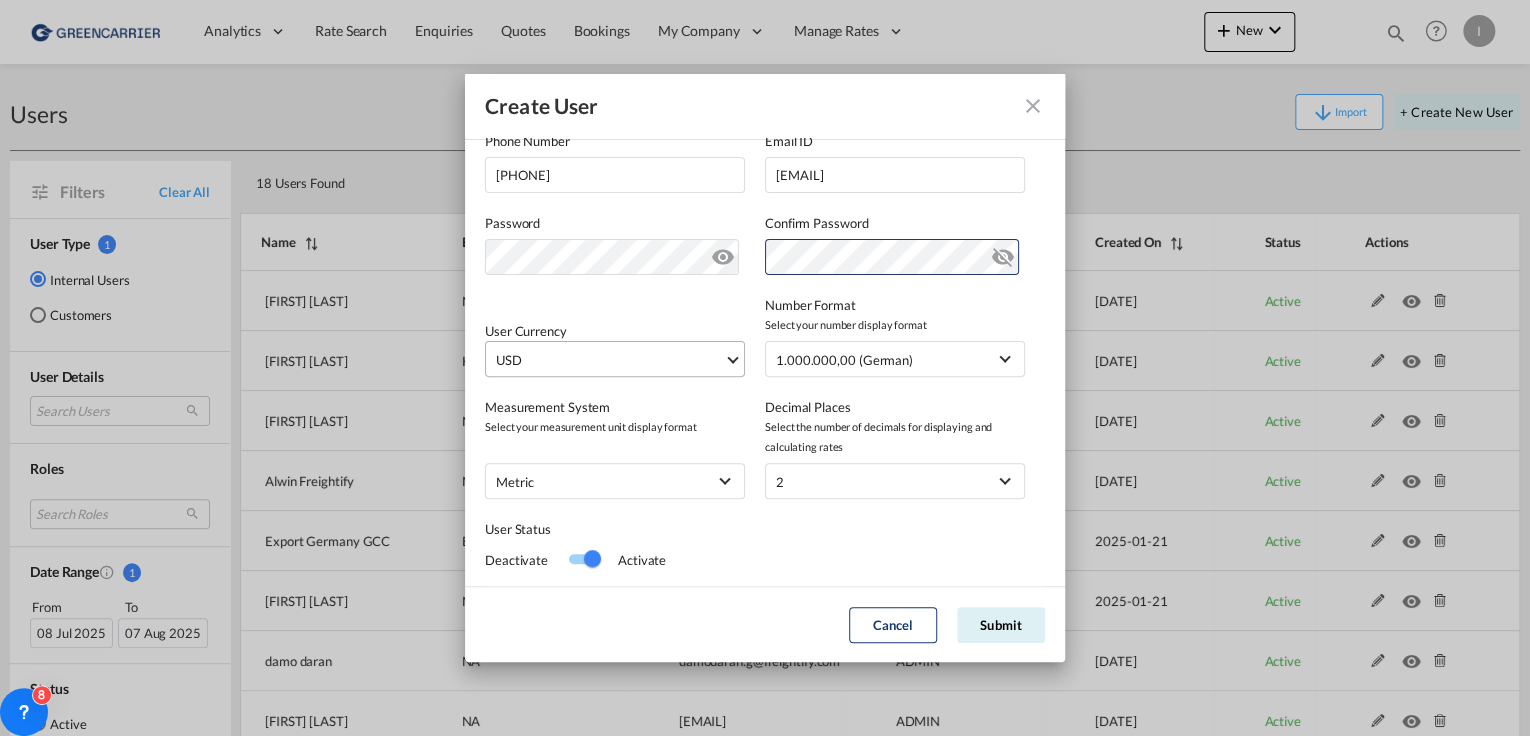 click on "USD" at bounding box center [619, 359] 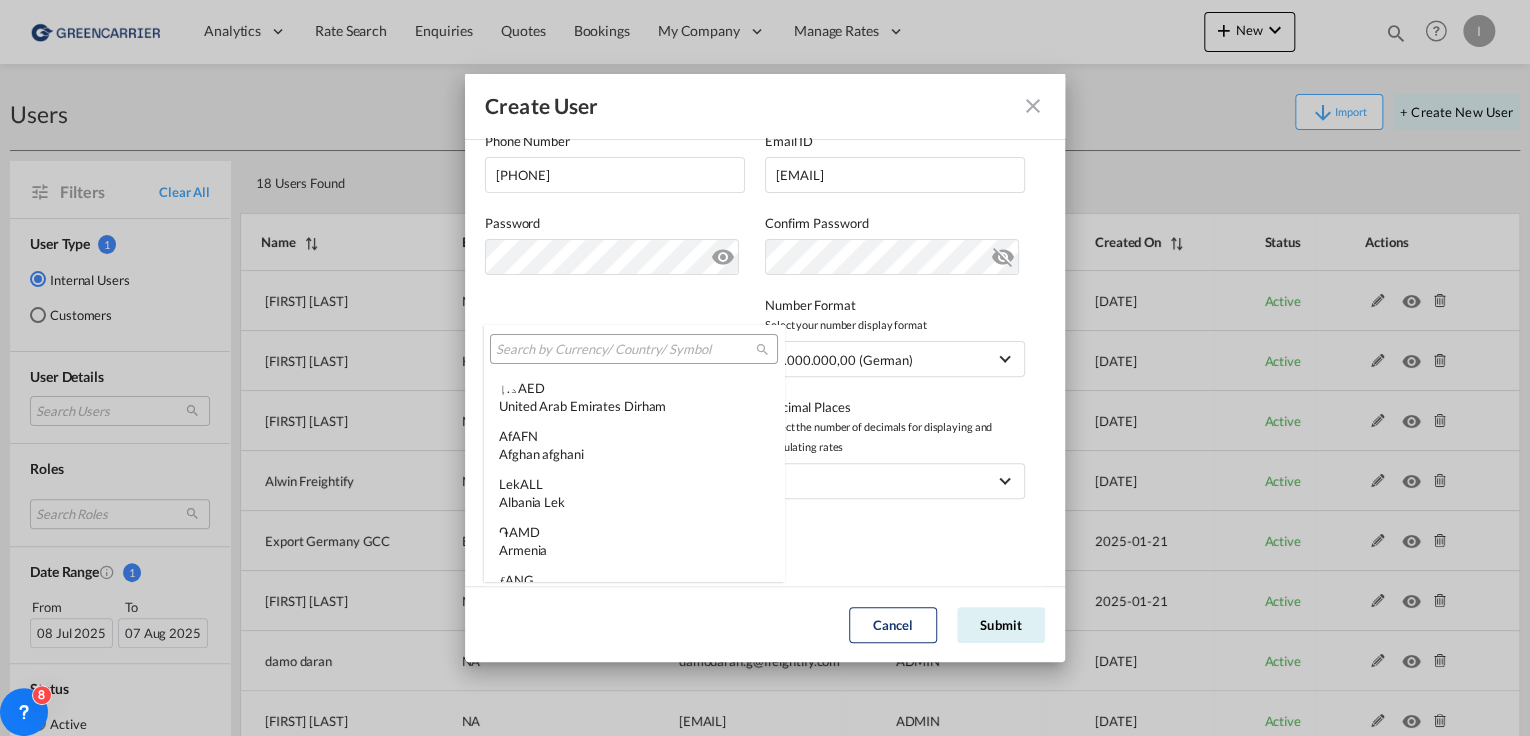scroll, scrollTop: 6904, scrollLeft: 0, axis: vertical 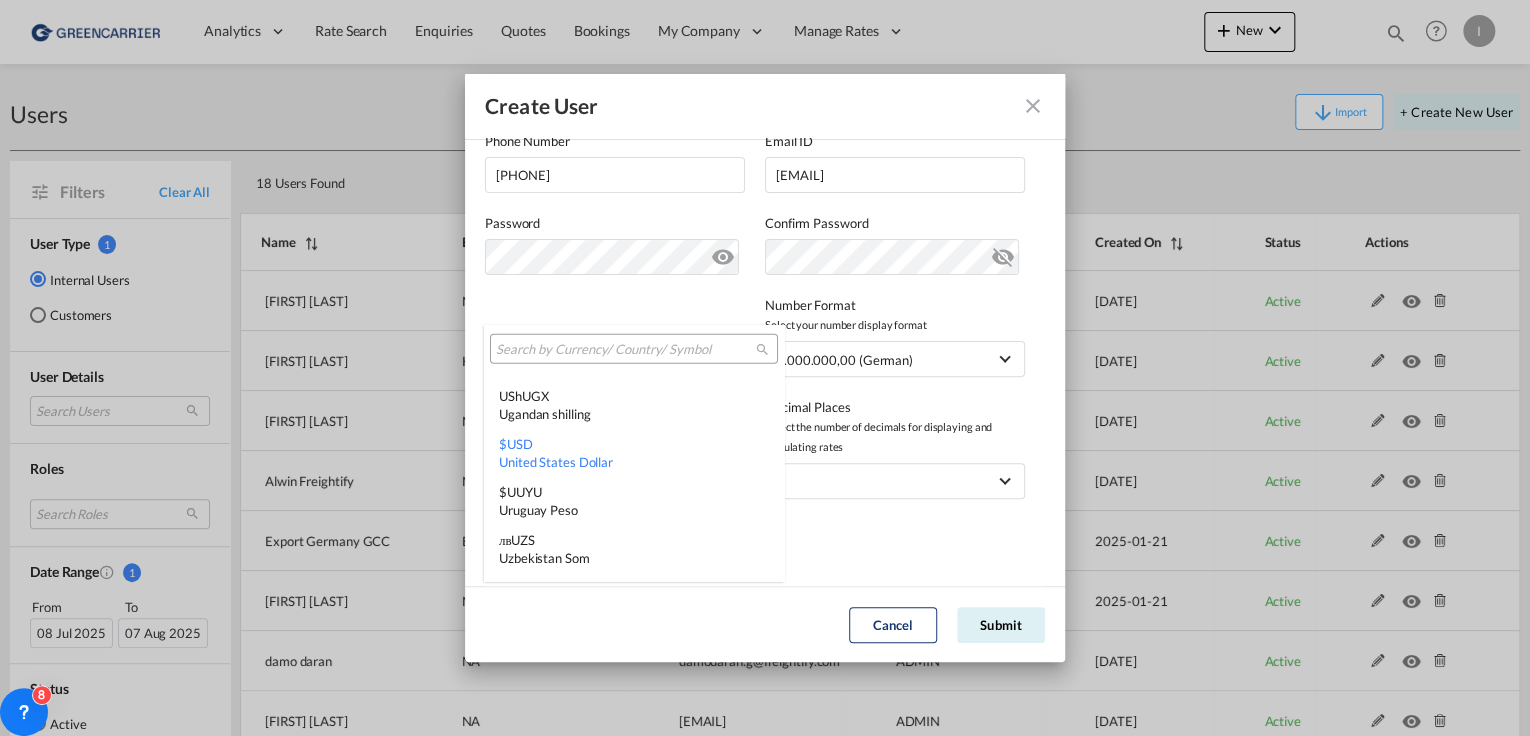 click at bounding box center [626, 350] 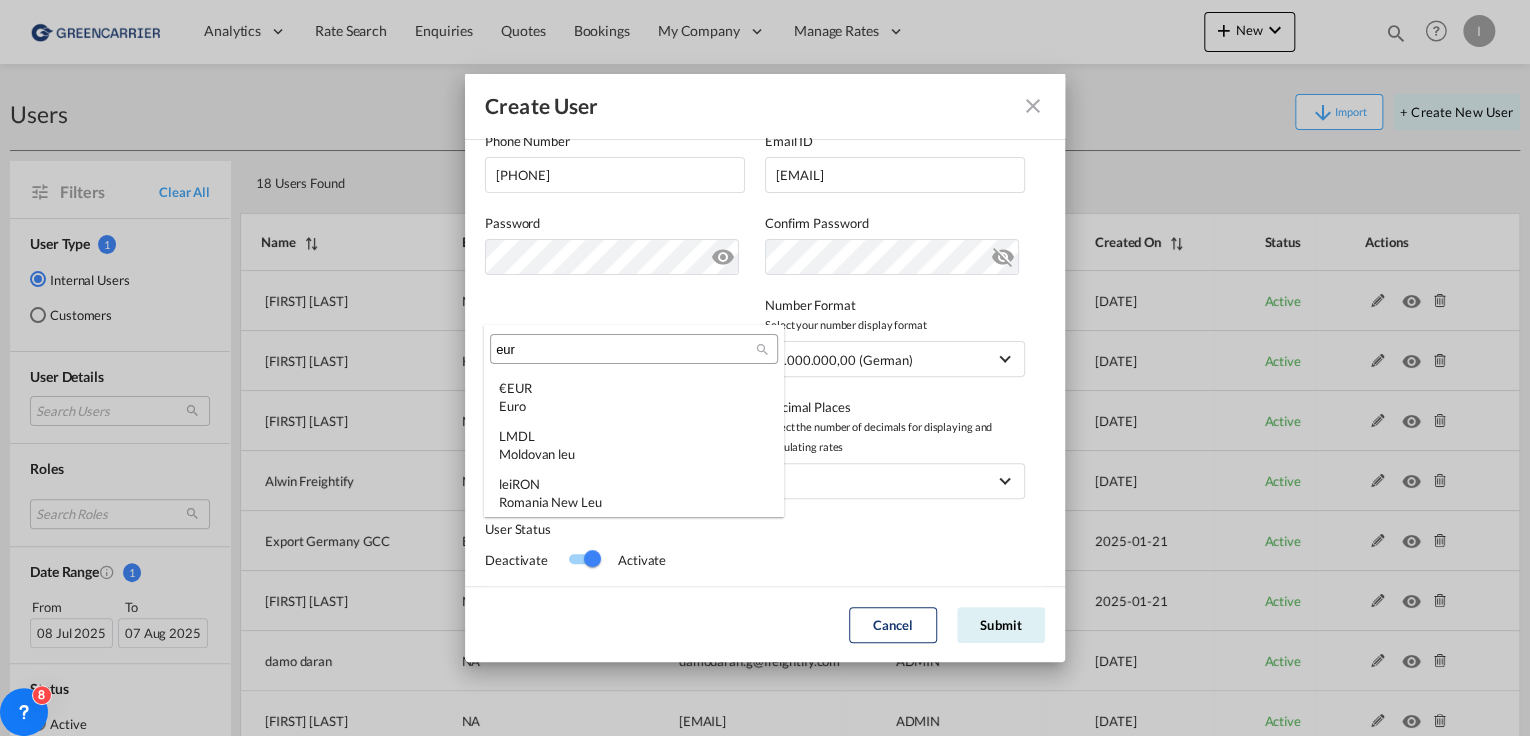 scroll, scrollTop: 0, scrollLeft: 0, axis: both 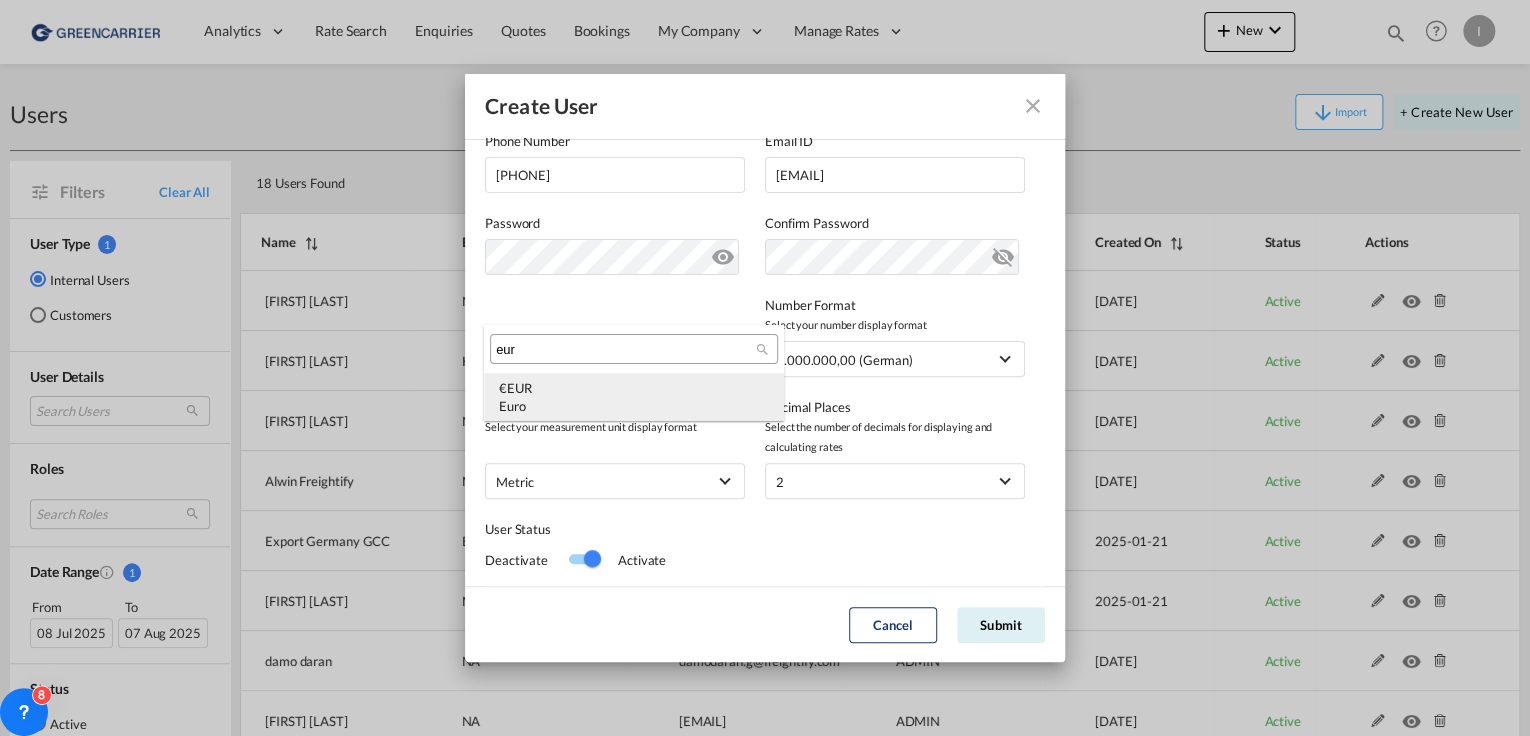 type on "eur" 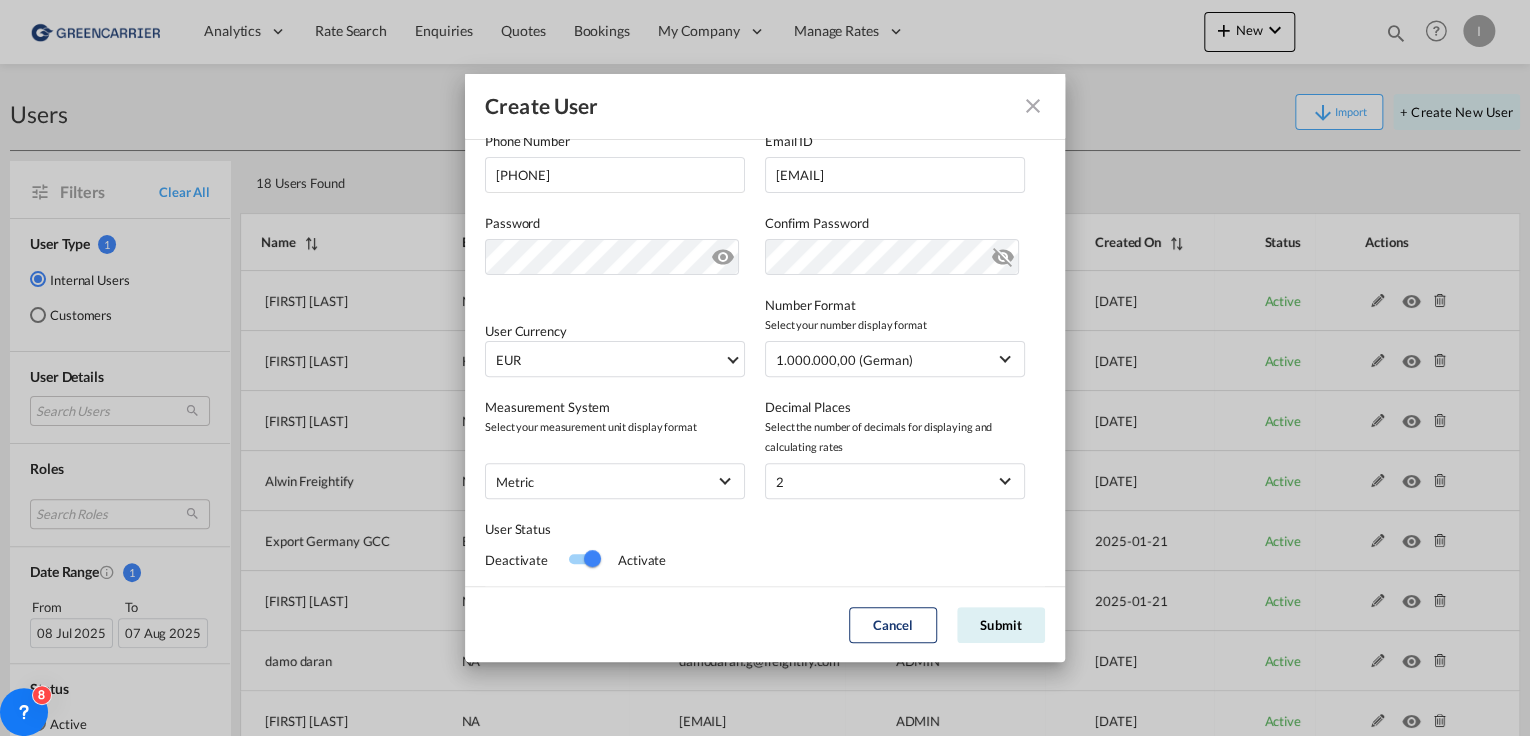 scroll, scrollTop: 404, scrollLeft: 0, axis: vertical 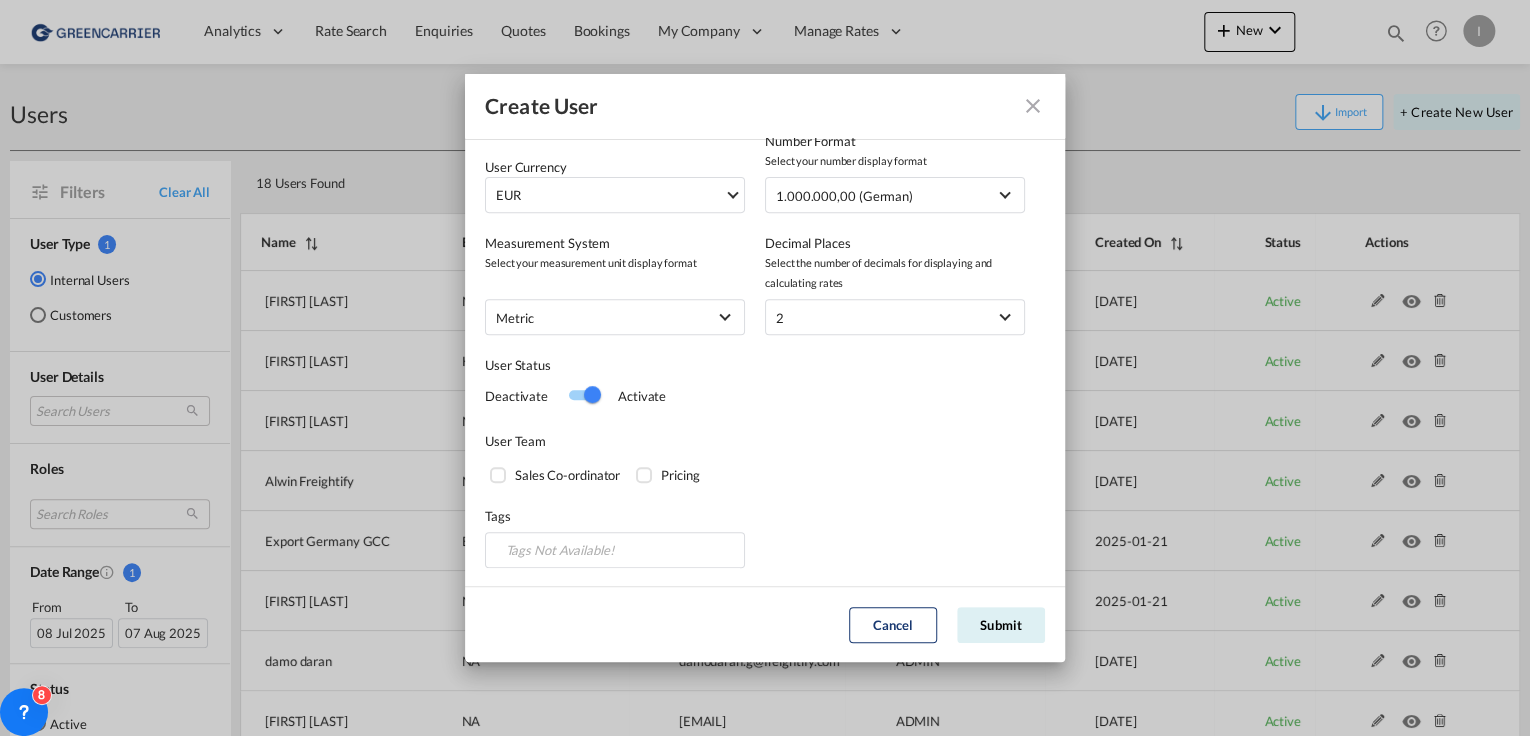click at bounding box center [500, 477] 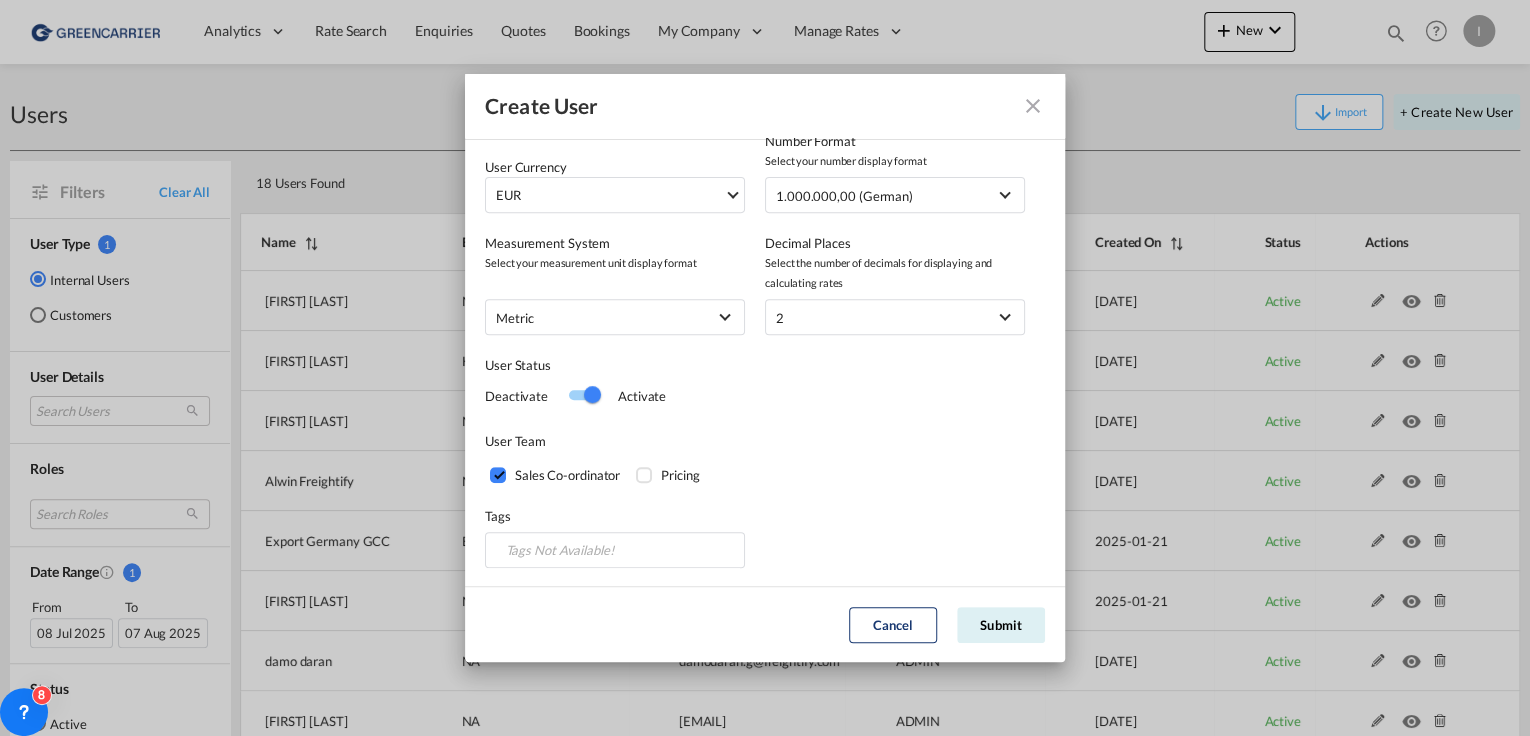 click at bounding box center (646, 477) 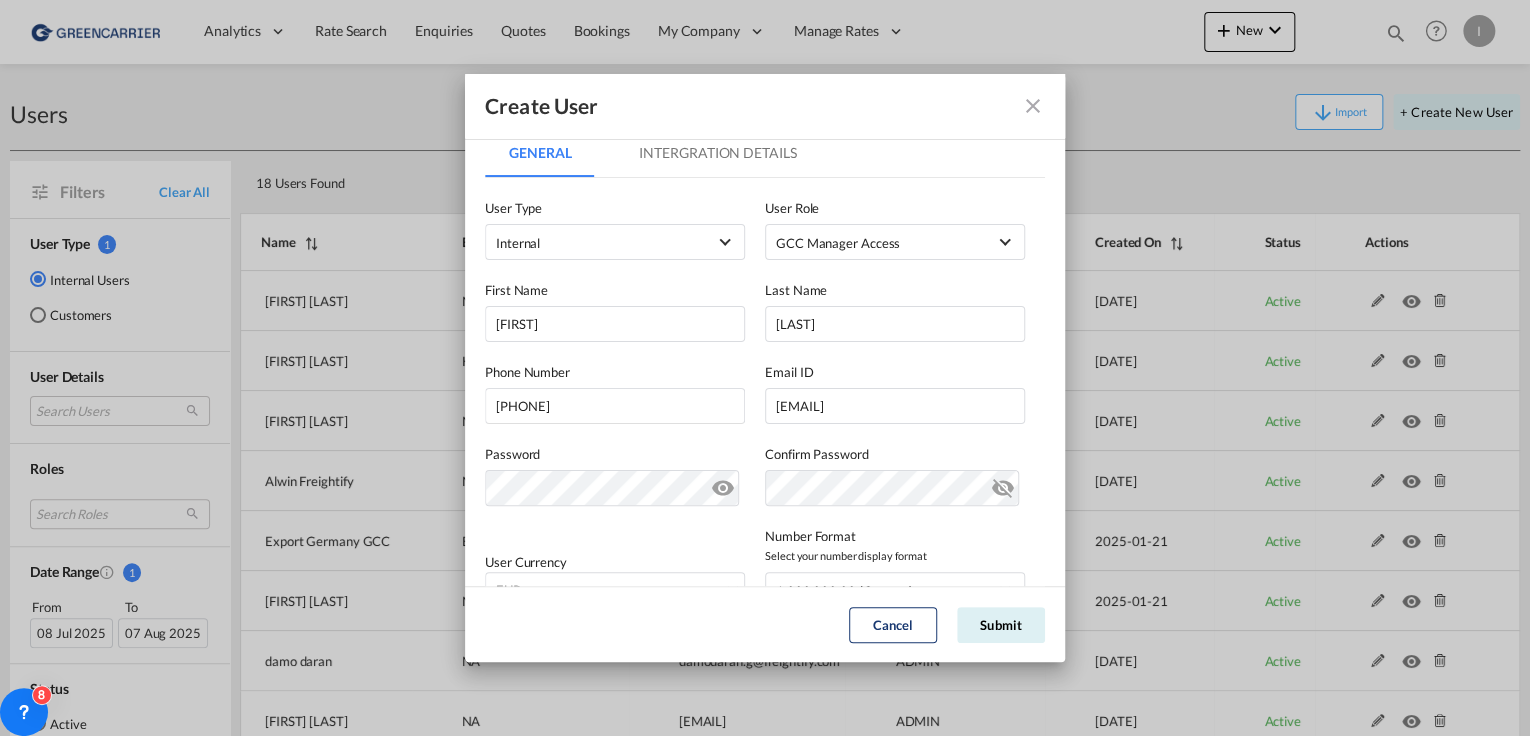 scroll, scrollTop: 0, scrollLeft: 0, axis: both 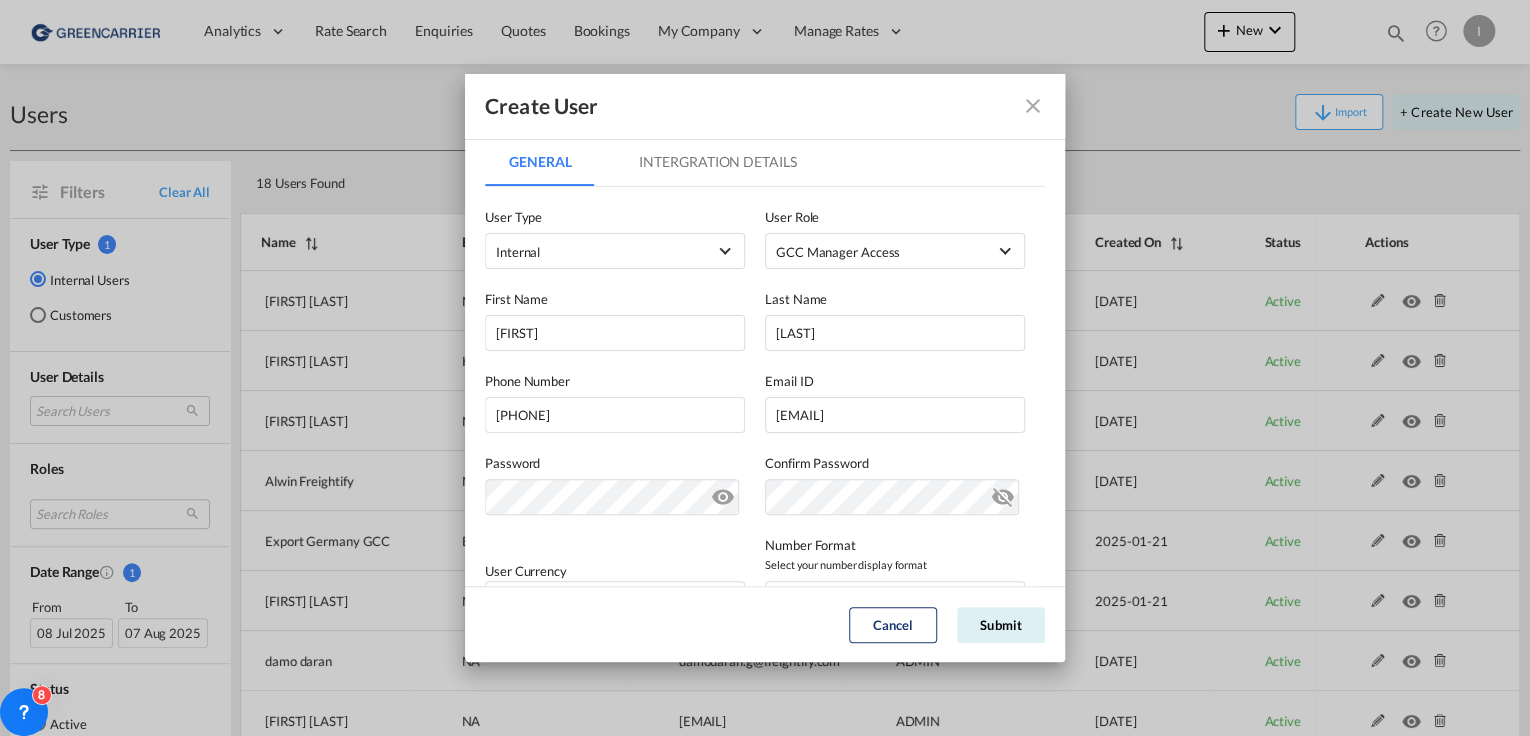 click on "Intergration Details" at bounding box center (717, 162) 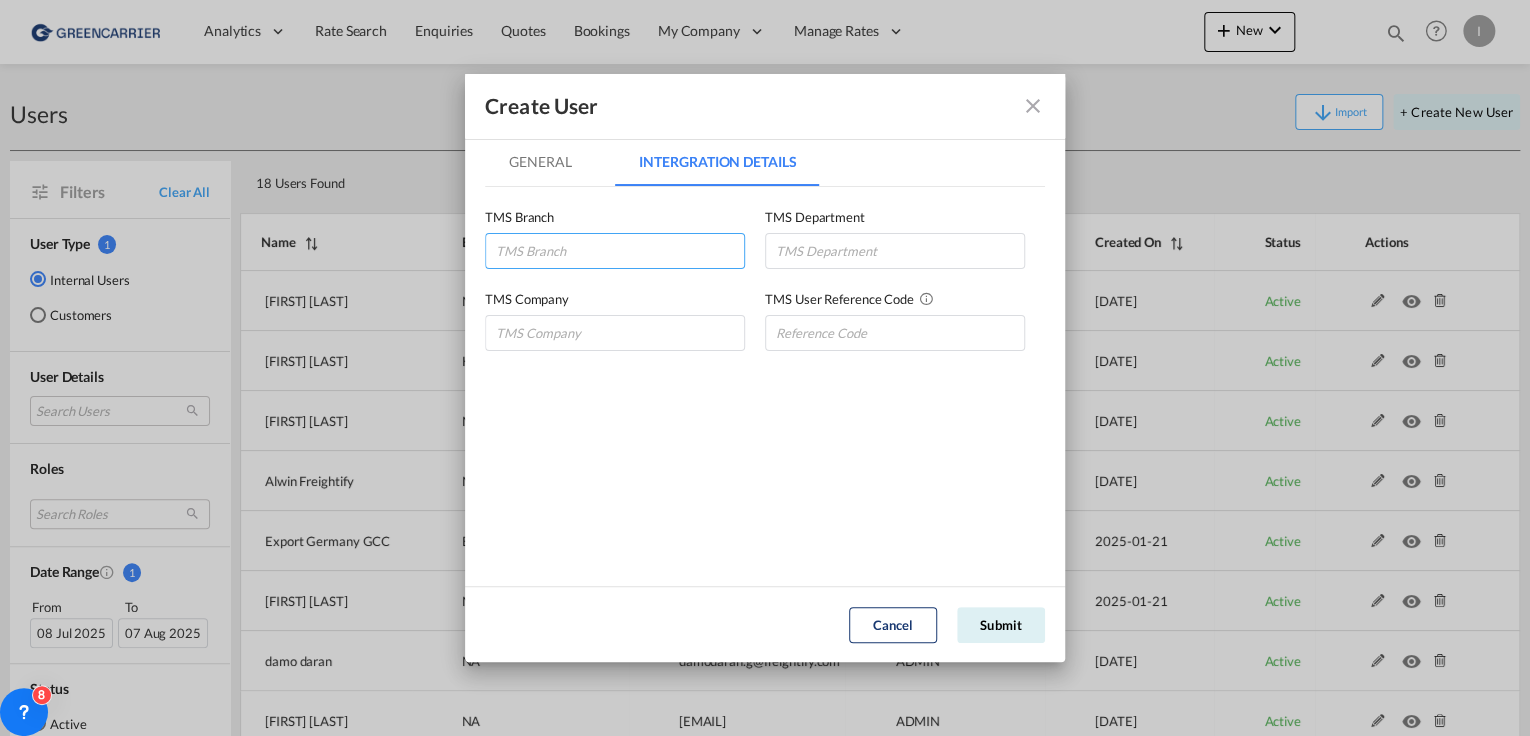 click at bounding box center [615, 251] 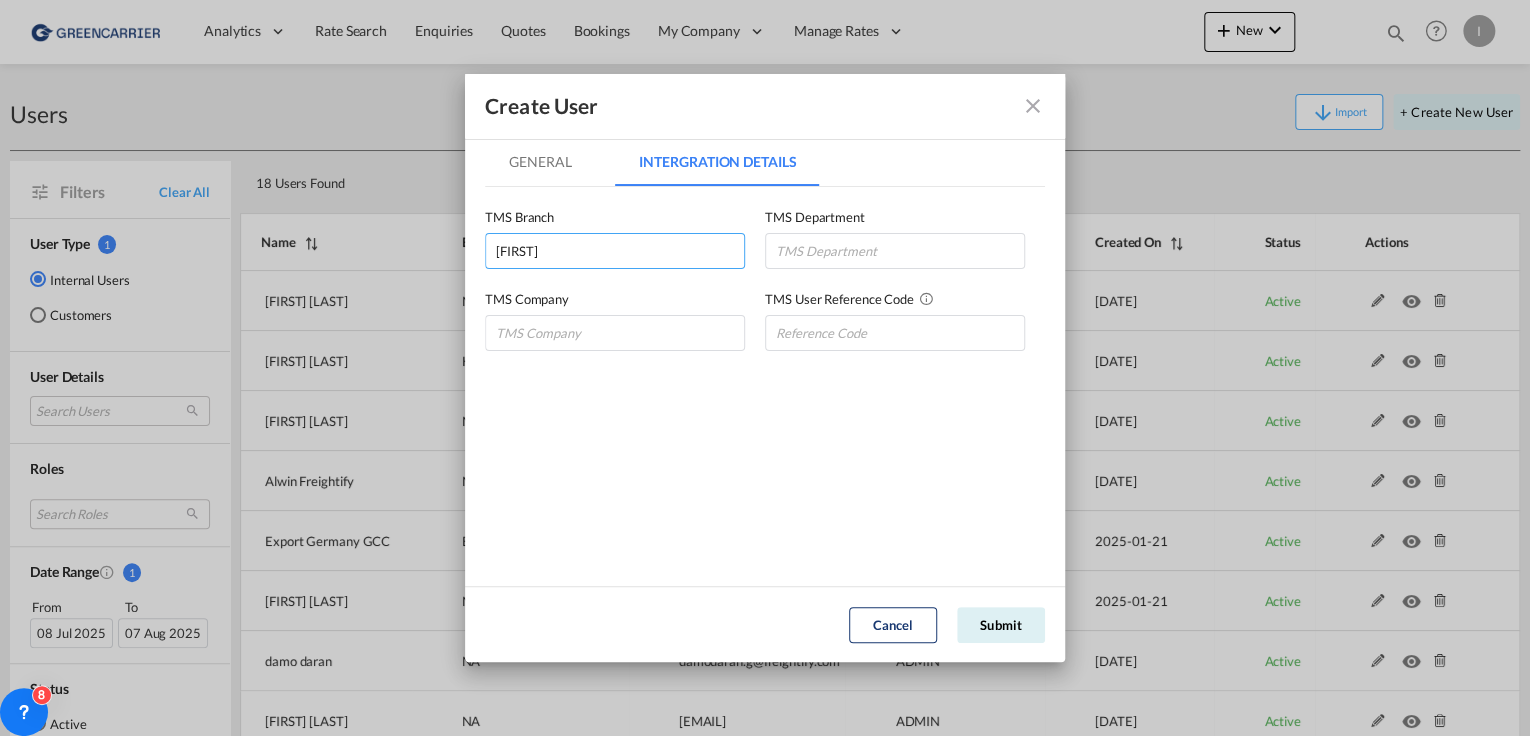 type on "G" 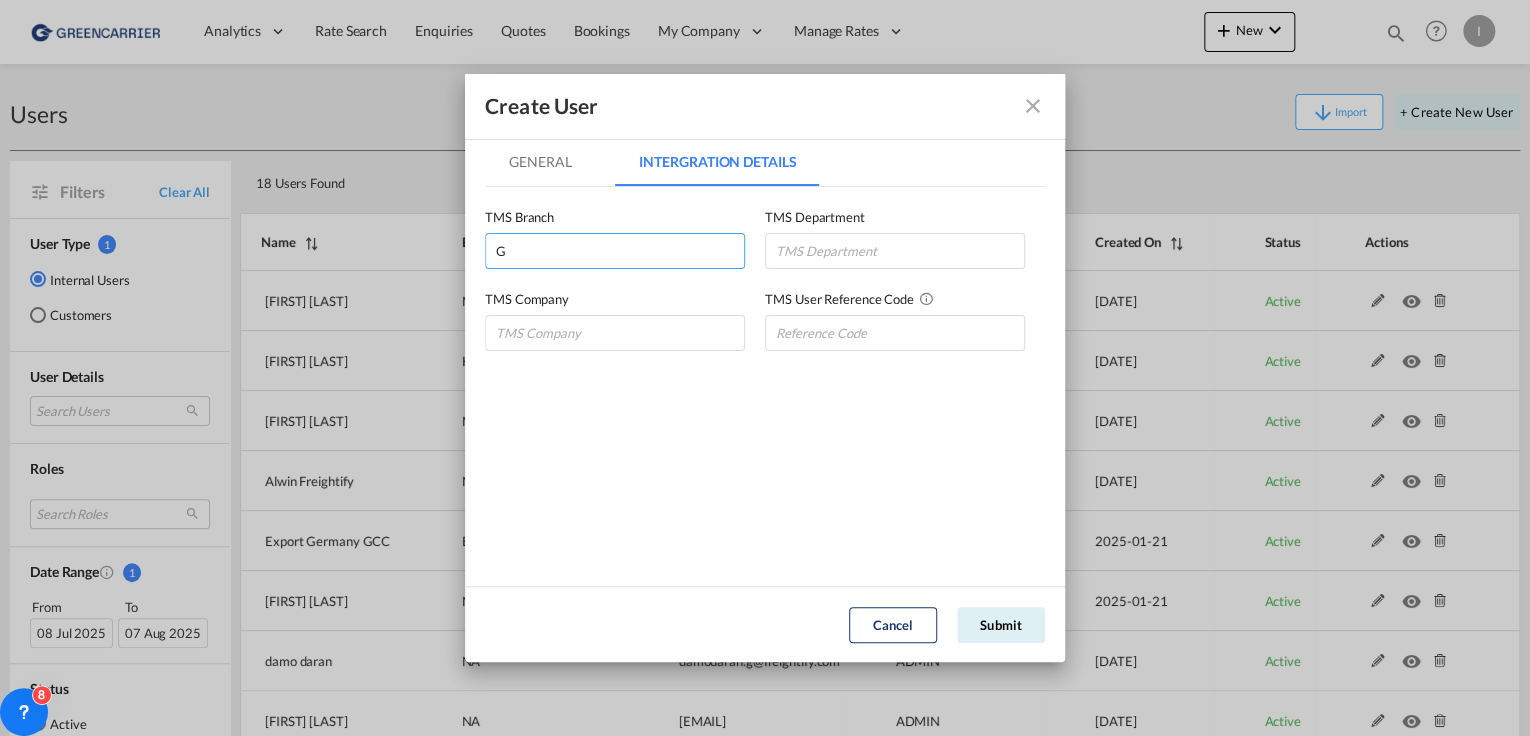 type 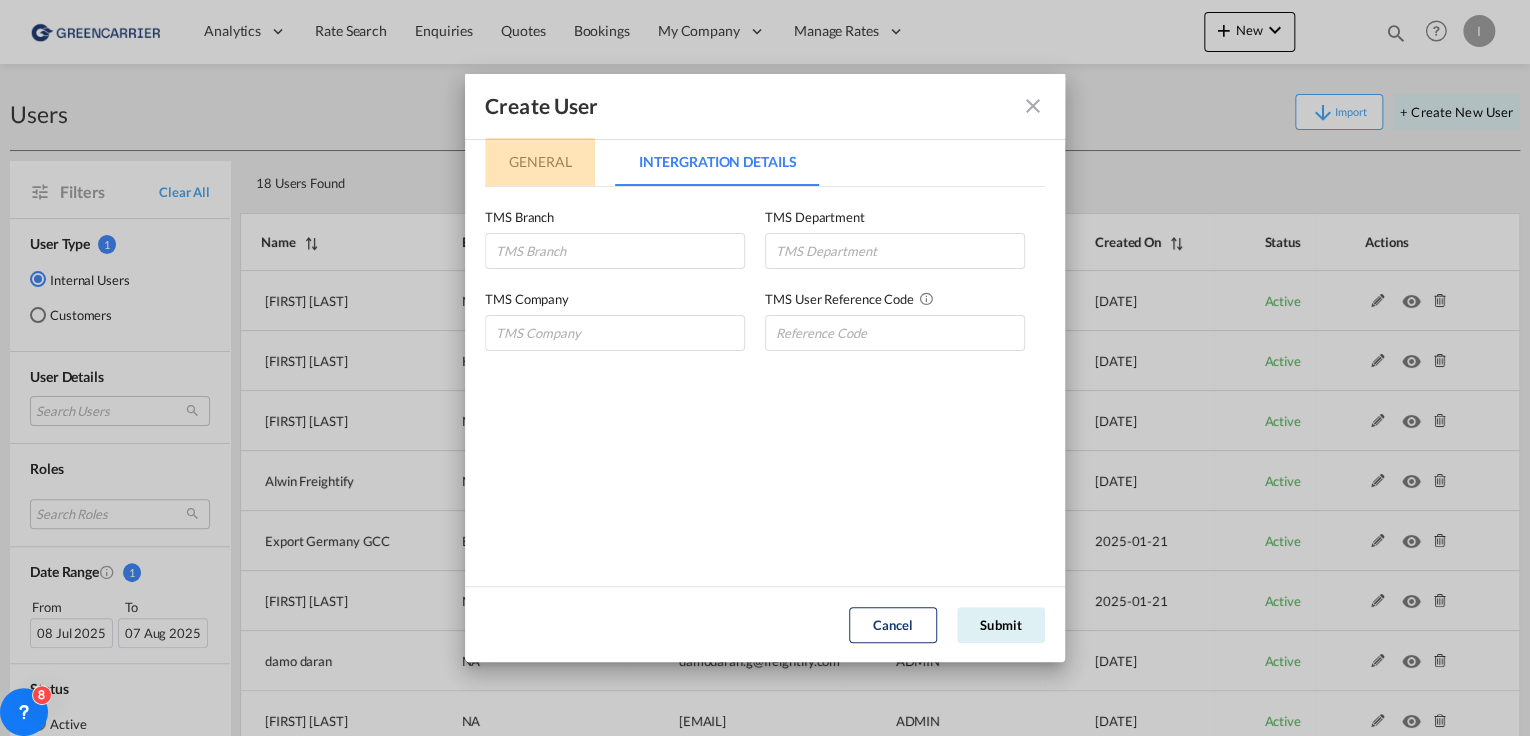click on "General" at bounding box center (540, 162) 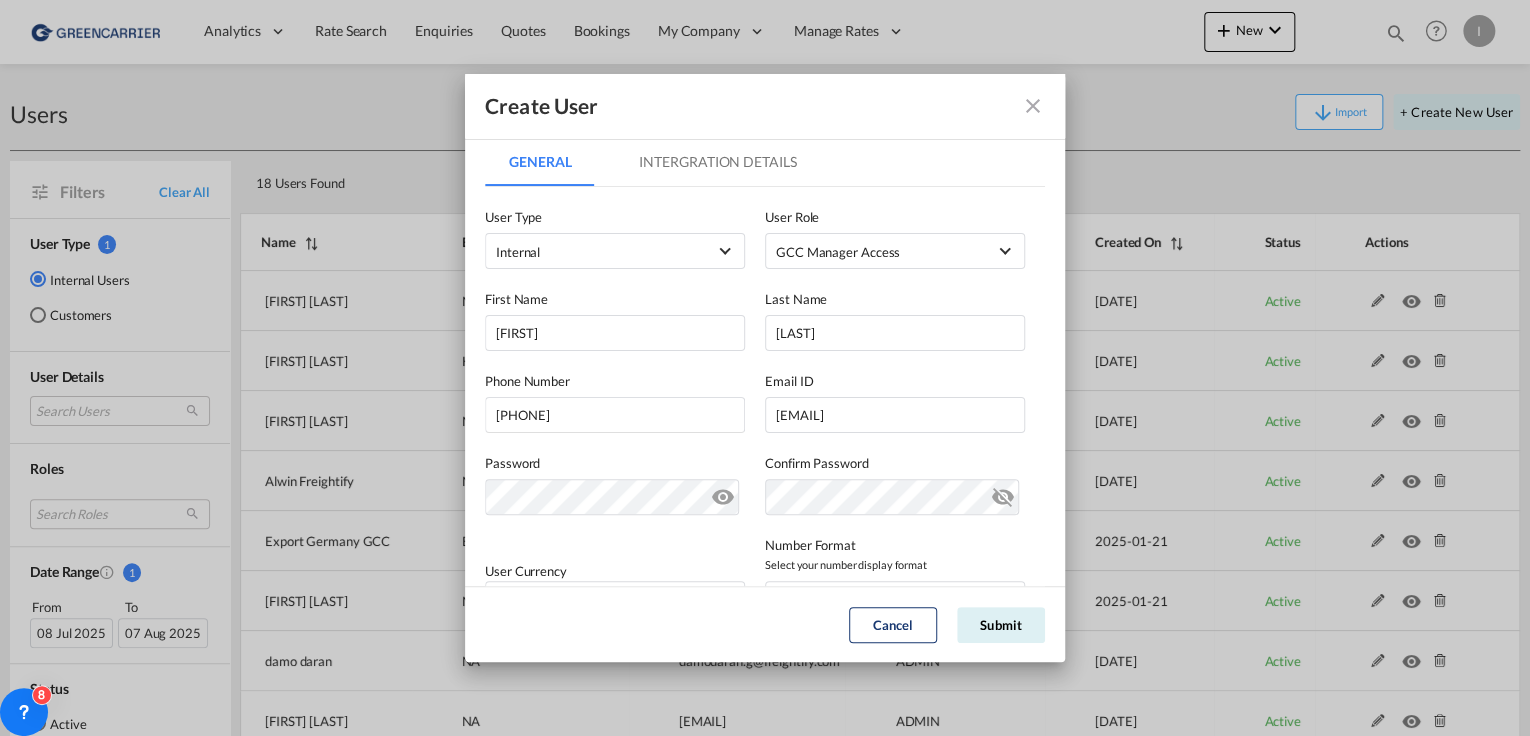 click at bounding box center [1003, 493] 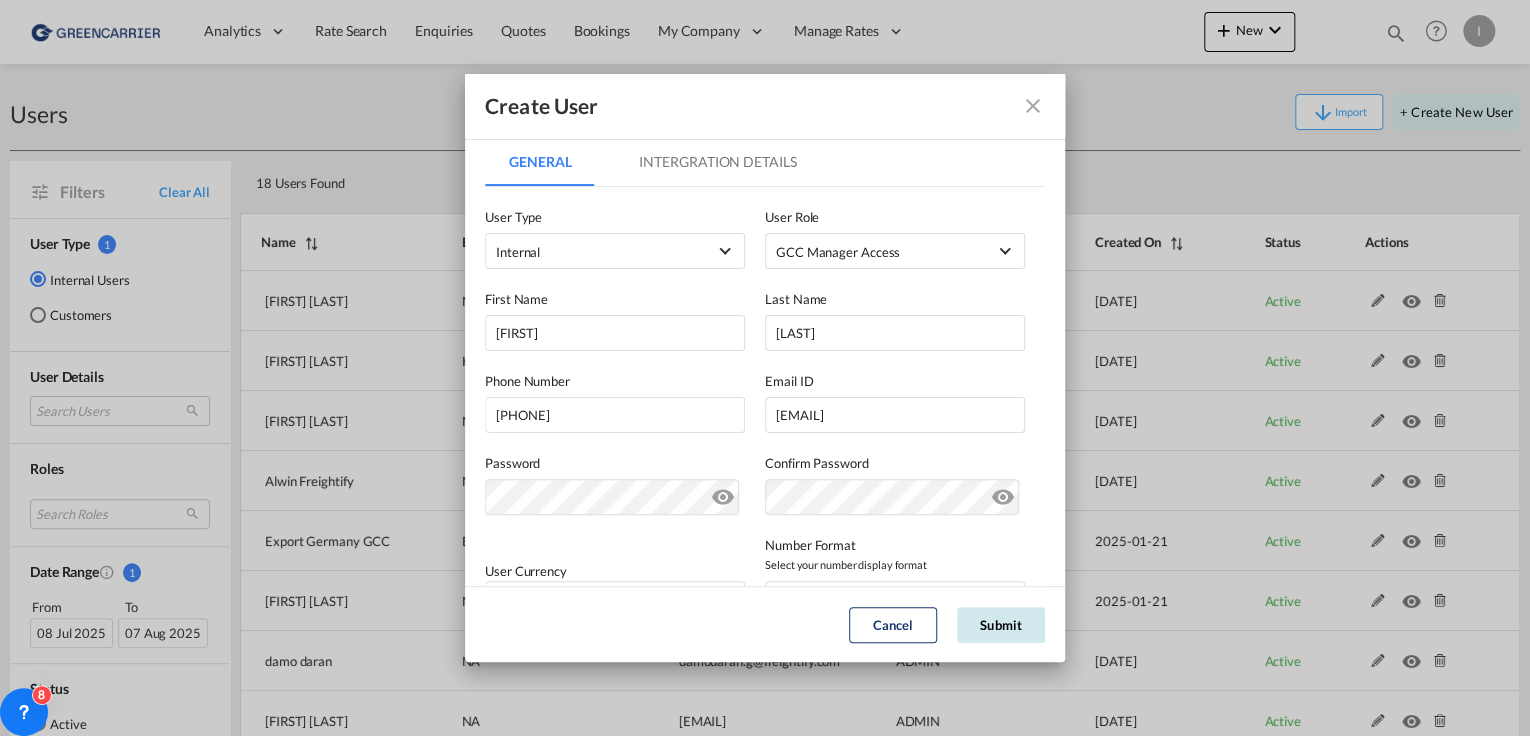 click on "Submit" 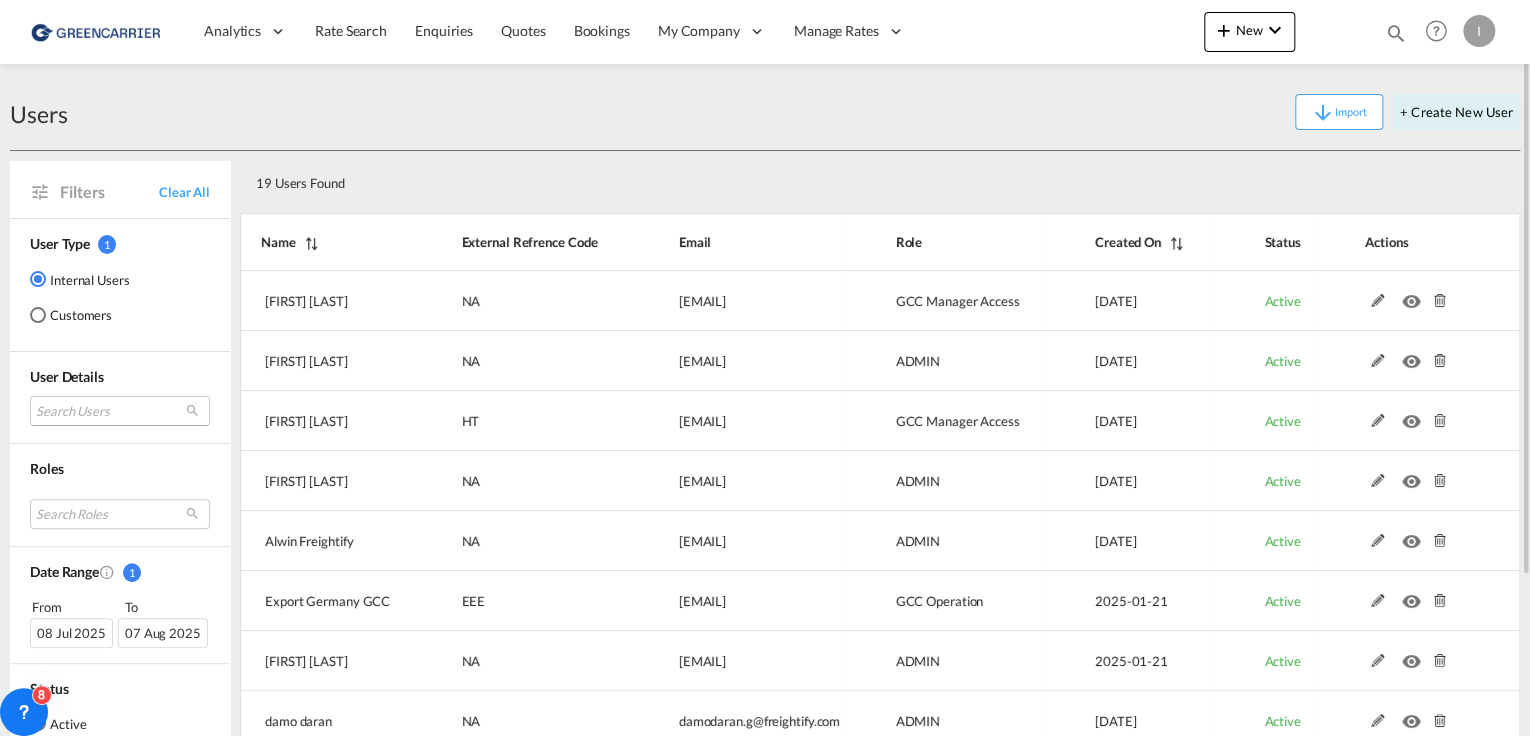 click on "Search Users" at bounding box center [120, 411] 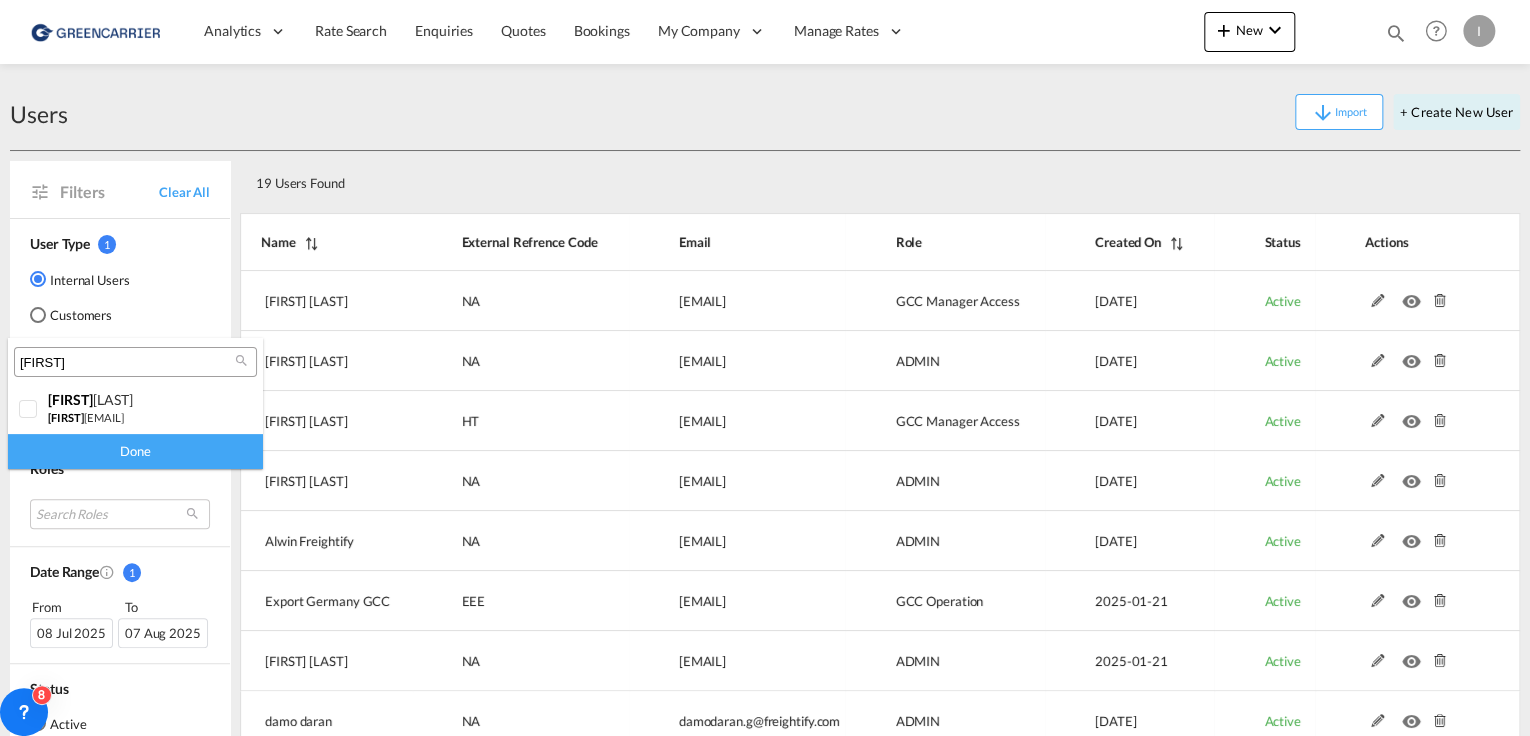 click on "[FIRST]" at bounding box center [127, 363] 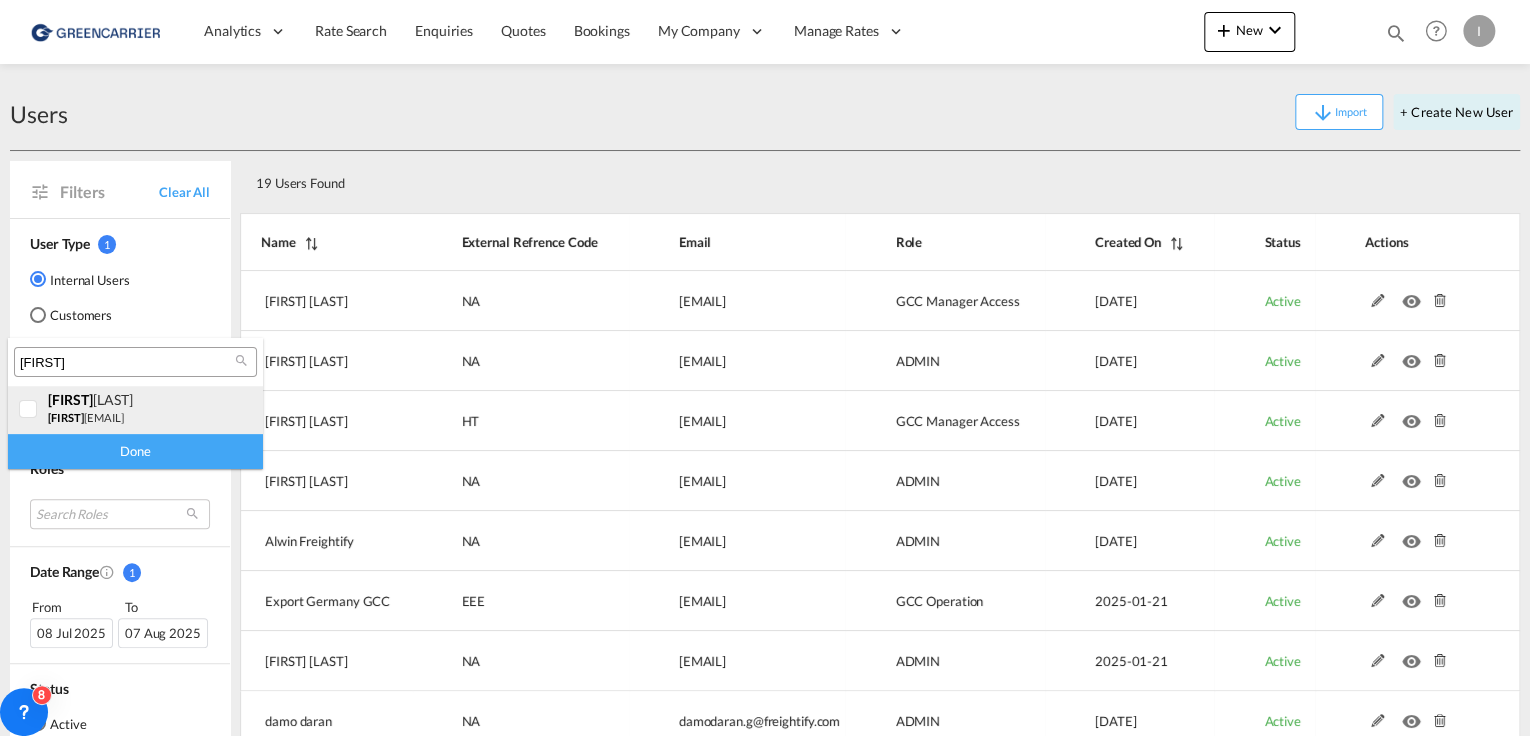 click at bounding box center [29, 410] 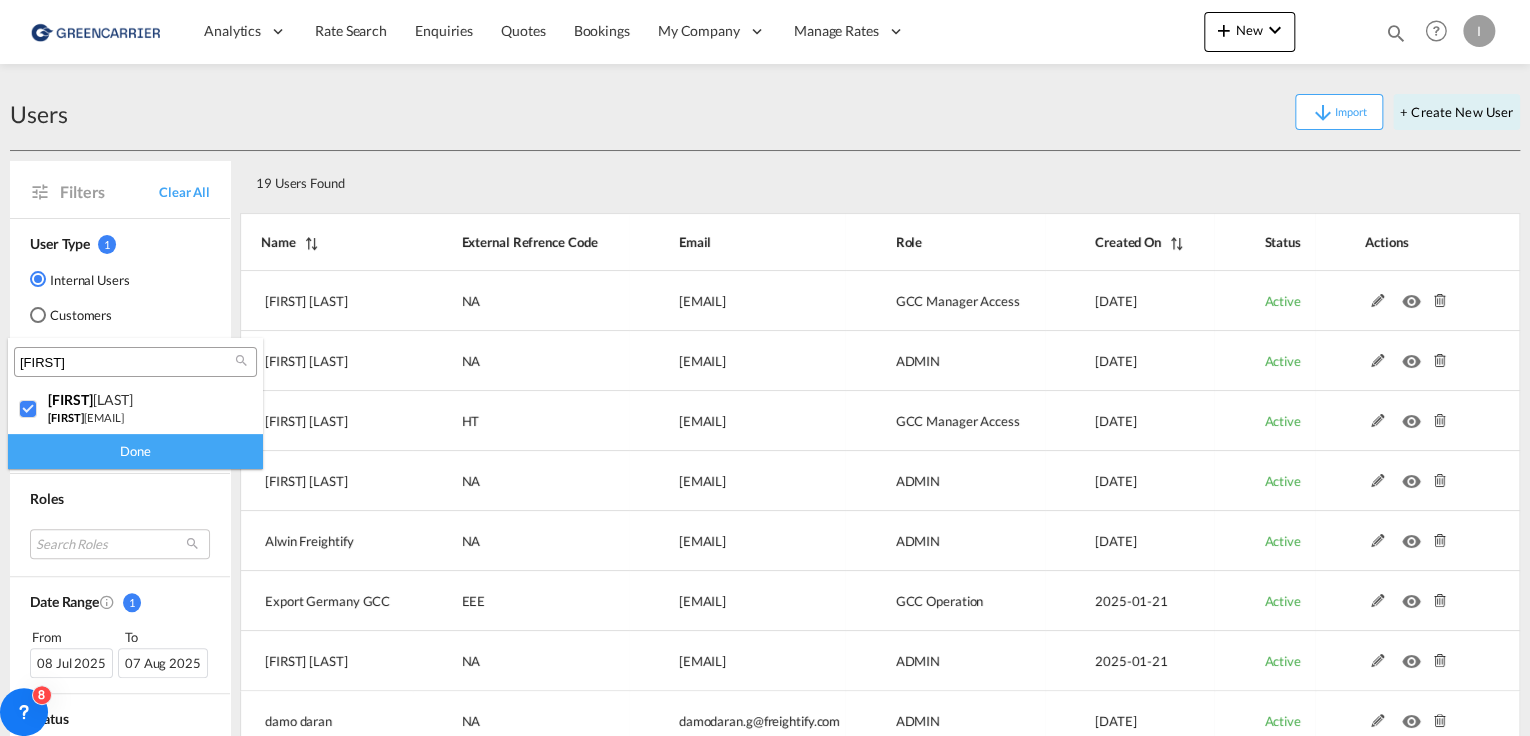 click on "Done" at bounding box center [135, 451] 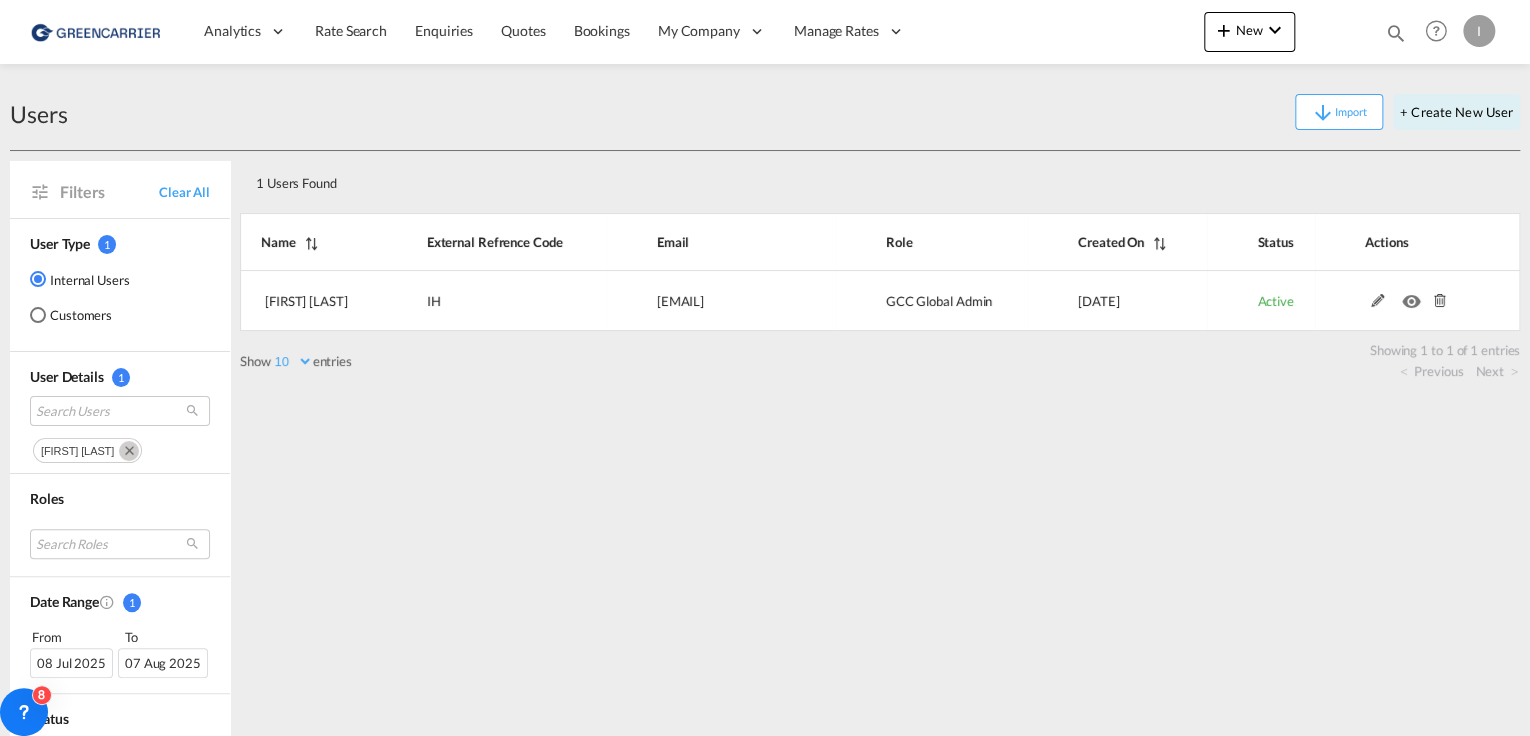 click at bounding box center (129, 451) 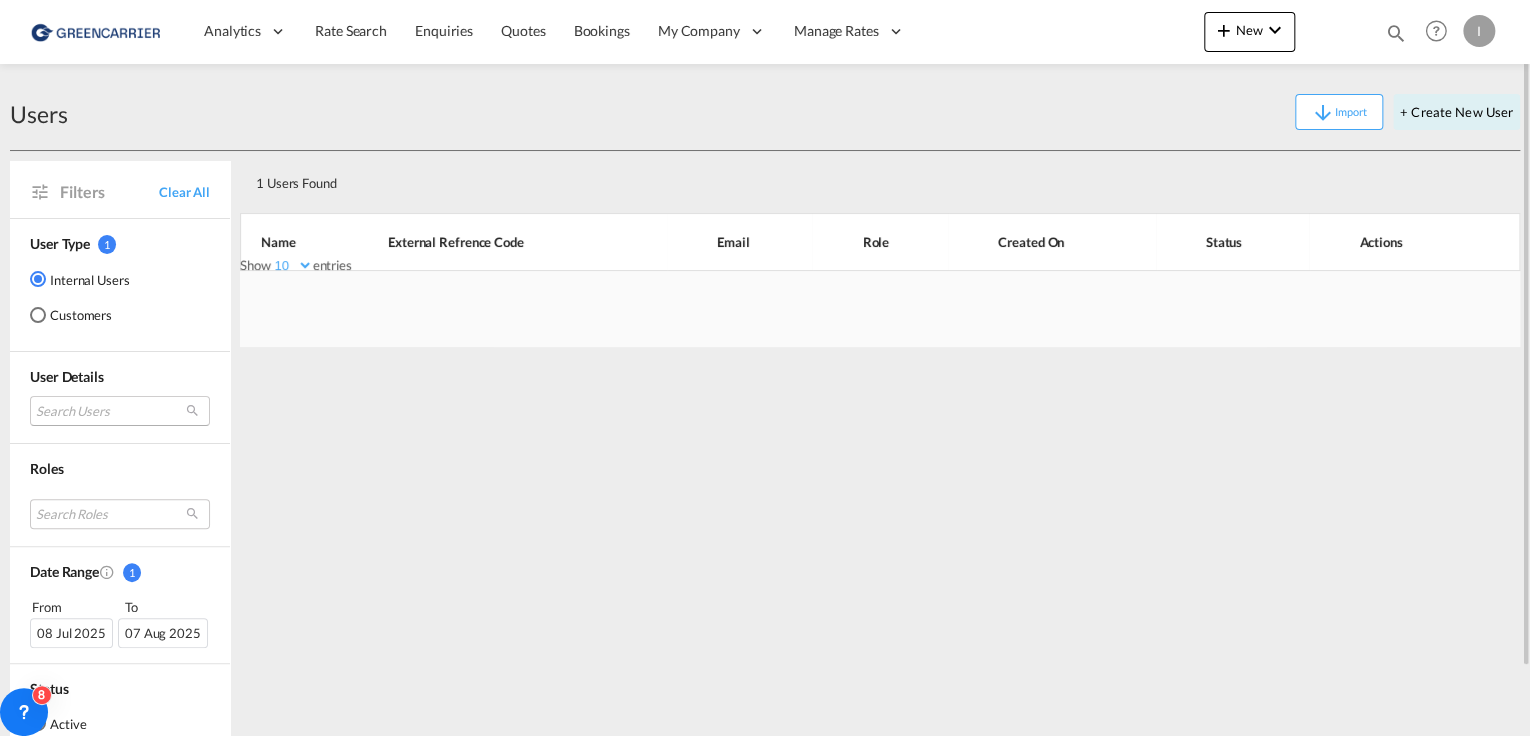 click on "Search Users" at bounding box center [120, 411] 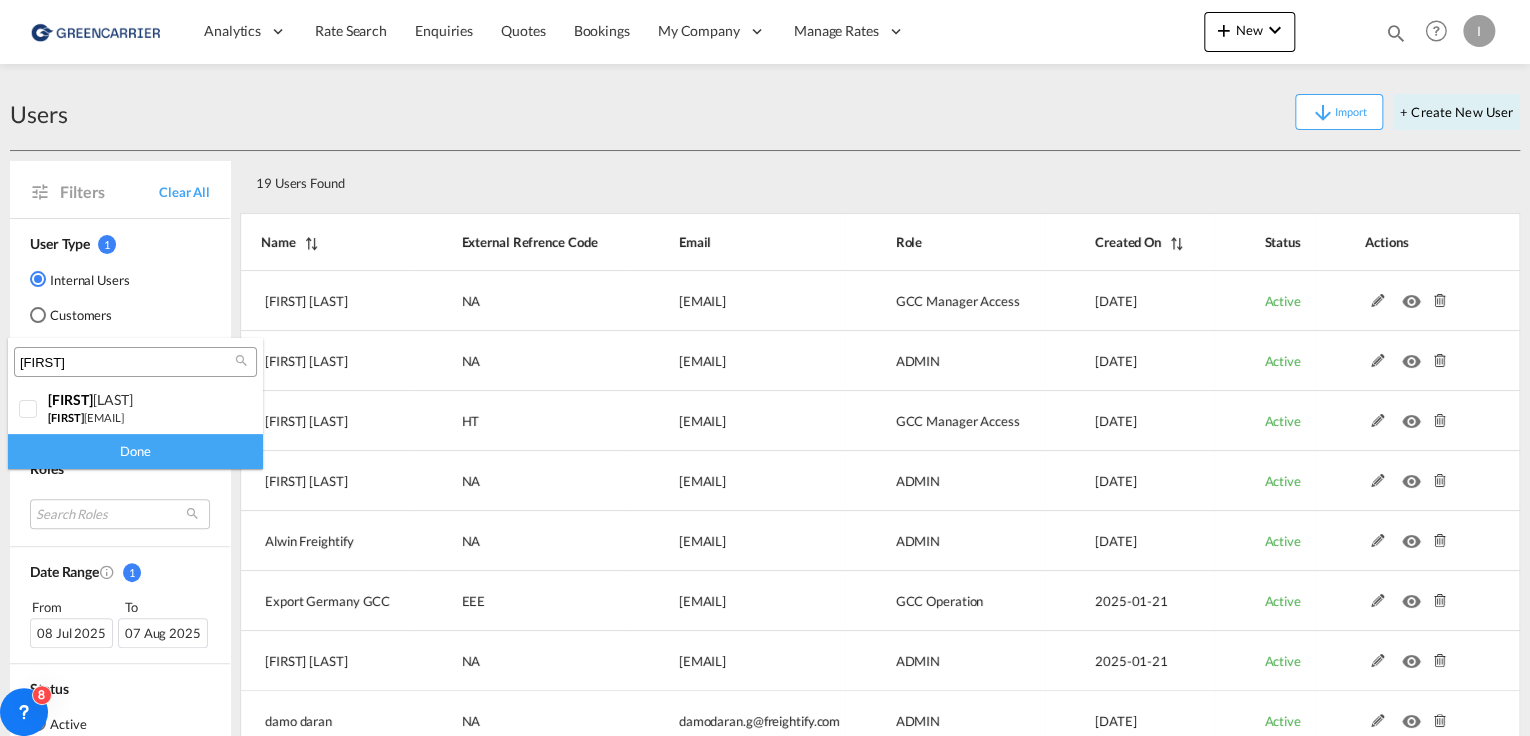 click on "[FIRST]" at bounding box center [127, 363] 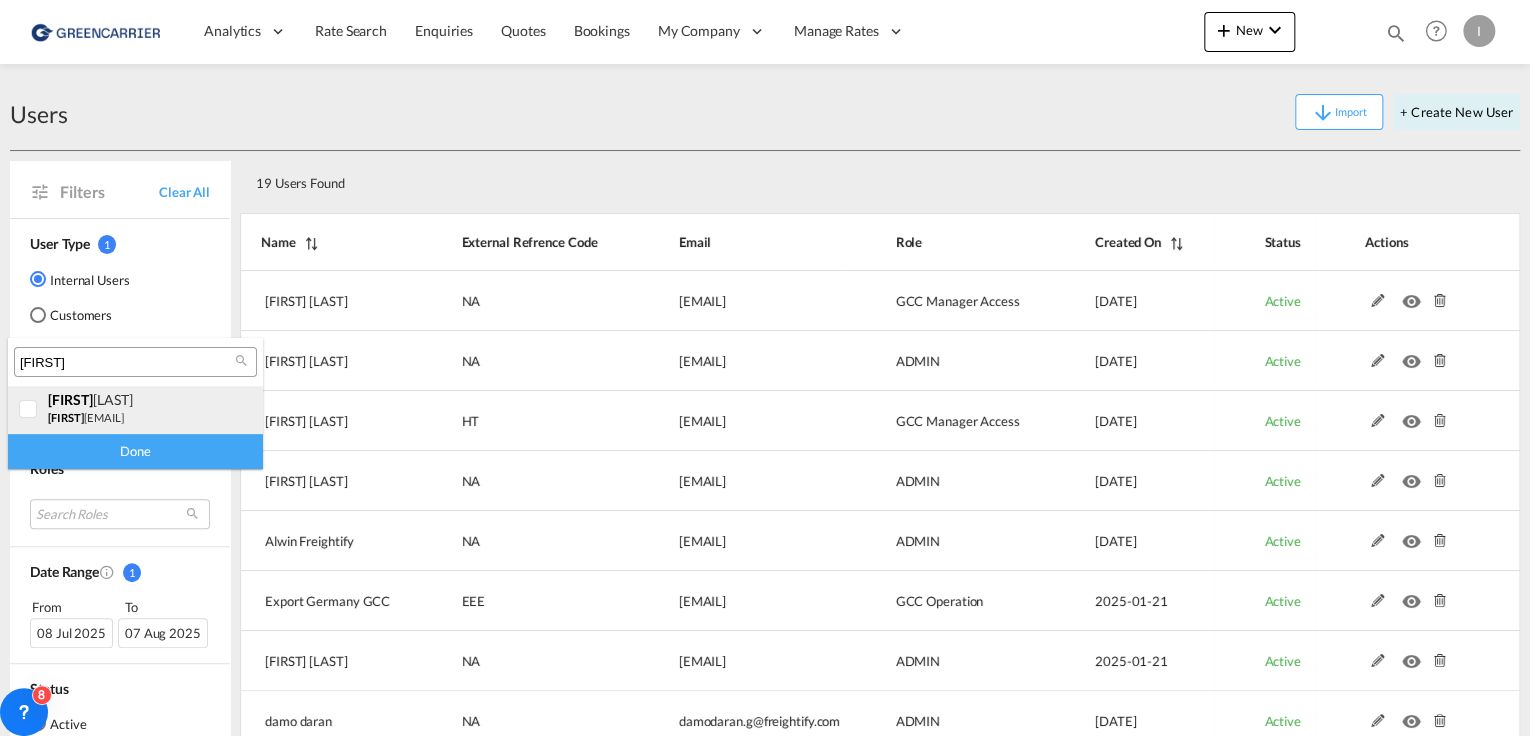 click on "[FIRST]" at bounding box center (66, 417) 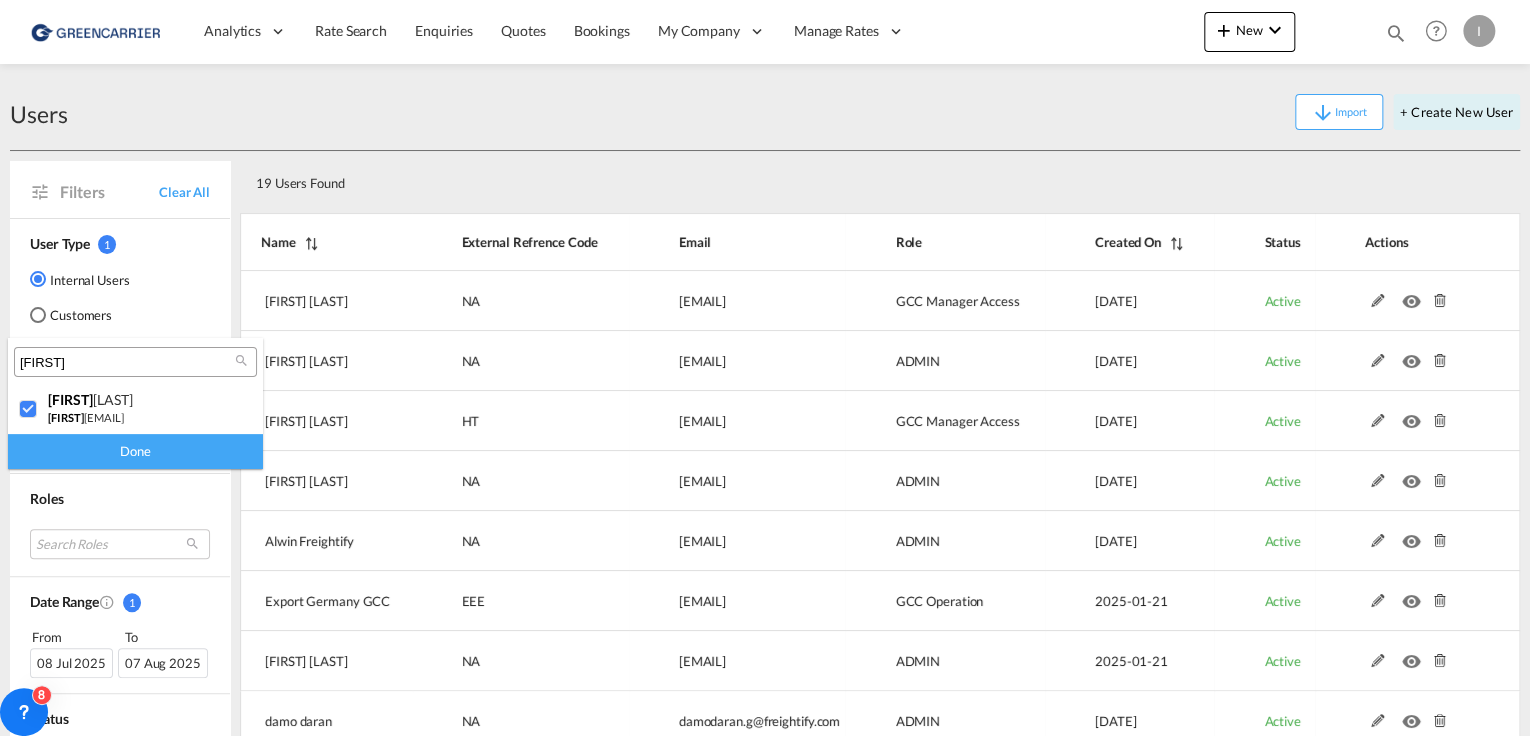click on "Done" at bounding box center [135, 451] 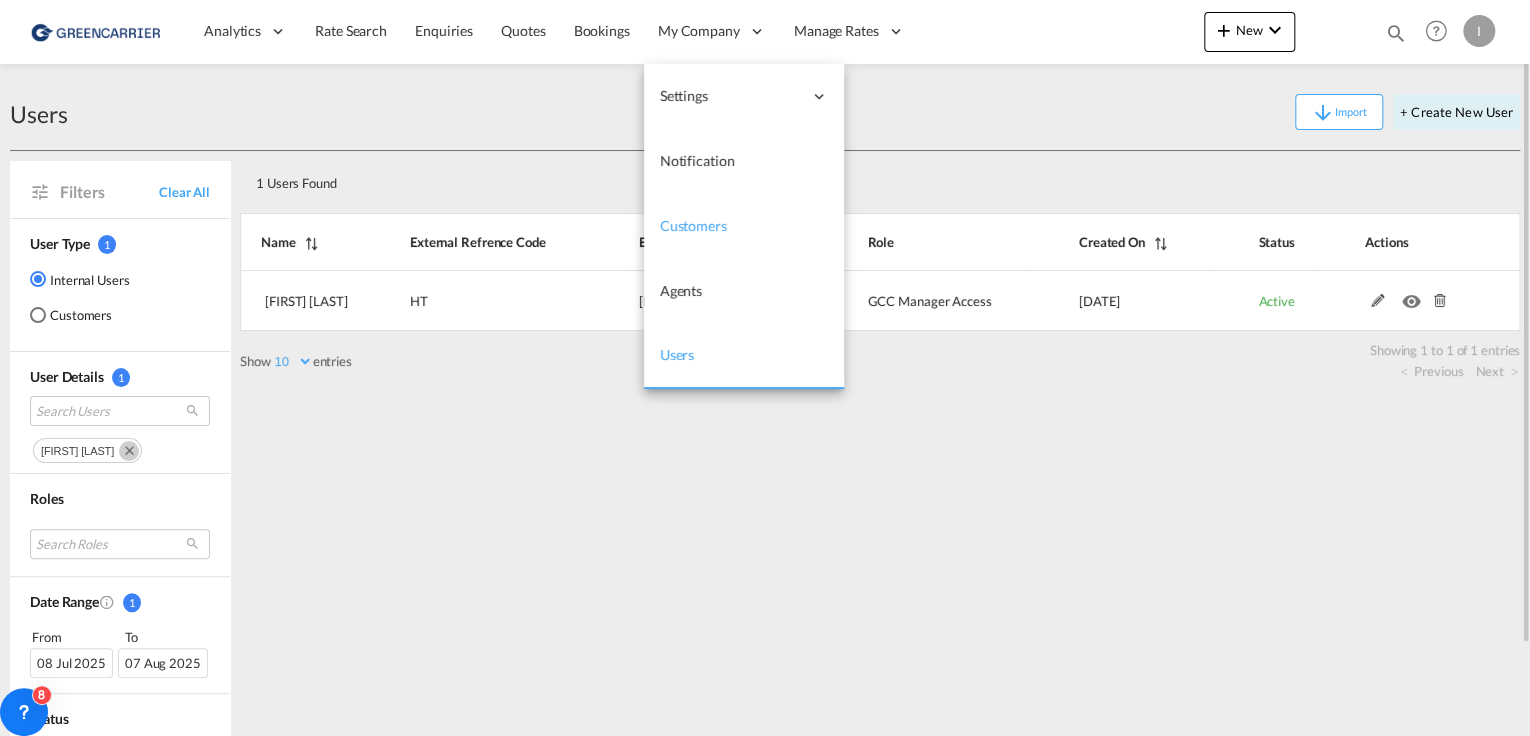 drag, startPoint x: 679, startPoint y: 225, endPoint x: 684, endPoint y: 239, distance: 14.866069 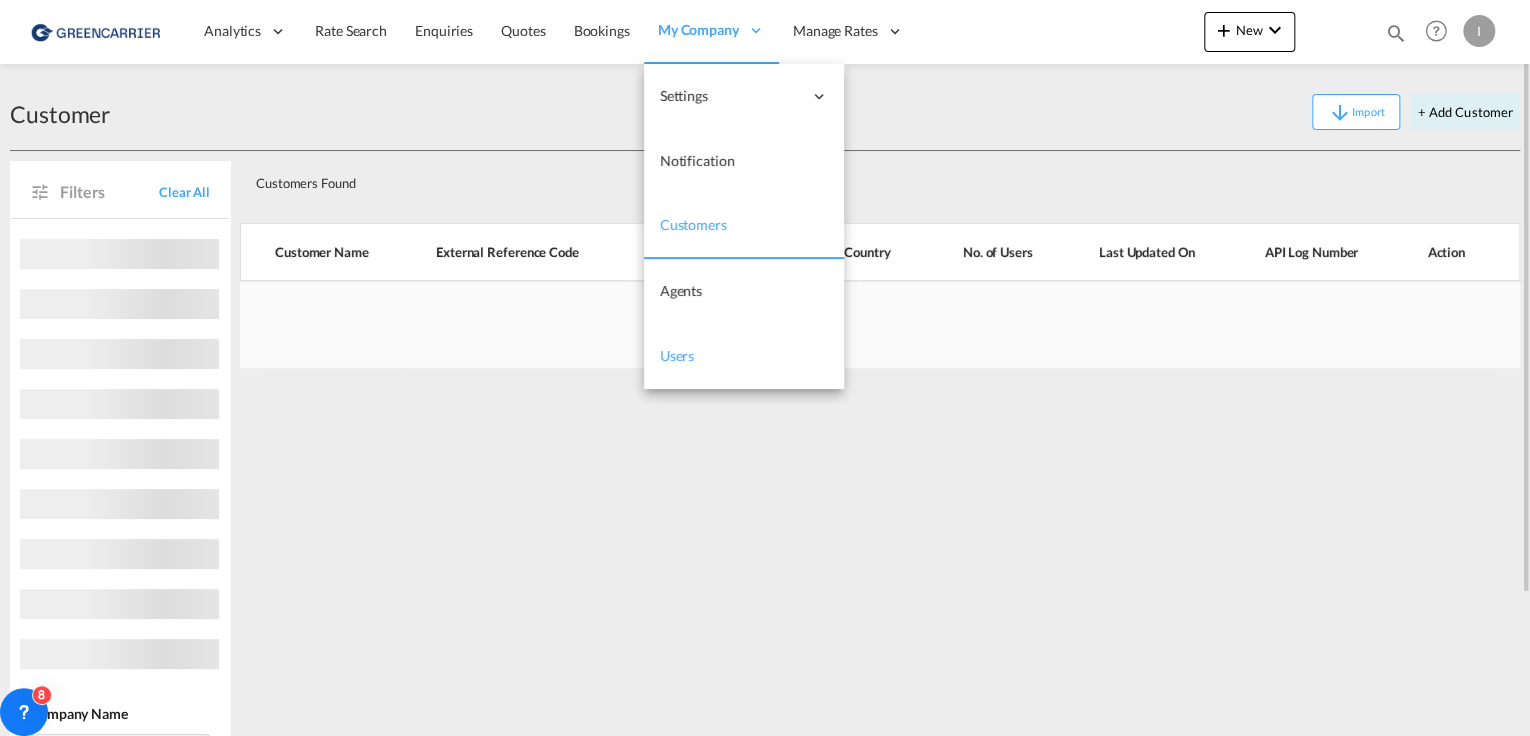 click on "Users" at bounding box center (677, 355) 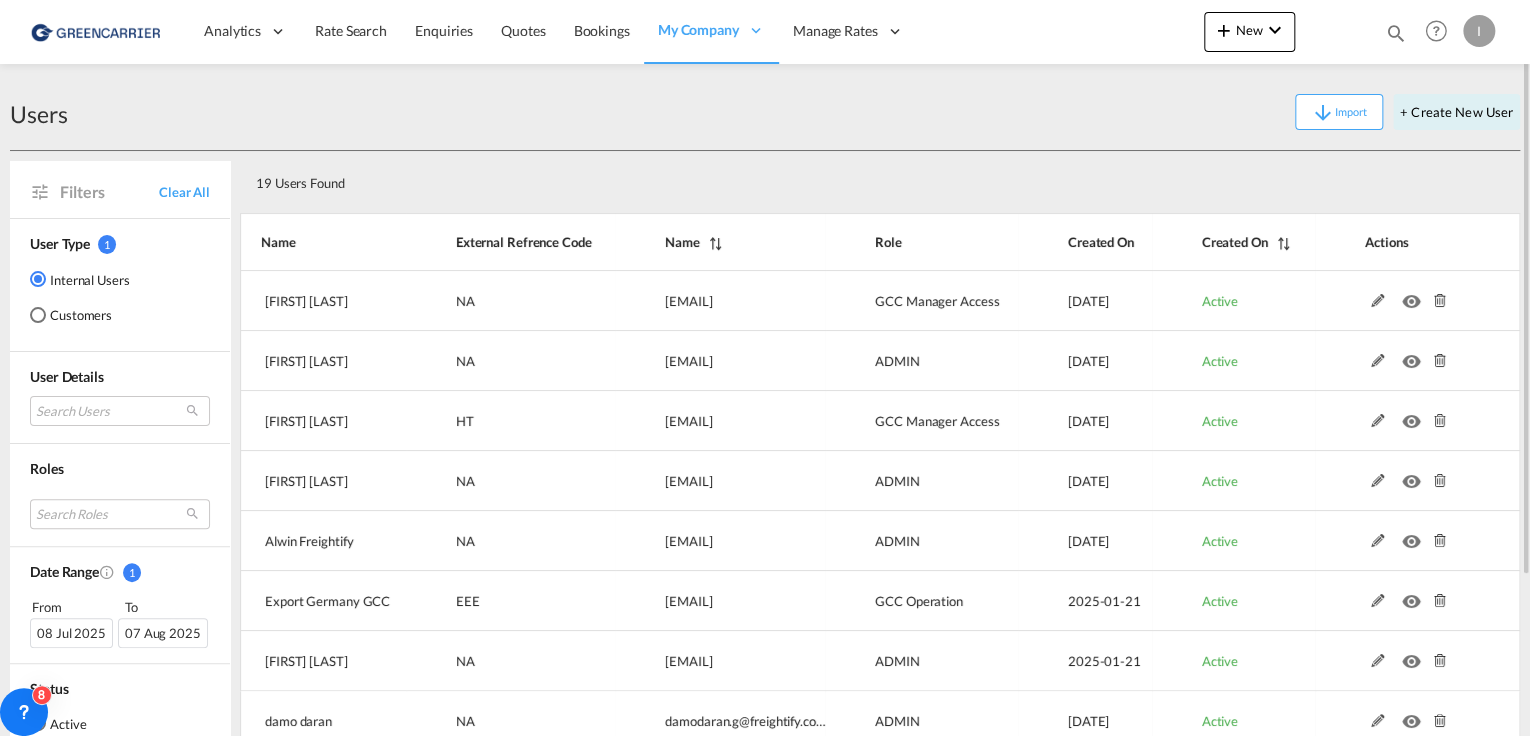 drag, startPoint x: 579, startPoint y: 152, endPoint x: 585, endPoint y: 175, distance: 23.769728 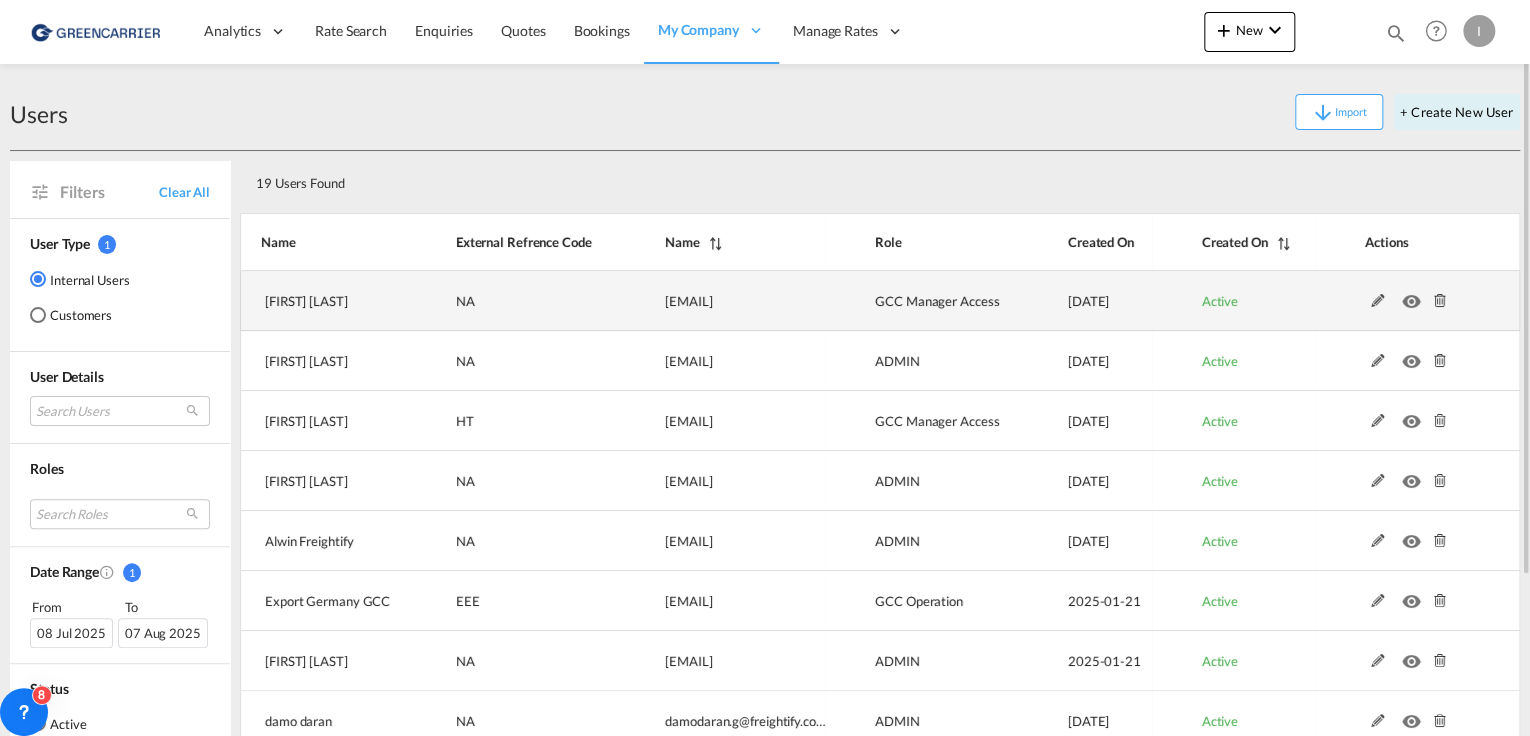 click at bounding box center [1378, 301] 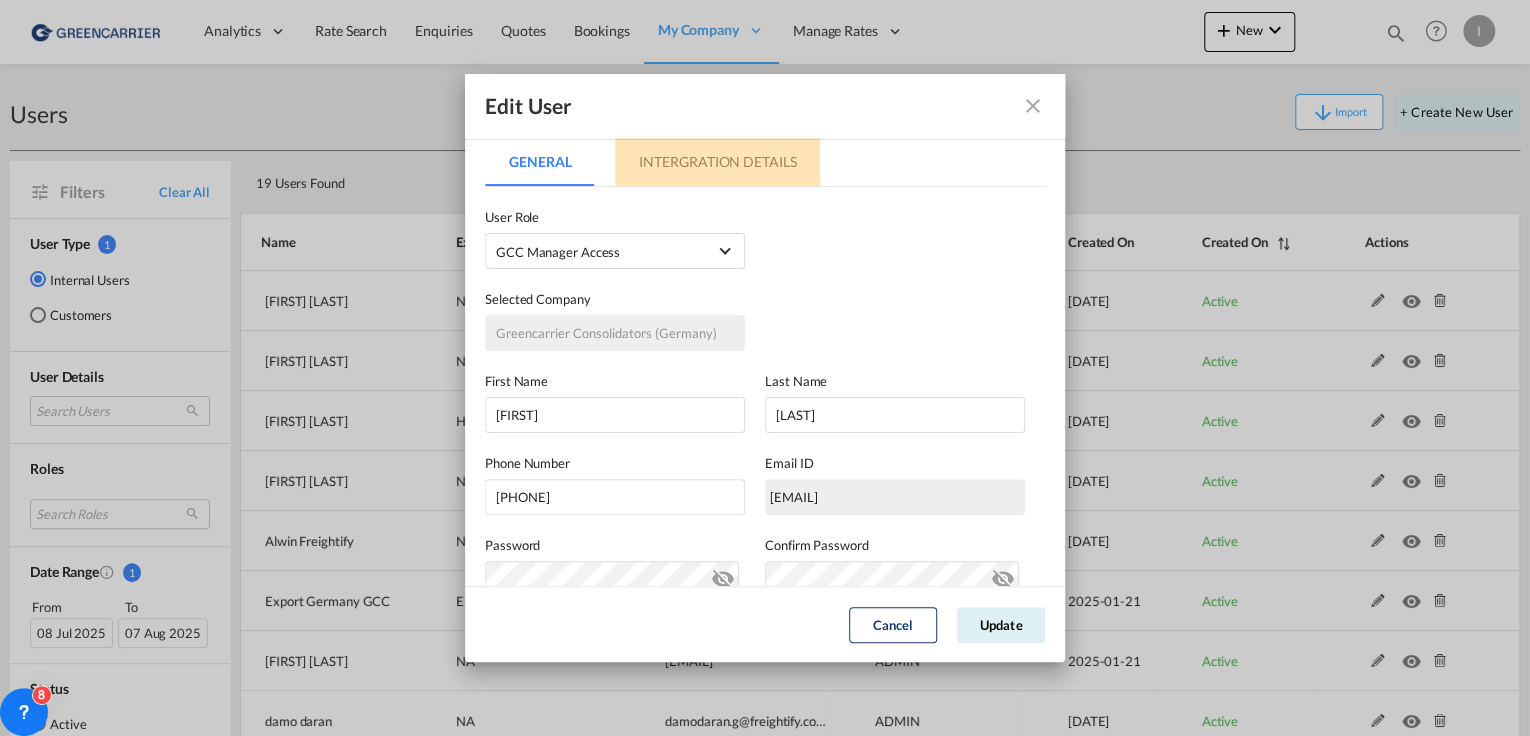 click on "Intergration Details" at bounding box center [717, 162] 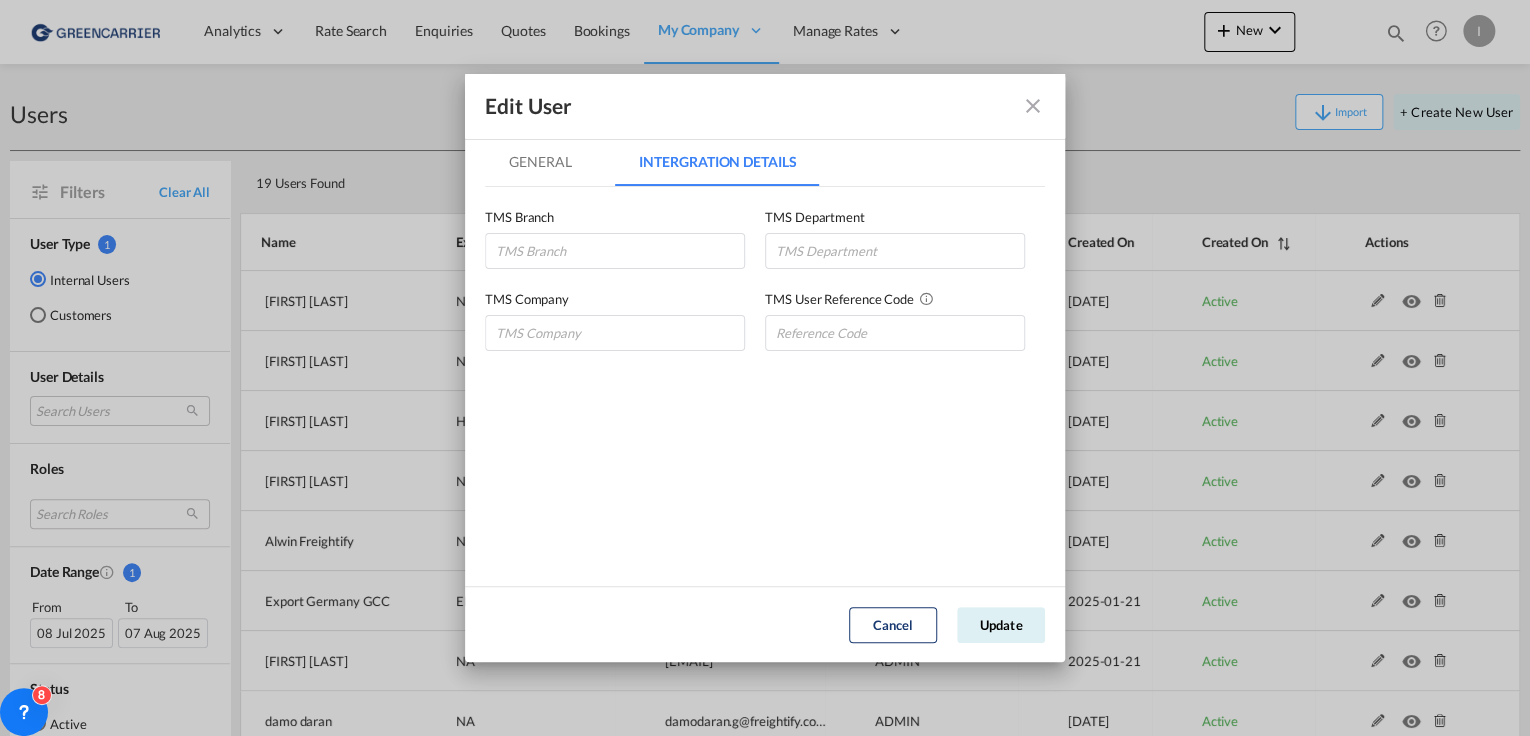 click at bounding box center (1033, 106) 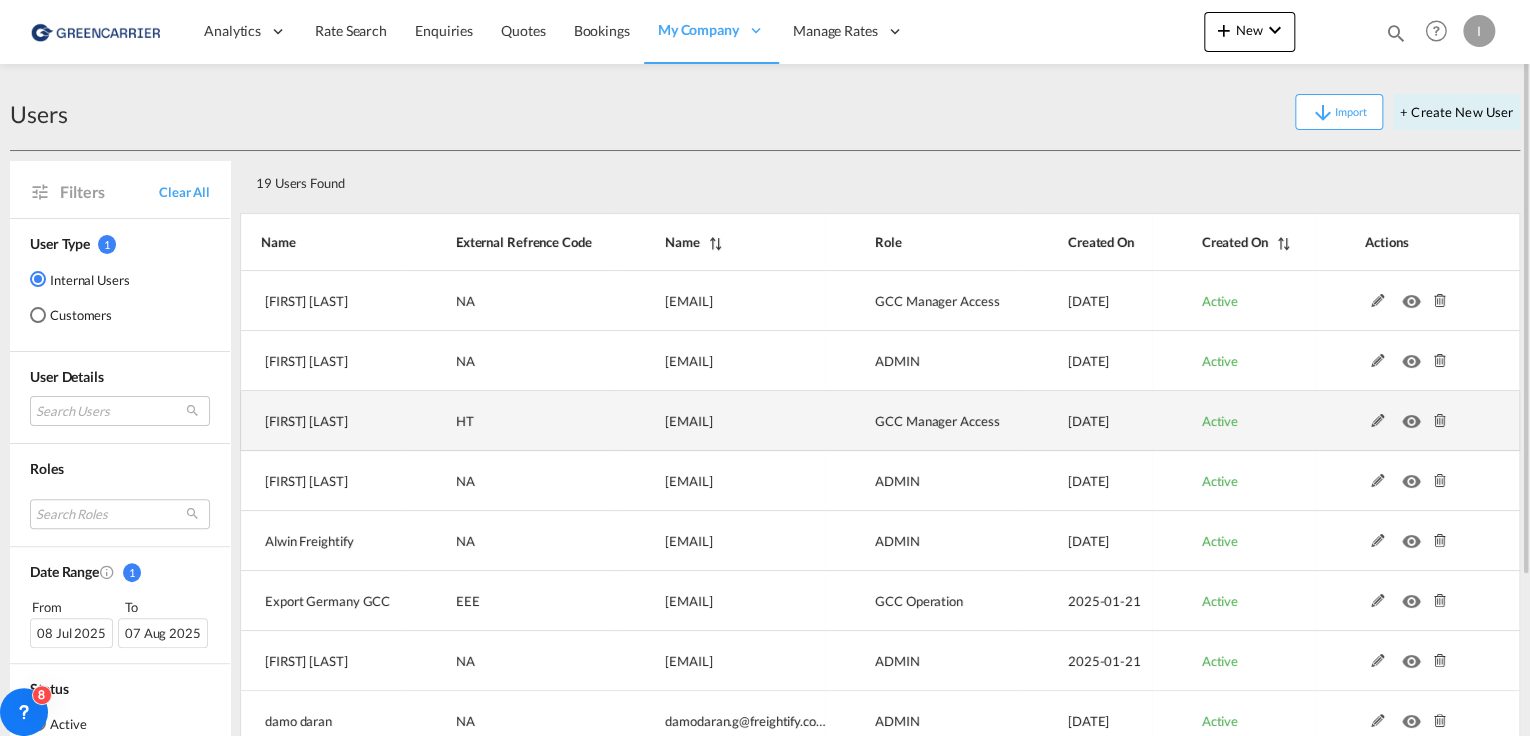 click at bounding box center (1378, 421) 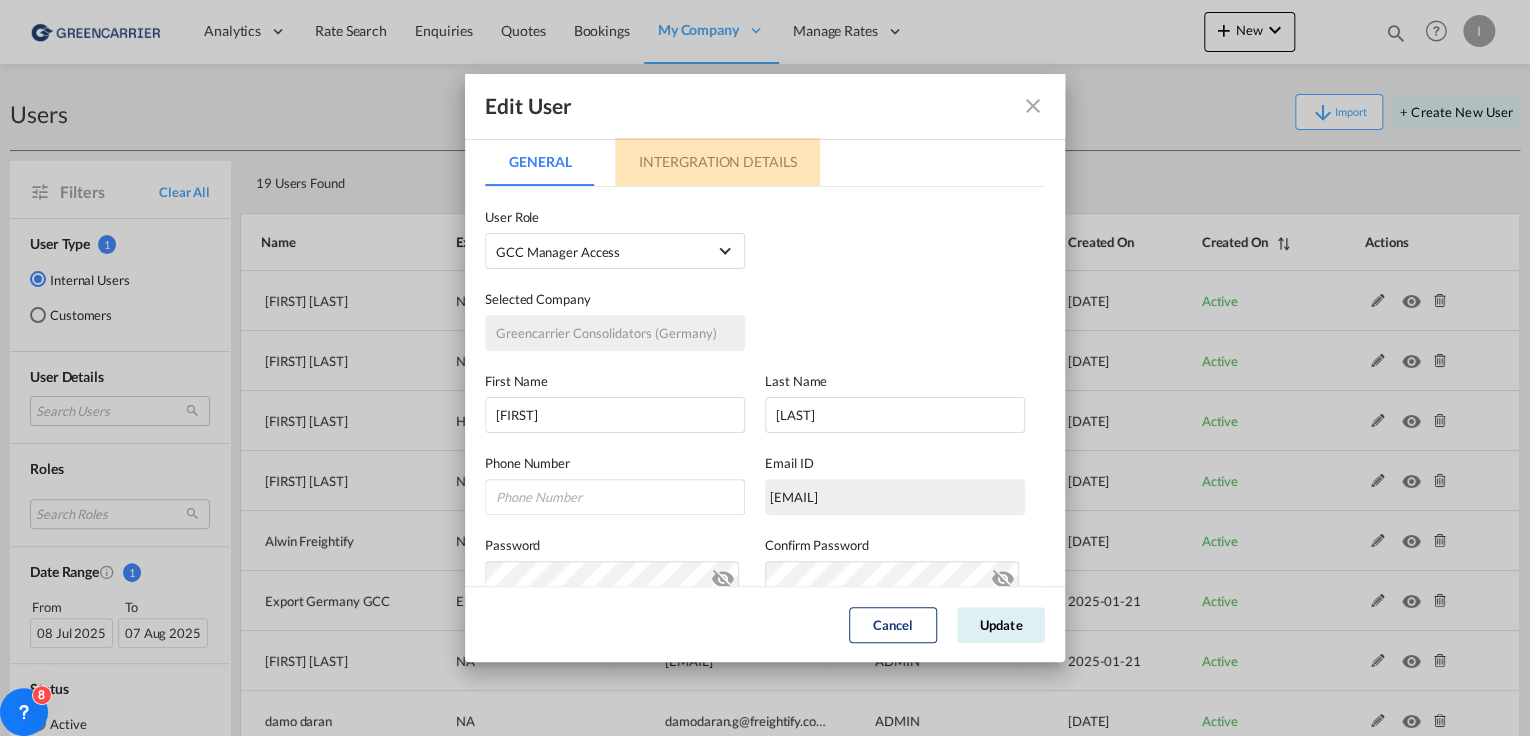 click on "Intergration Details" at bounding box center (717, 162) 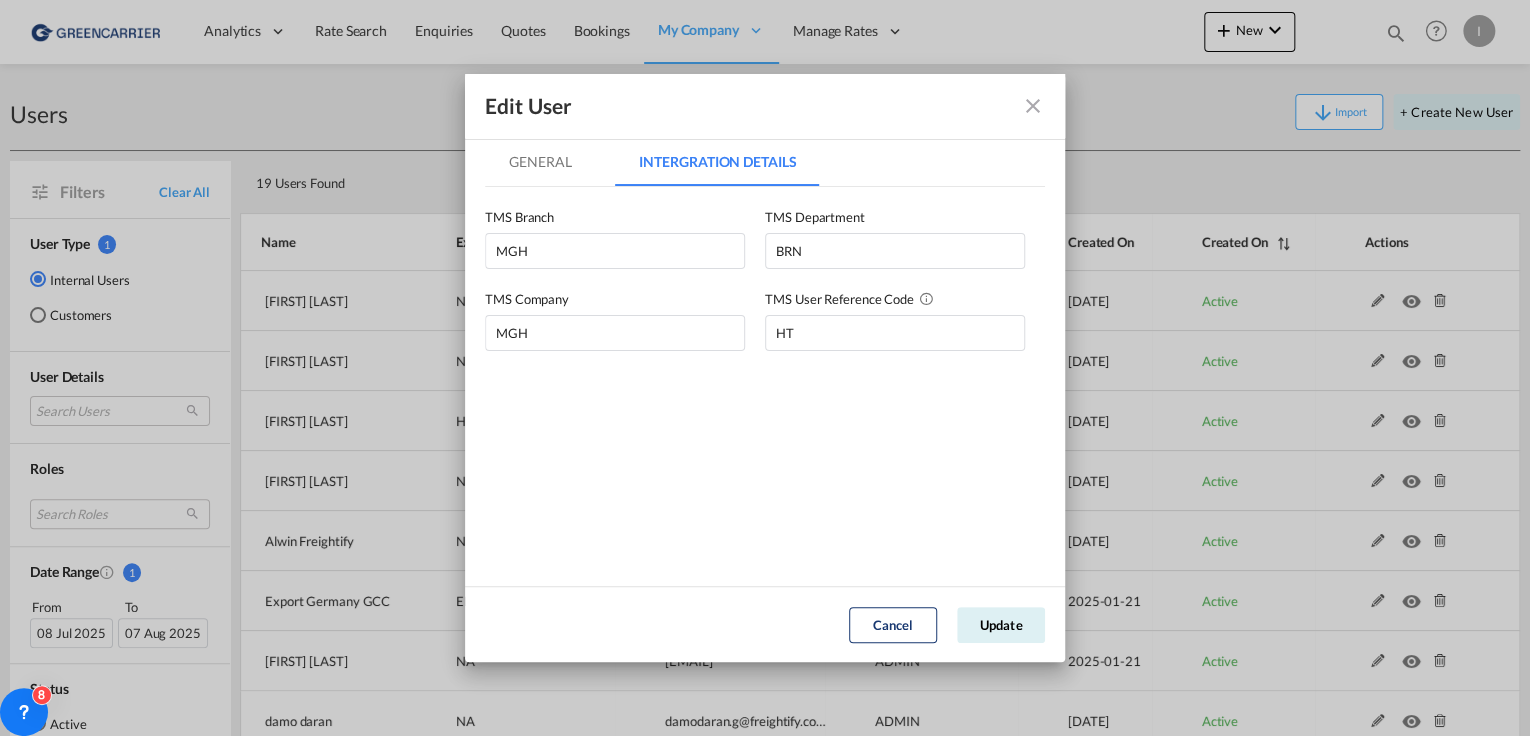 drag, startPoint x: 1034, startPoint y: 100, endPoint x: 1145, endPoint y: 192, distance: 144.17004 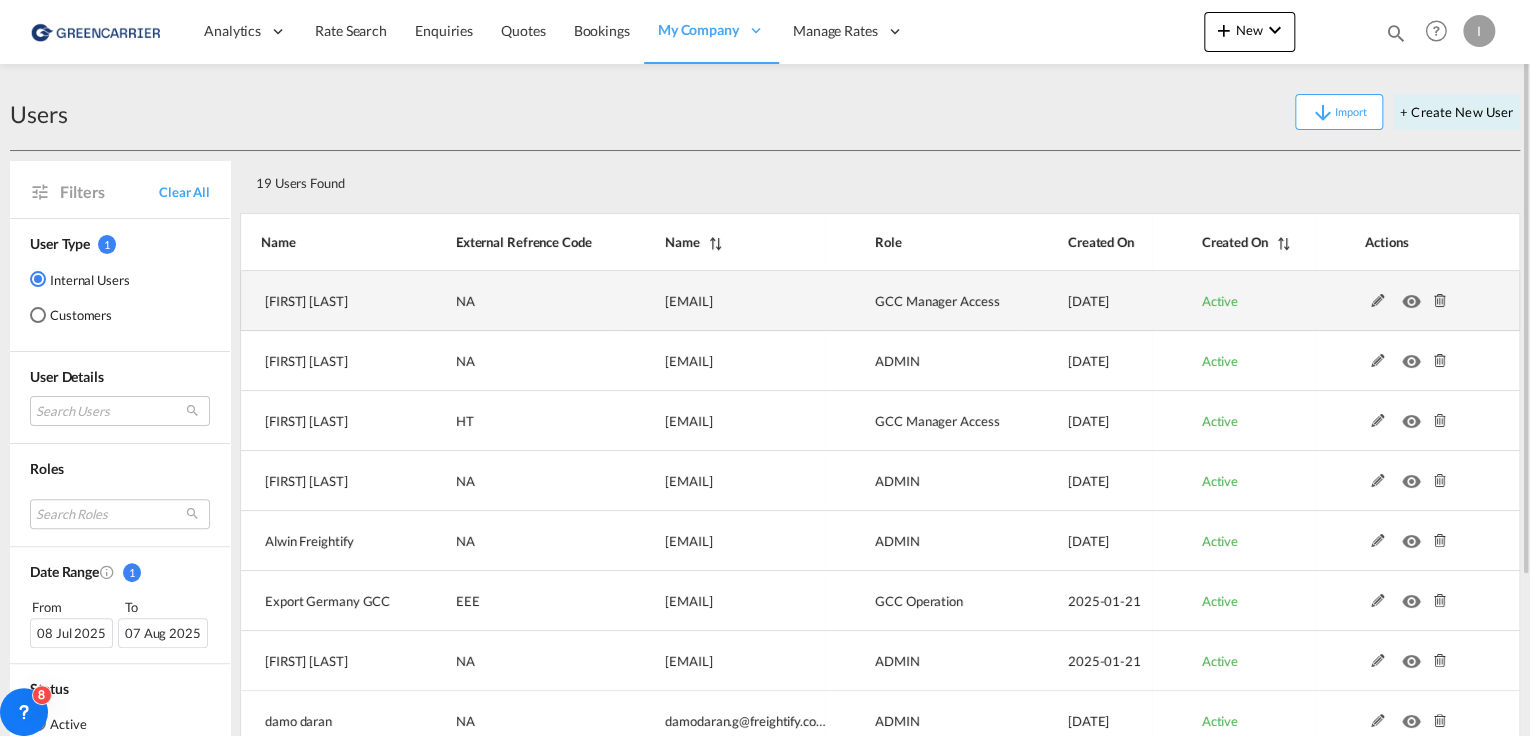 click at bounding box center (1378, 301) 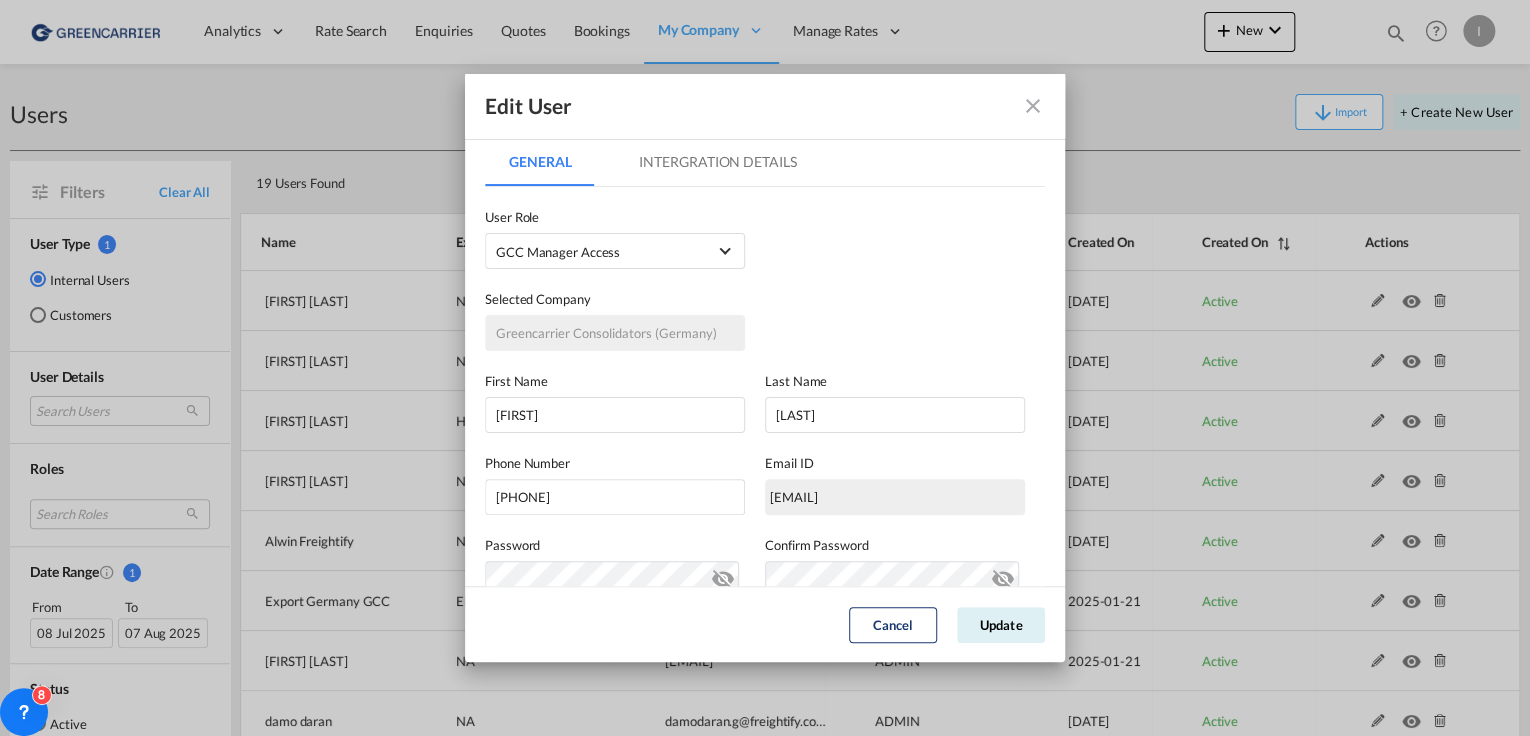 click on "Intergration Details" at bounding box center (717, 162) 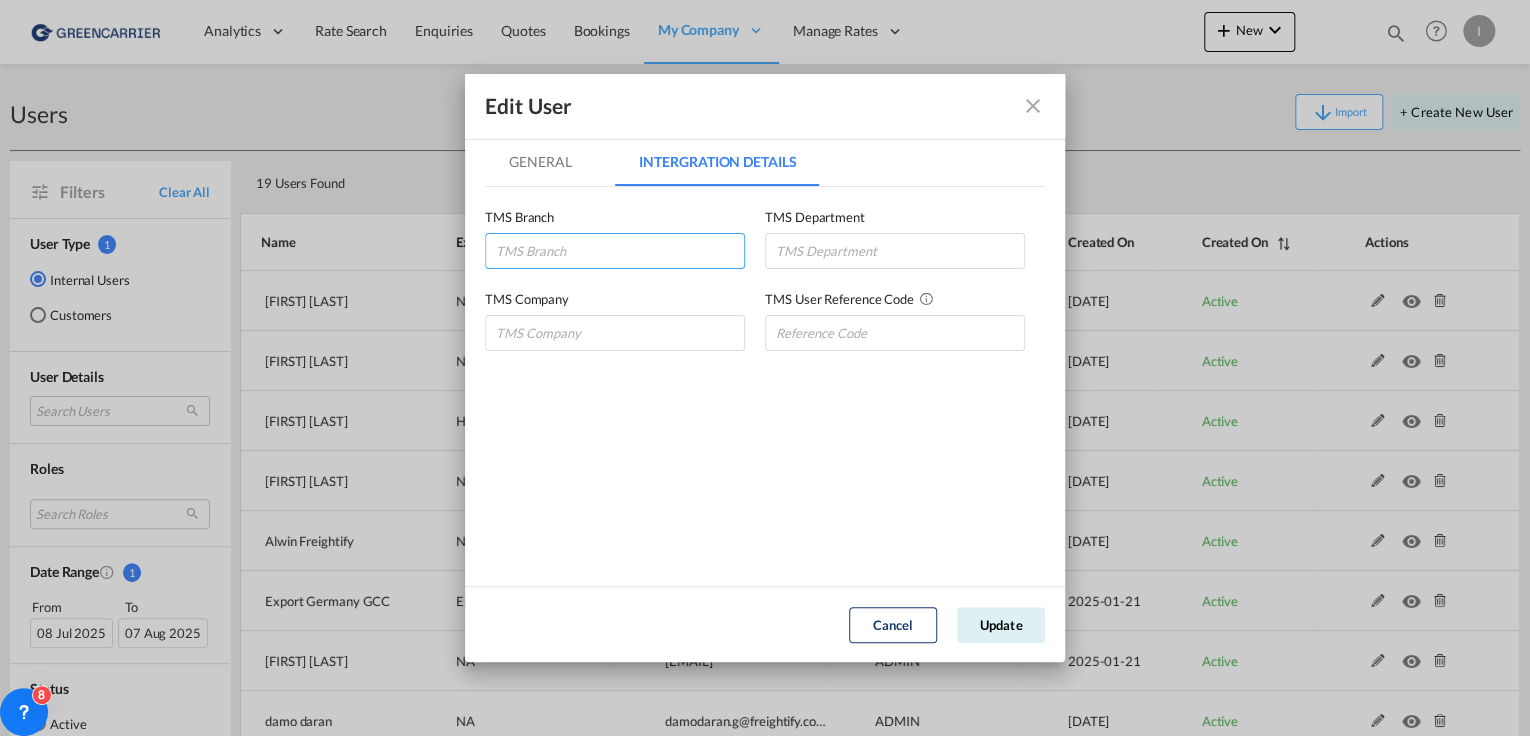 click at bounding box center [615, 251] 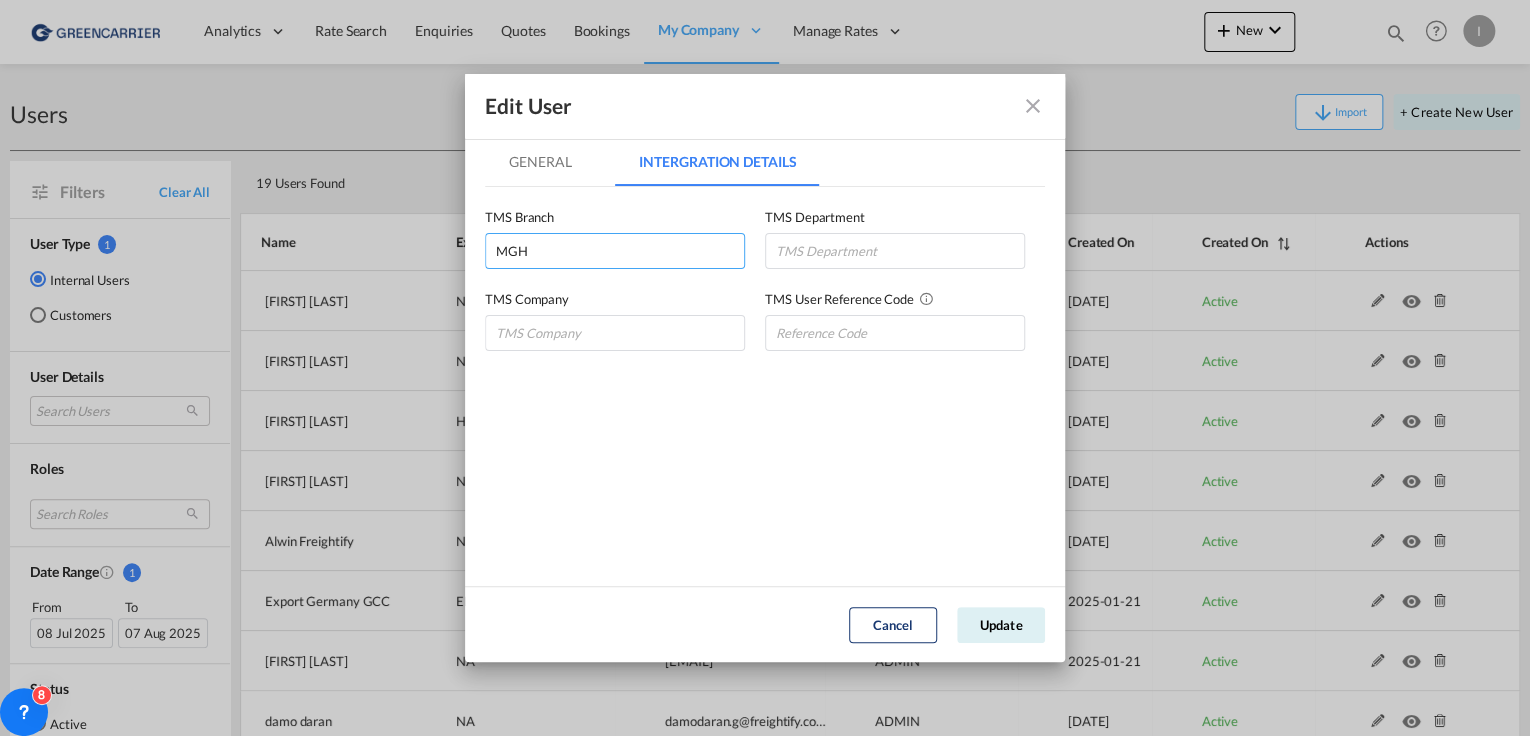 type on "MGH" 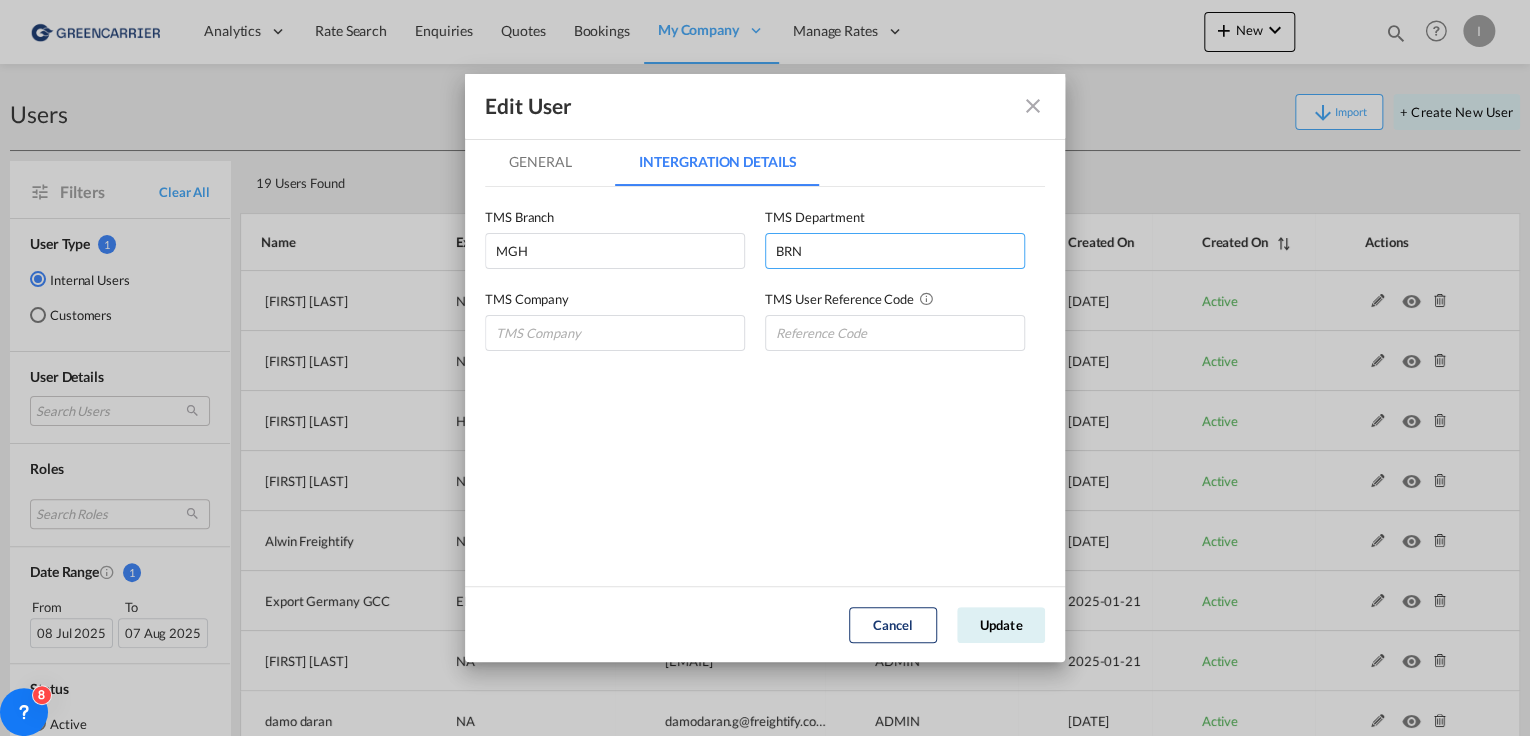 type on "BRN" 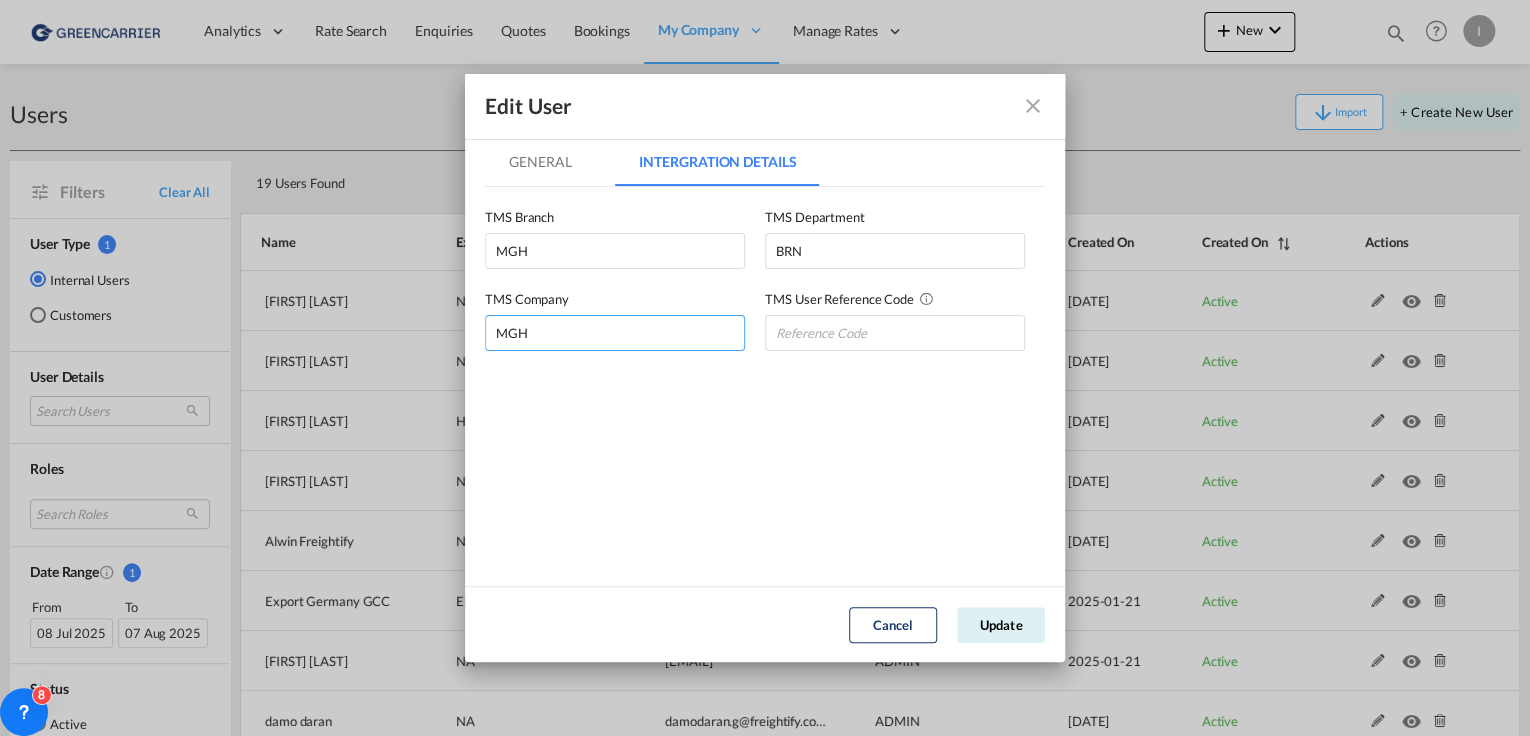 type on "MGH" 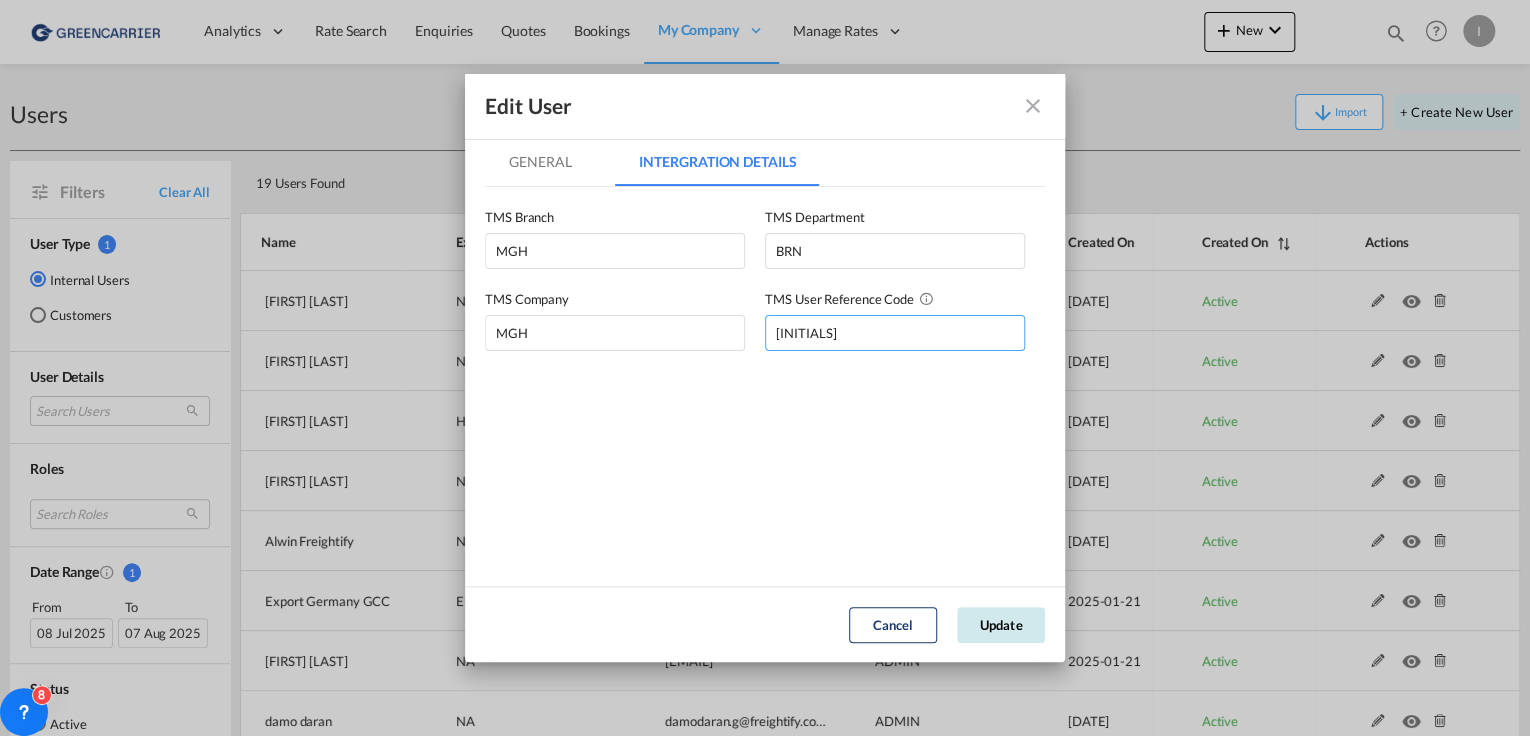 type on "[INITIALS]" 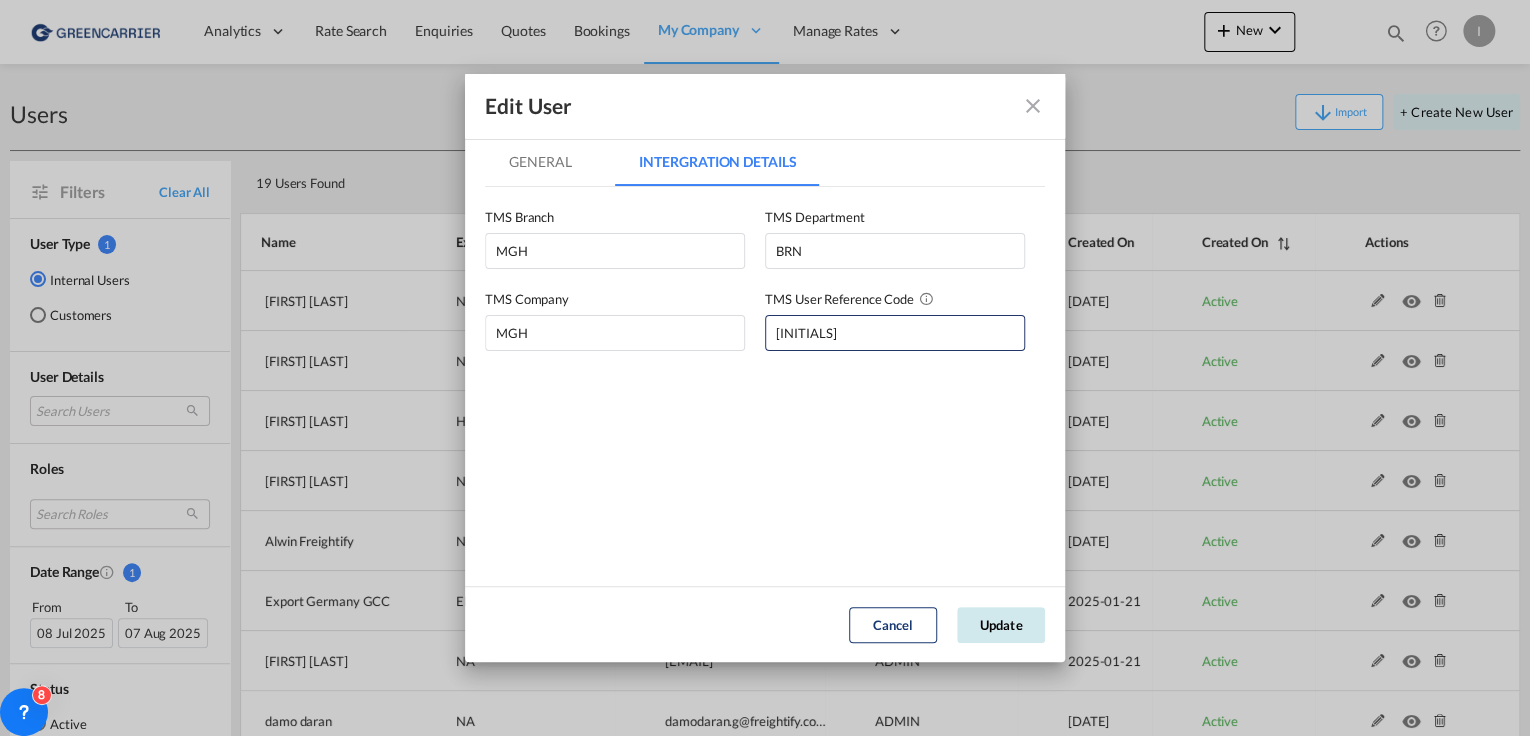 click on "Update" 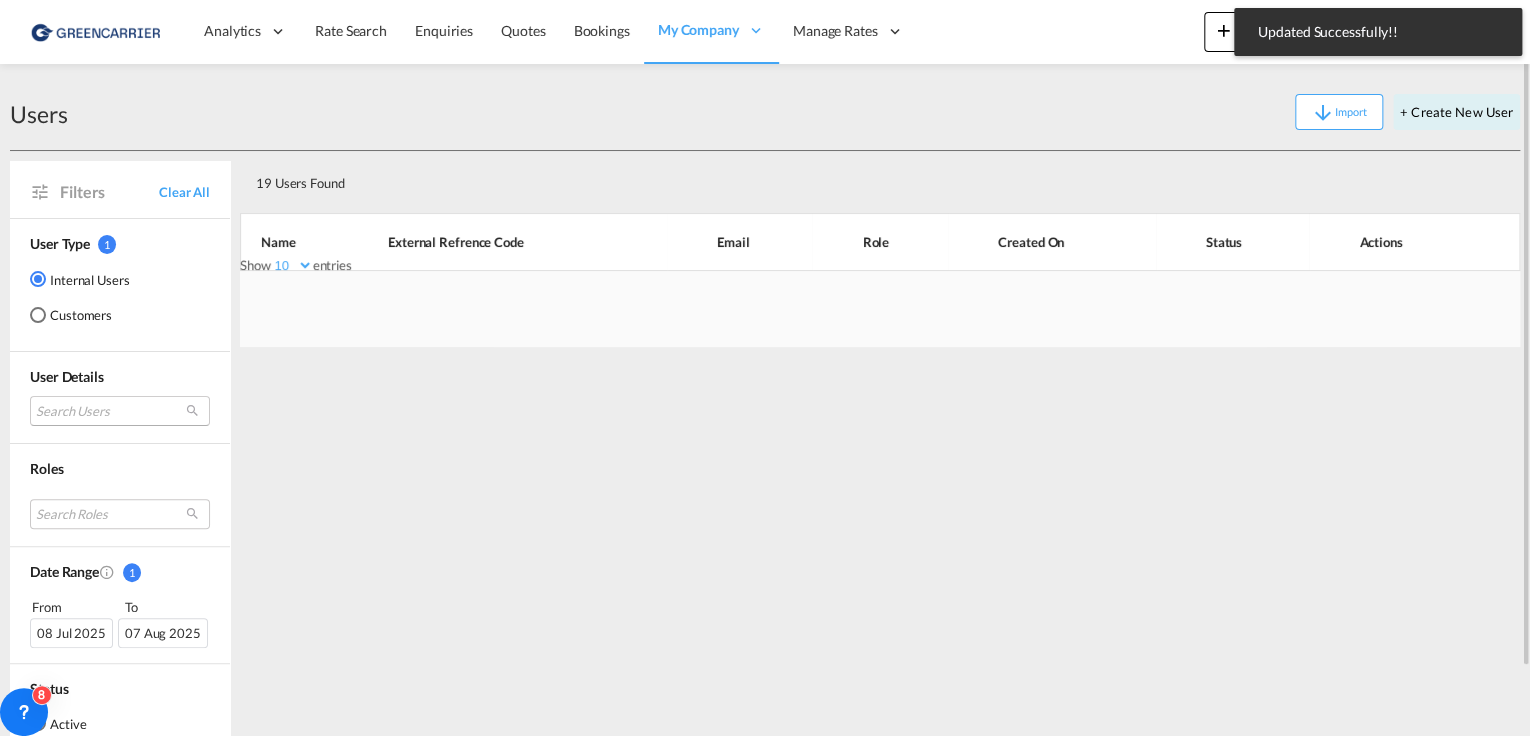 click on "[LAST] [EMAIL]
[LAST] [EMAIL]
[FIRST] [LAST] [EMAIL]
[FIRST] [LAST] [EMAIL]
[FIRST] [LAST] [EMAIL]
[EMAIL]
[LAST] [EMAIL]
[LAST] [EMAIL]
[LAST] [EMAIL]
[FIRST] [LAST] [EMAIL]
[FIRST] [LAST] [EMAIL]
[FIRST] [LAST] [EMAIL]
[FIRST] [LAST] [EMAIL]
[FIRST] [LAST] [EMAIL]
[FIRST] [LAST] [EMAIL]
[FIRST] [LAST] [EMAIL]
[FIRST] [LAST] [EMAIL]
[FIRST] [LAST] [EMAIL]
[FIRST] [LAST] [EMAIL]" at bounding box center [120, 411] 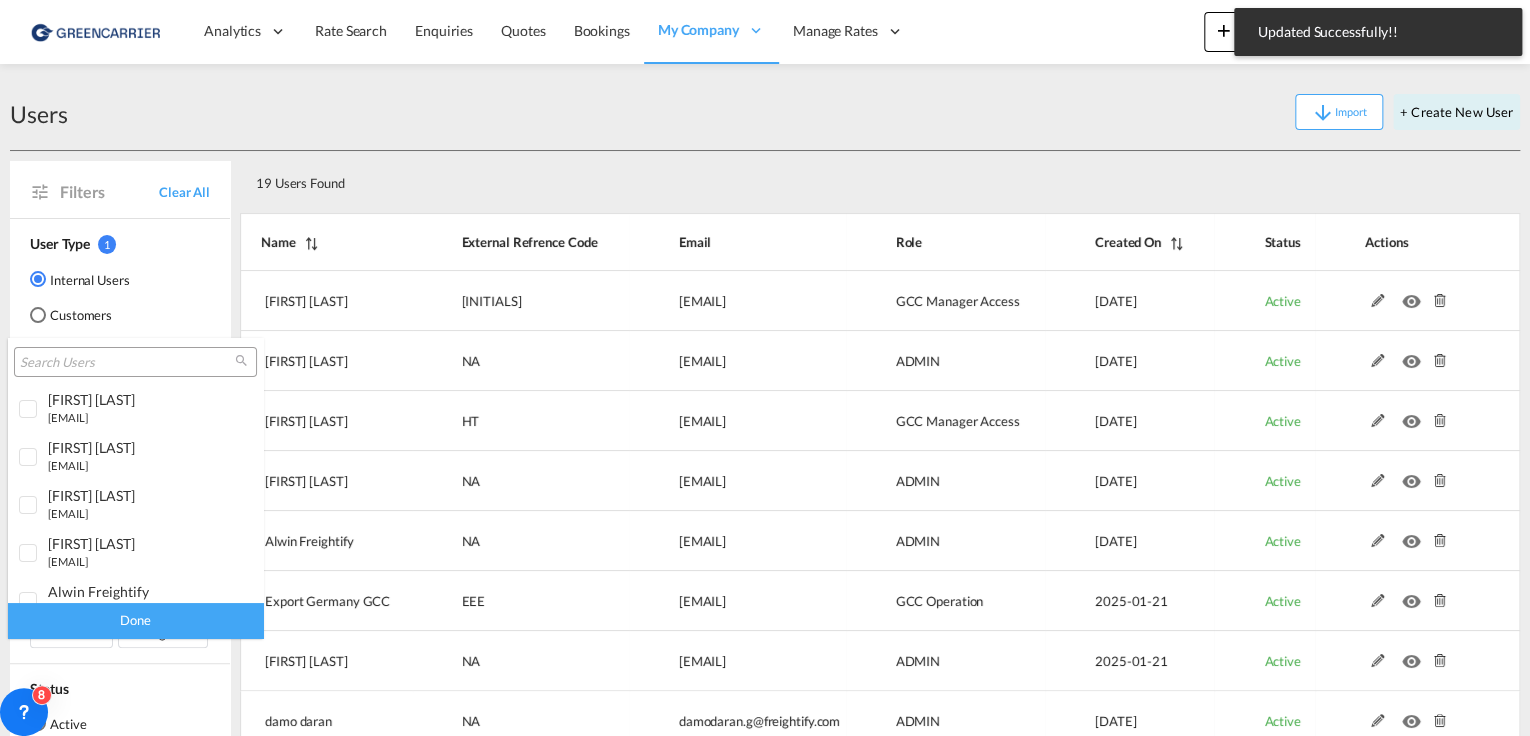 click at bounding box center (127, 363) 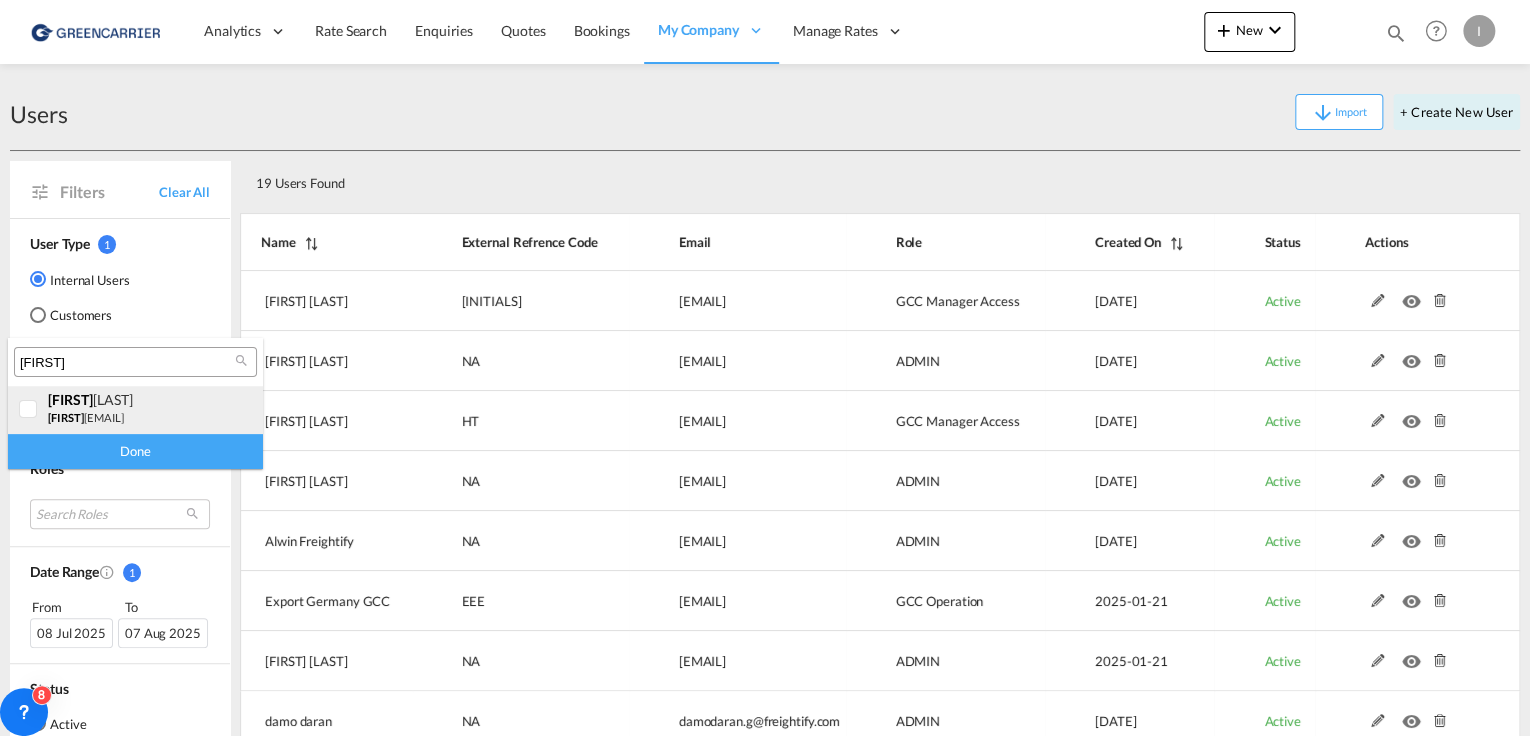 type on "[FIRST]" 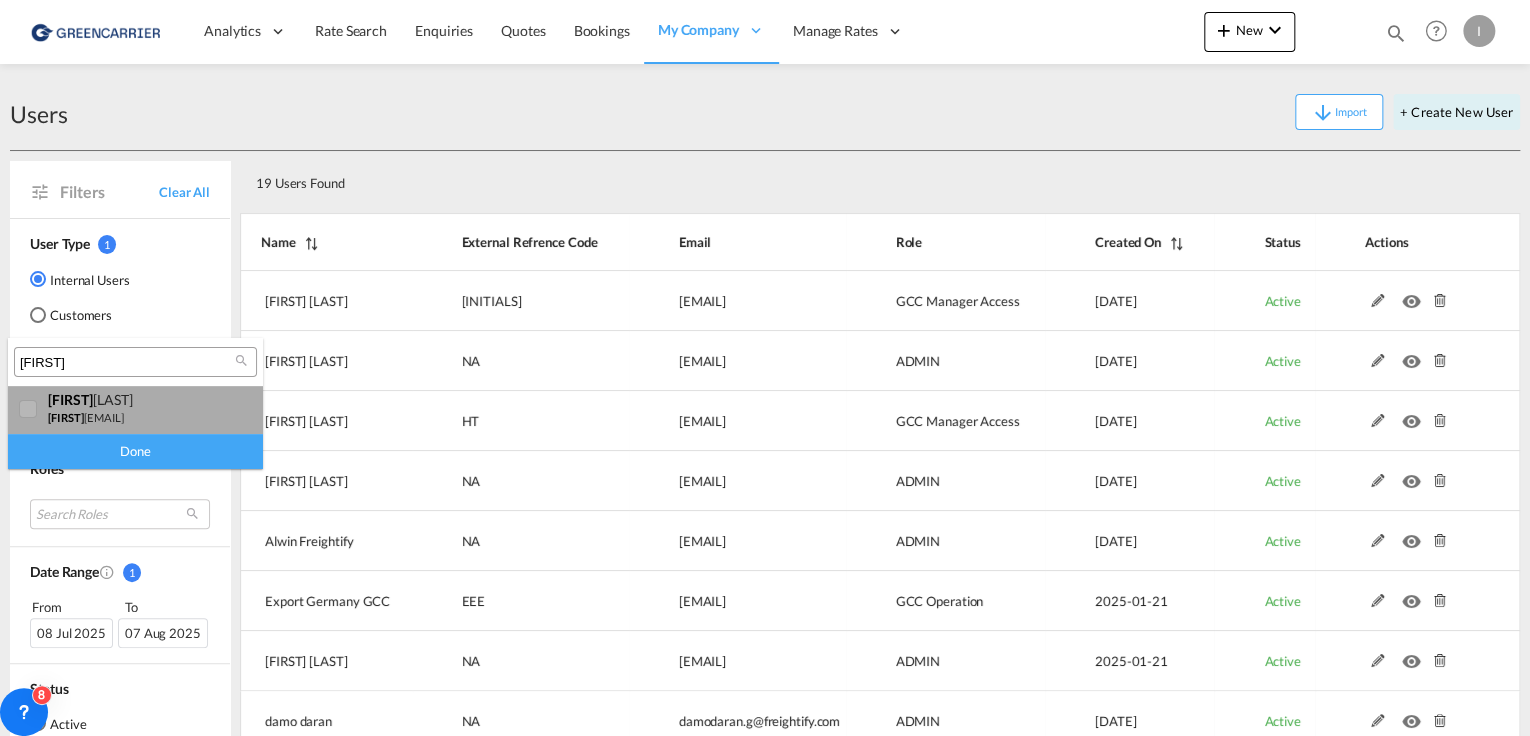 click at bounding box center [29, 410] 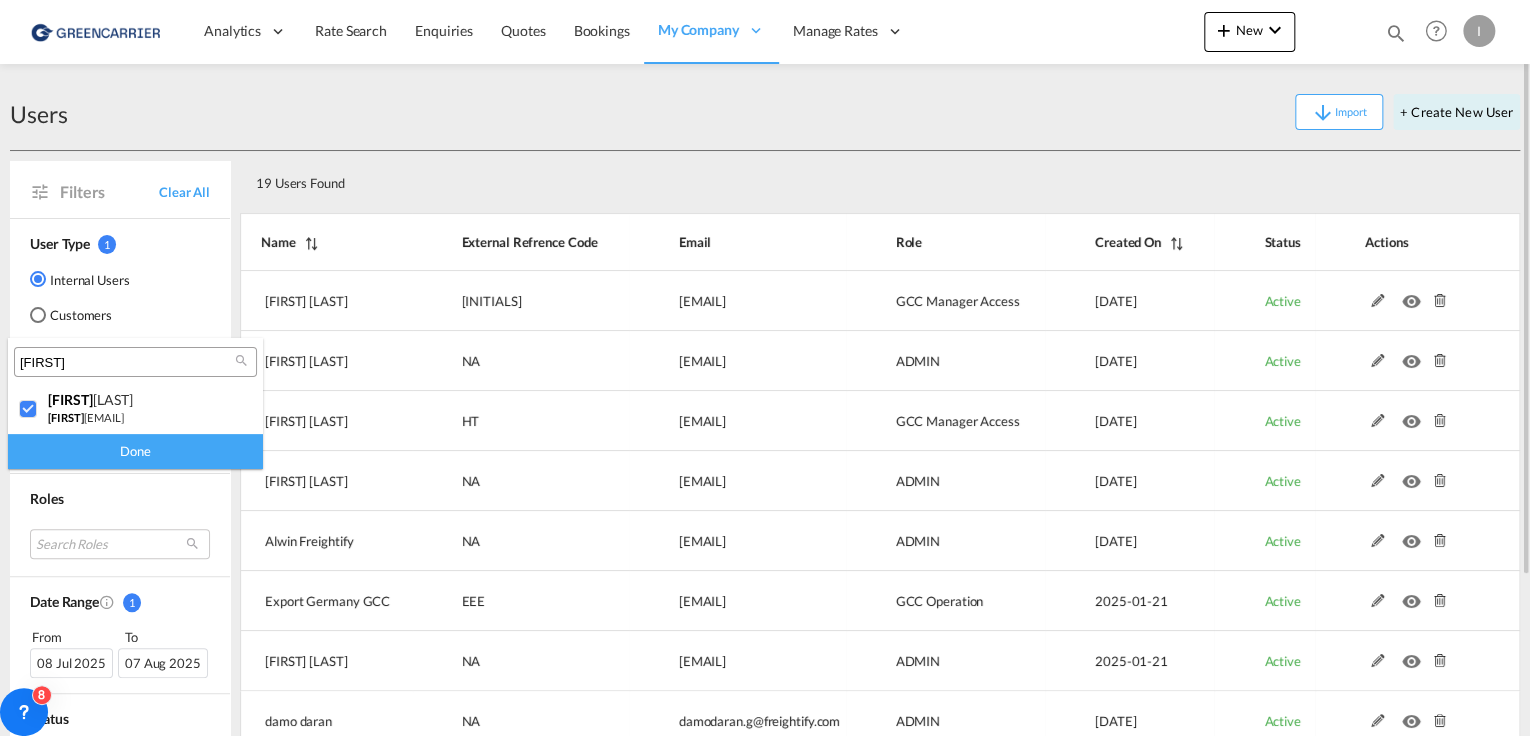 click on "Done" at bounding box center (135, 451) 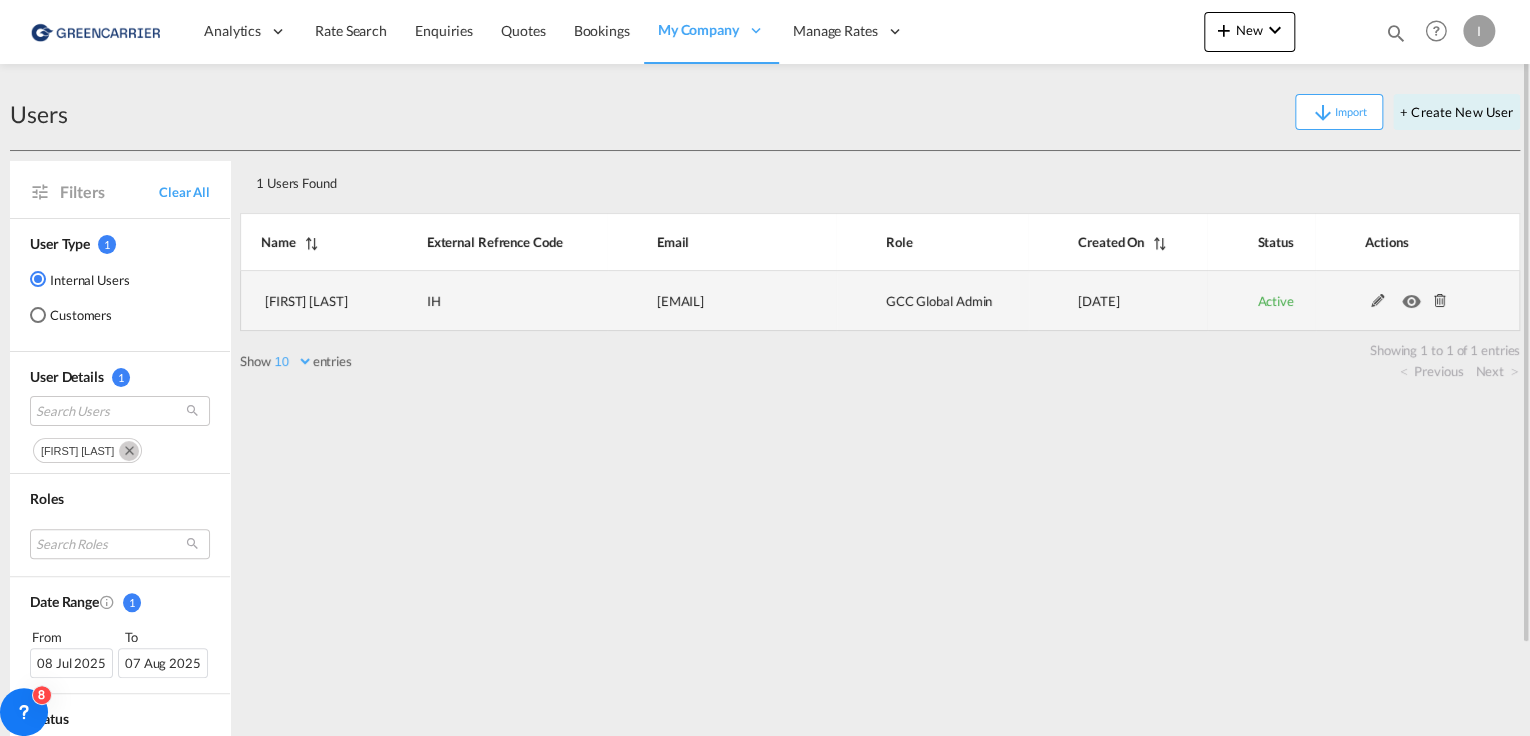 click at bounding box center [1378, 301] 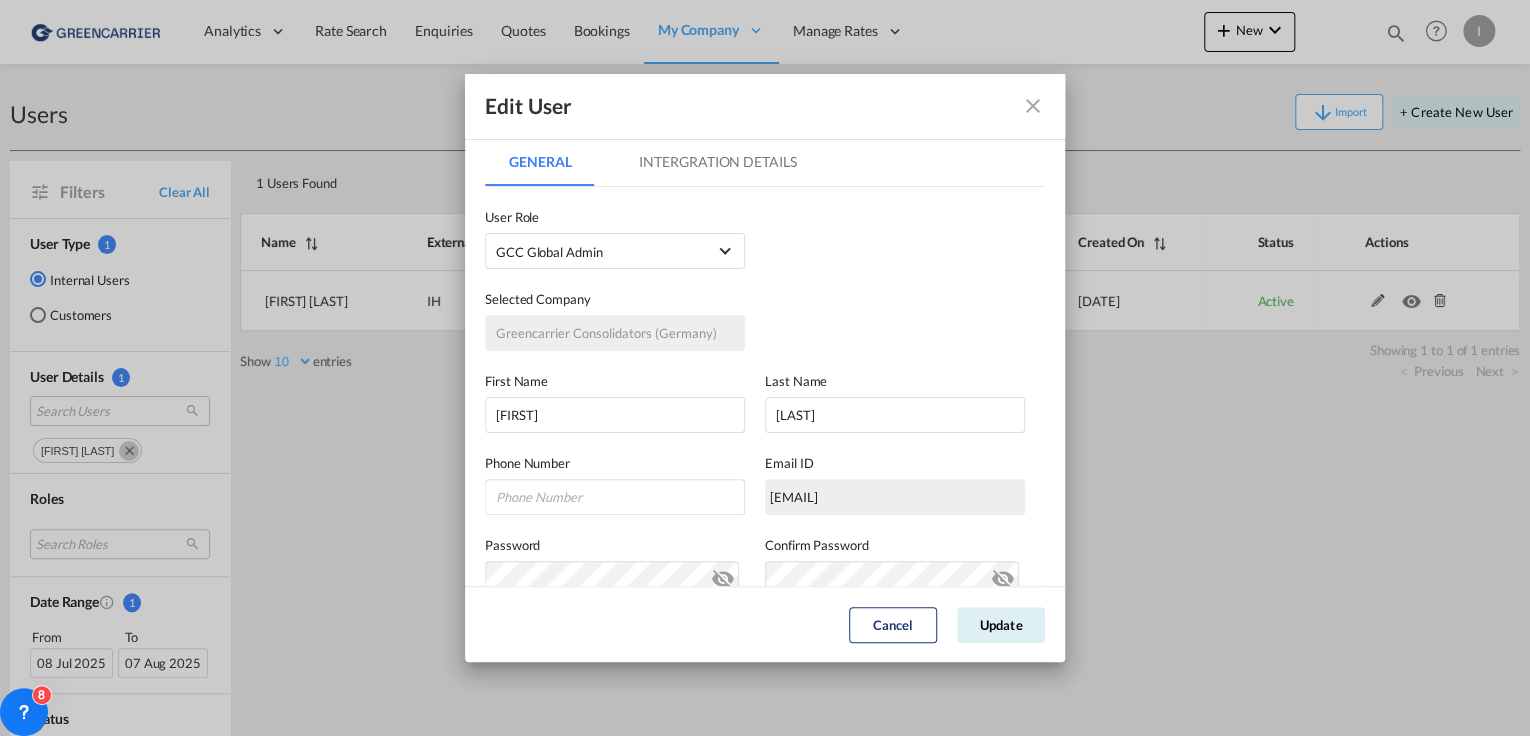 click on "Intergration Details" at bounding box center [717, 162] 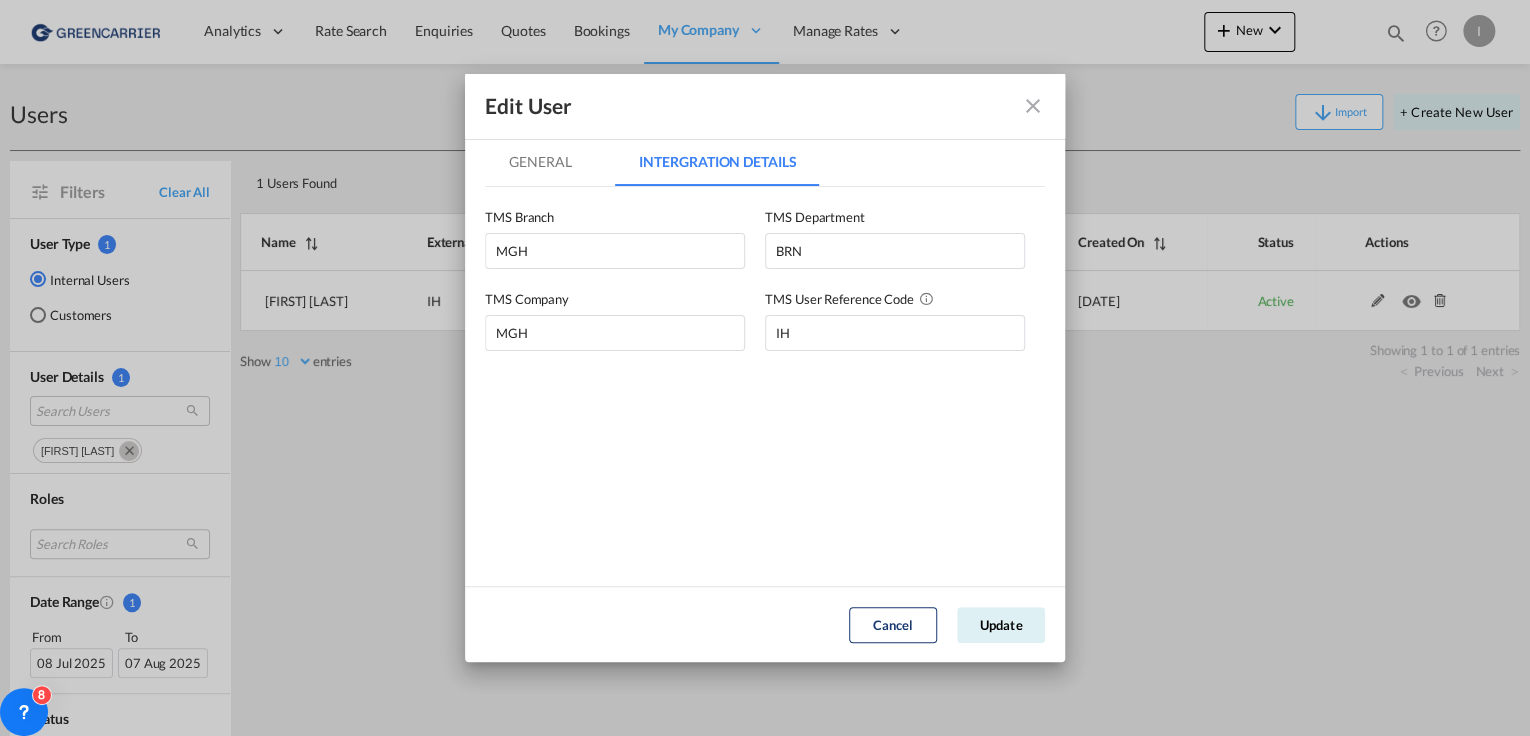 click at bounding box center [1033, 106] 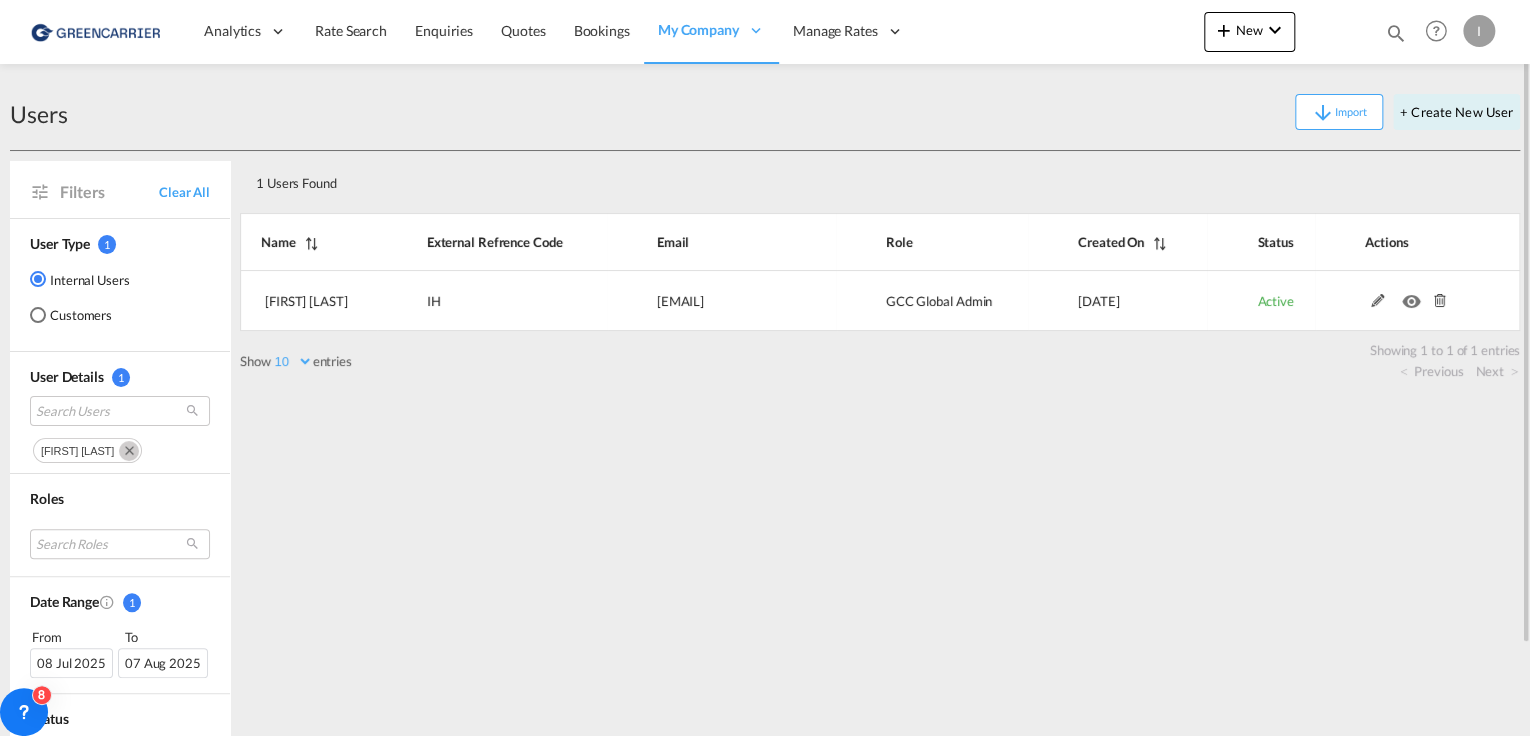 click at bounding box center [129, 451] 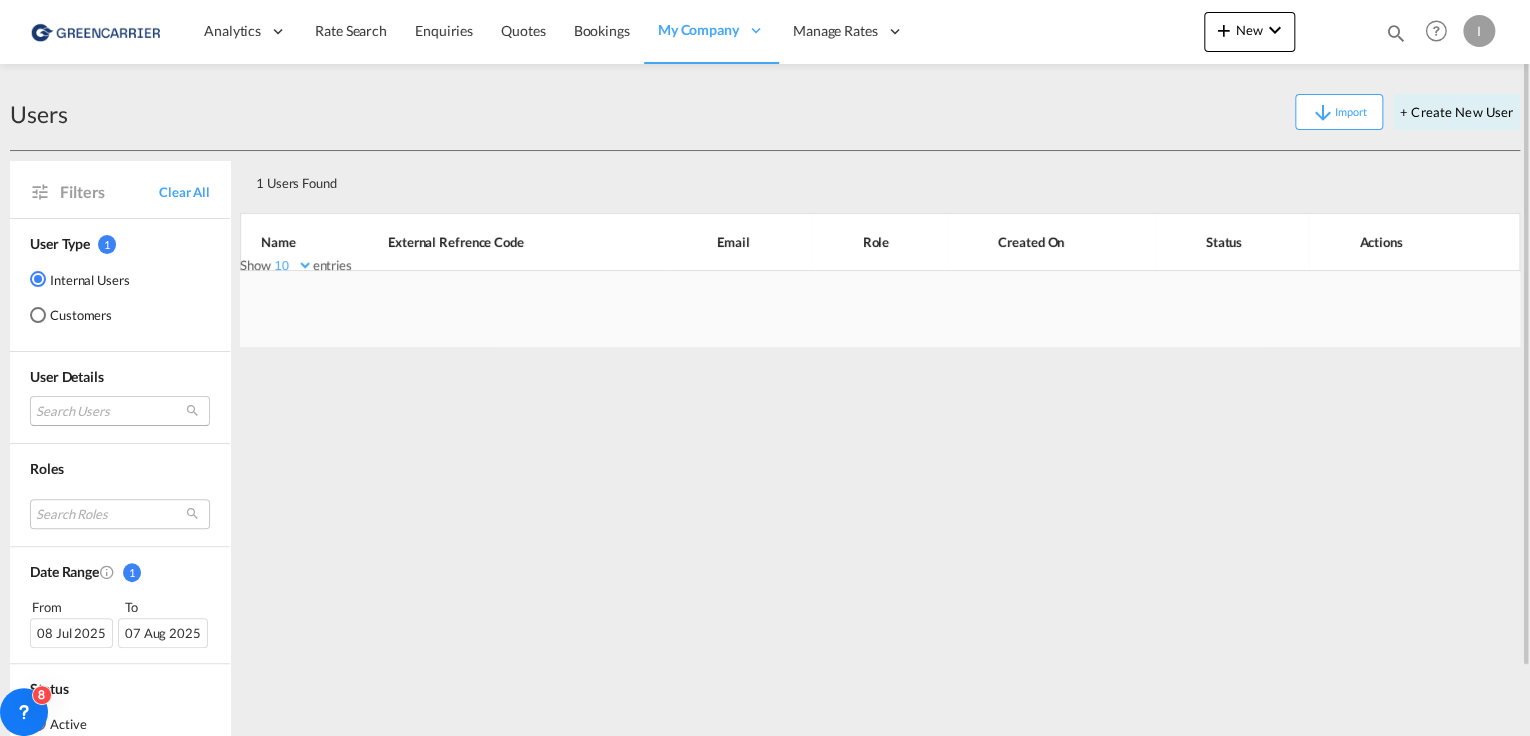 click on "Search Users" at bounding box center (120, 411) 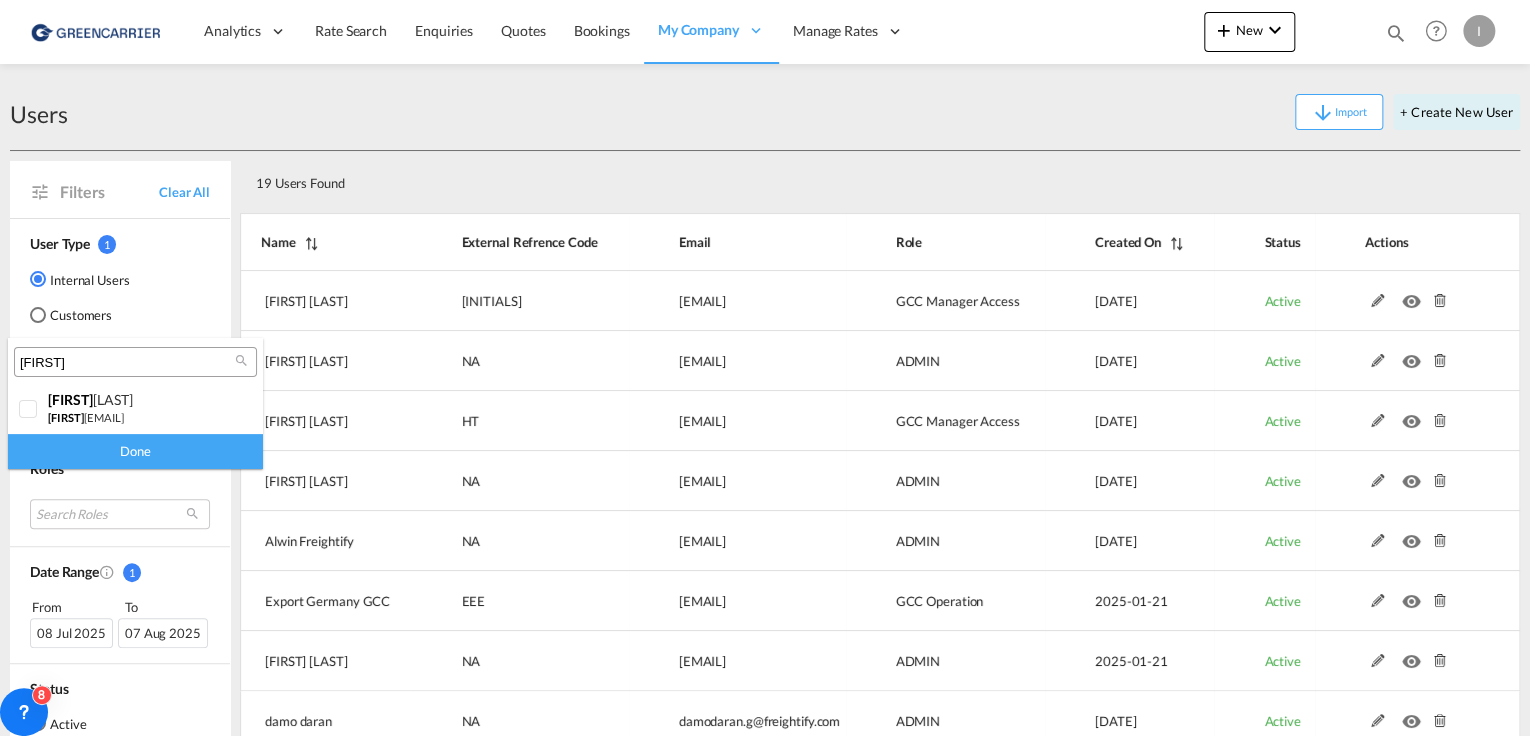 click on "[FIRST]" at bounding box center [127, 363] 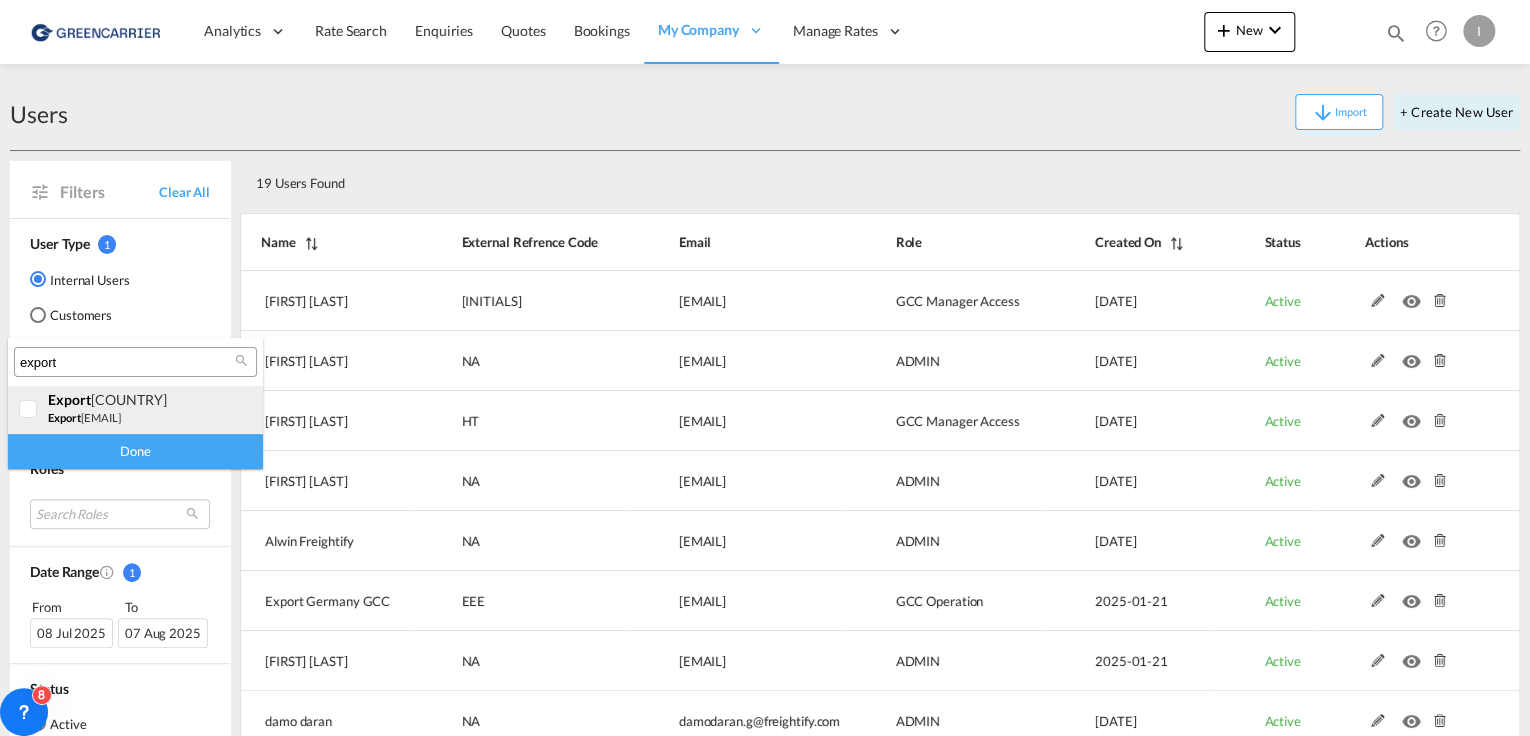 type on "export" 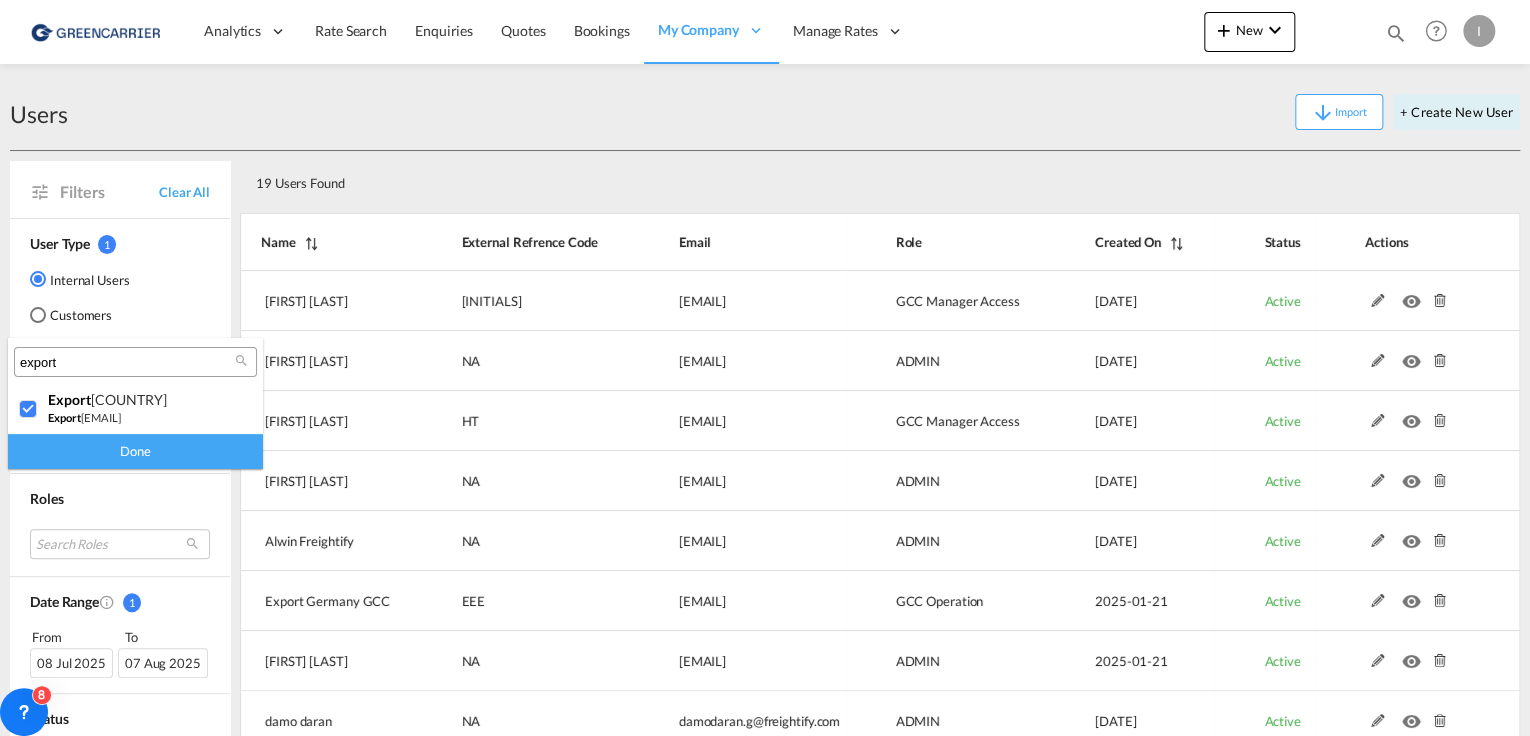 click on "Done" at bounding box center [135, 451] 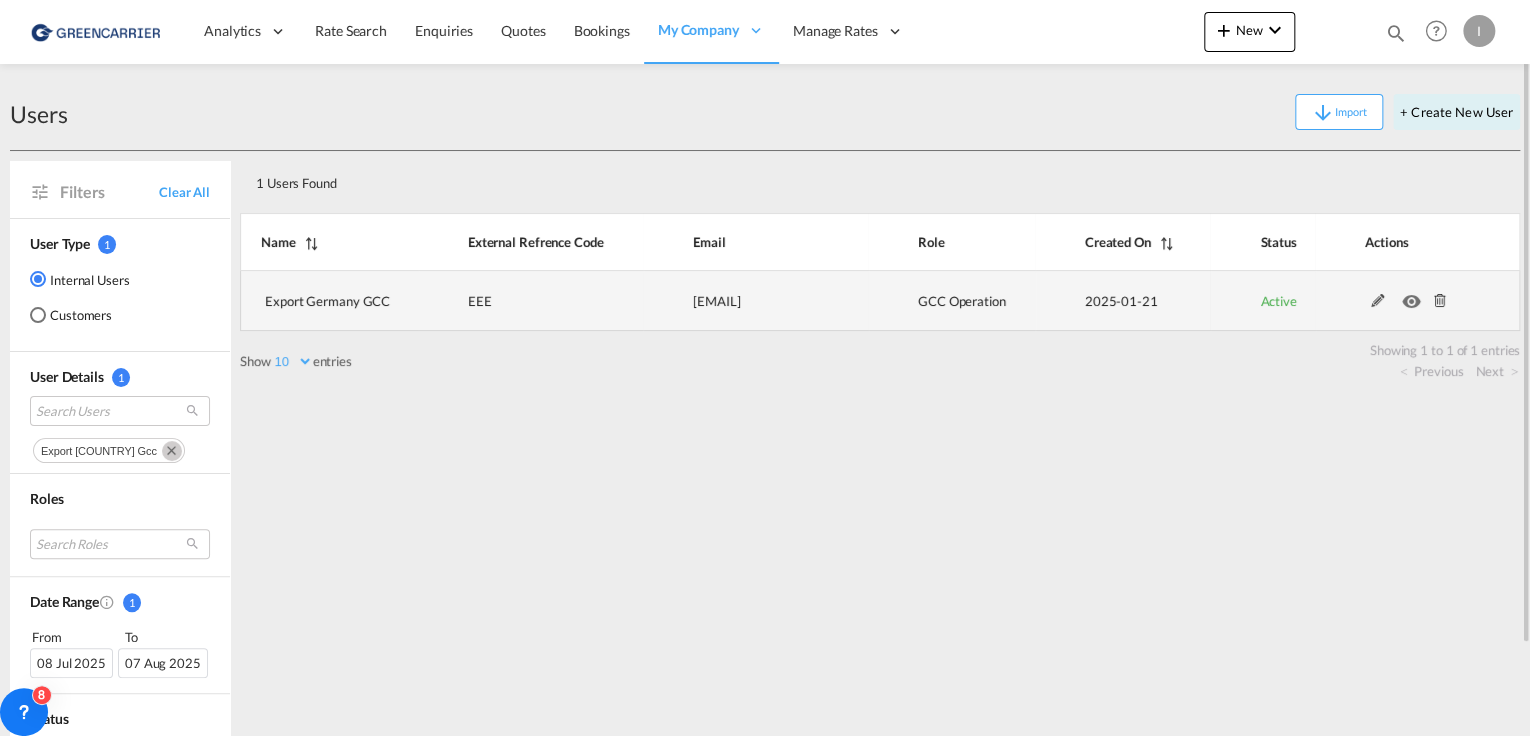 click at bounding box center [1378, 301] 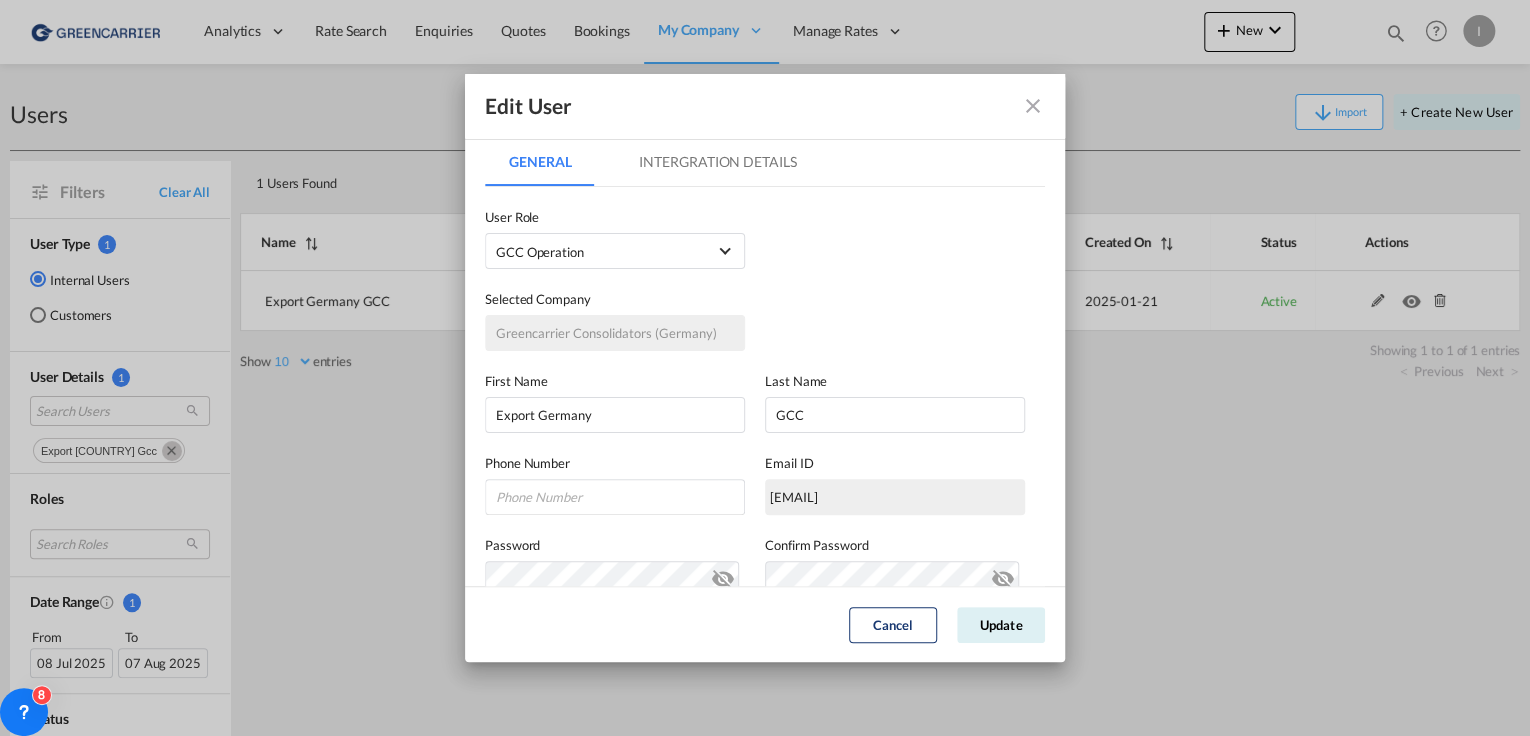 click on "Intergration Details" at bounding box center [717, 162] 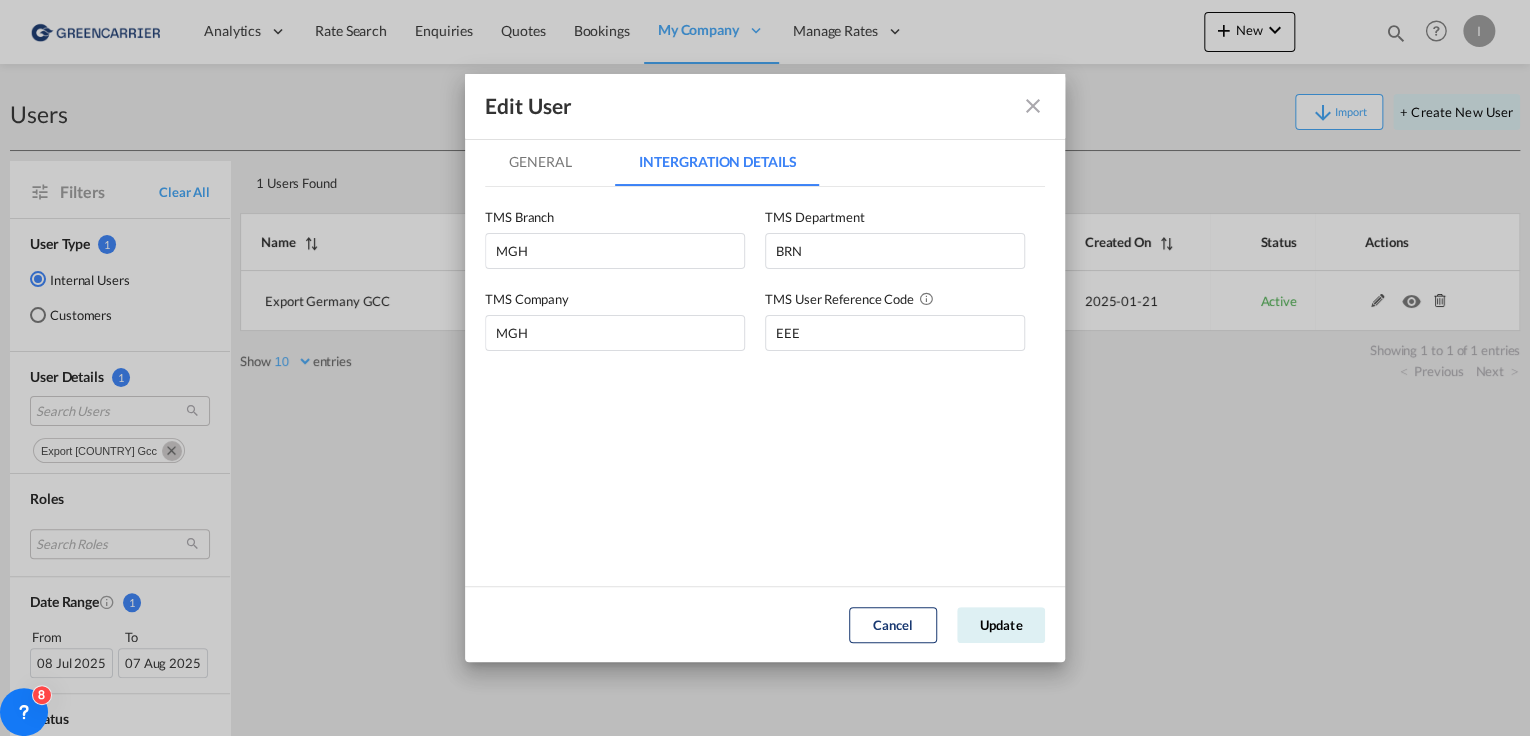 click on "General" at bounding box center (540, 162) 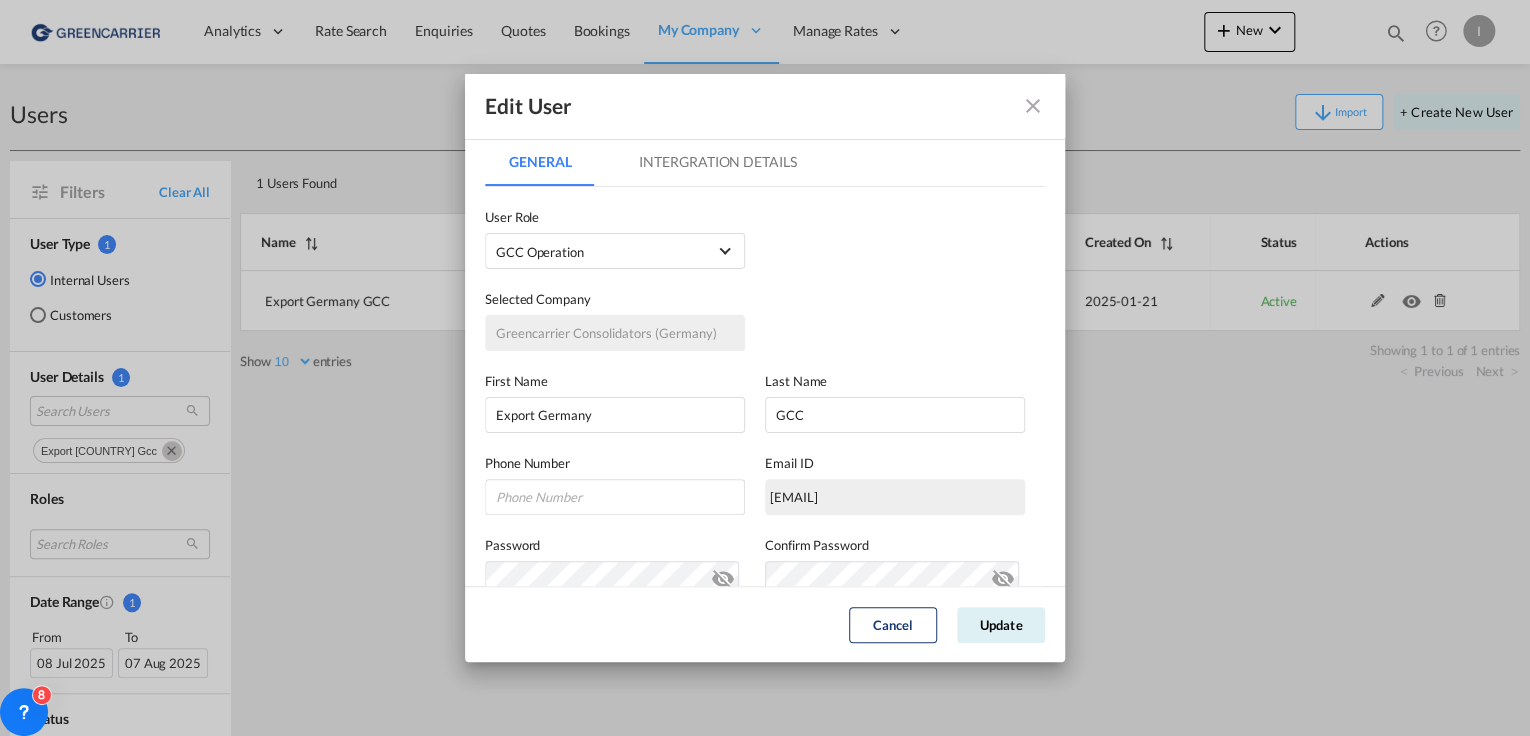 click at bounding box center (1033, 106) 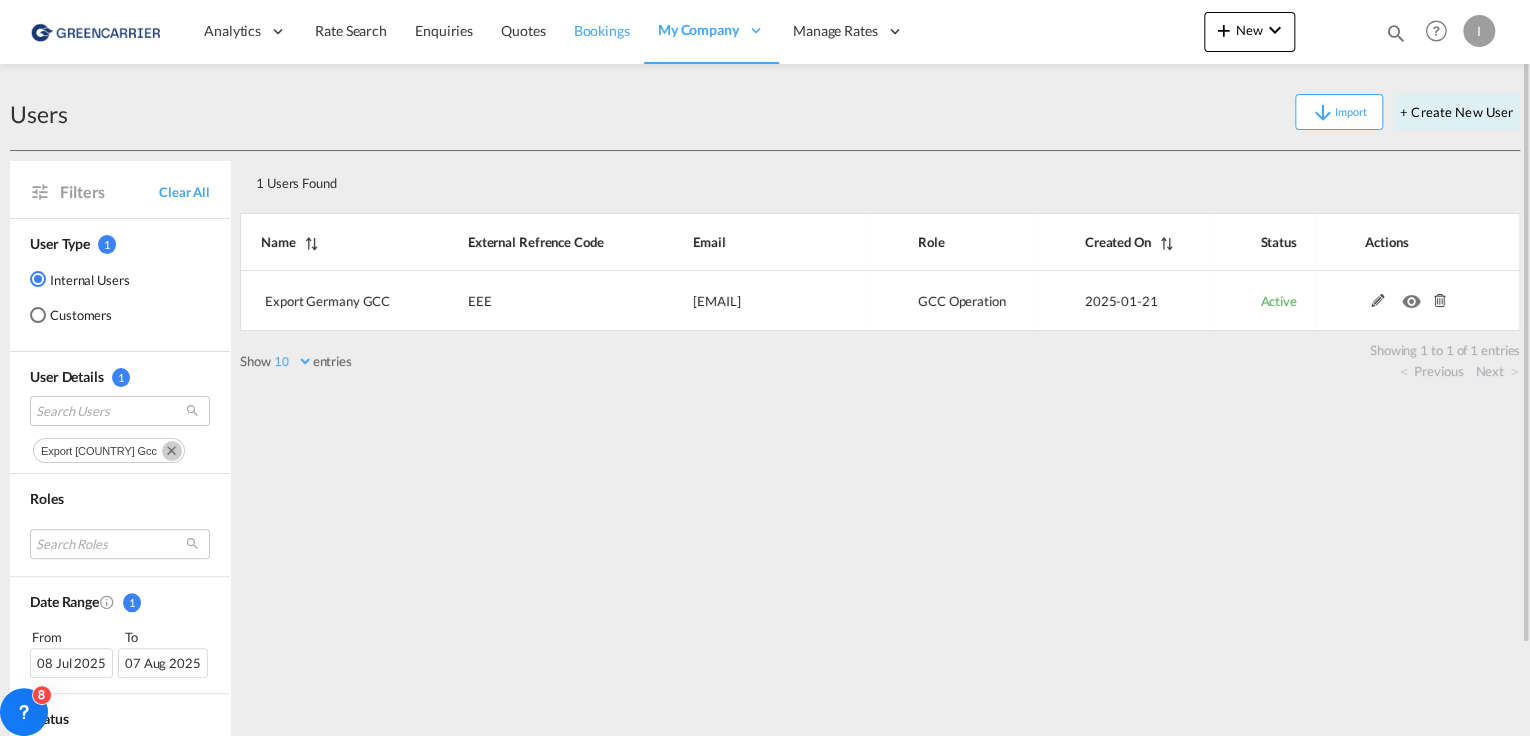 click on "Bookings" at bounding box center [602, 31] 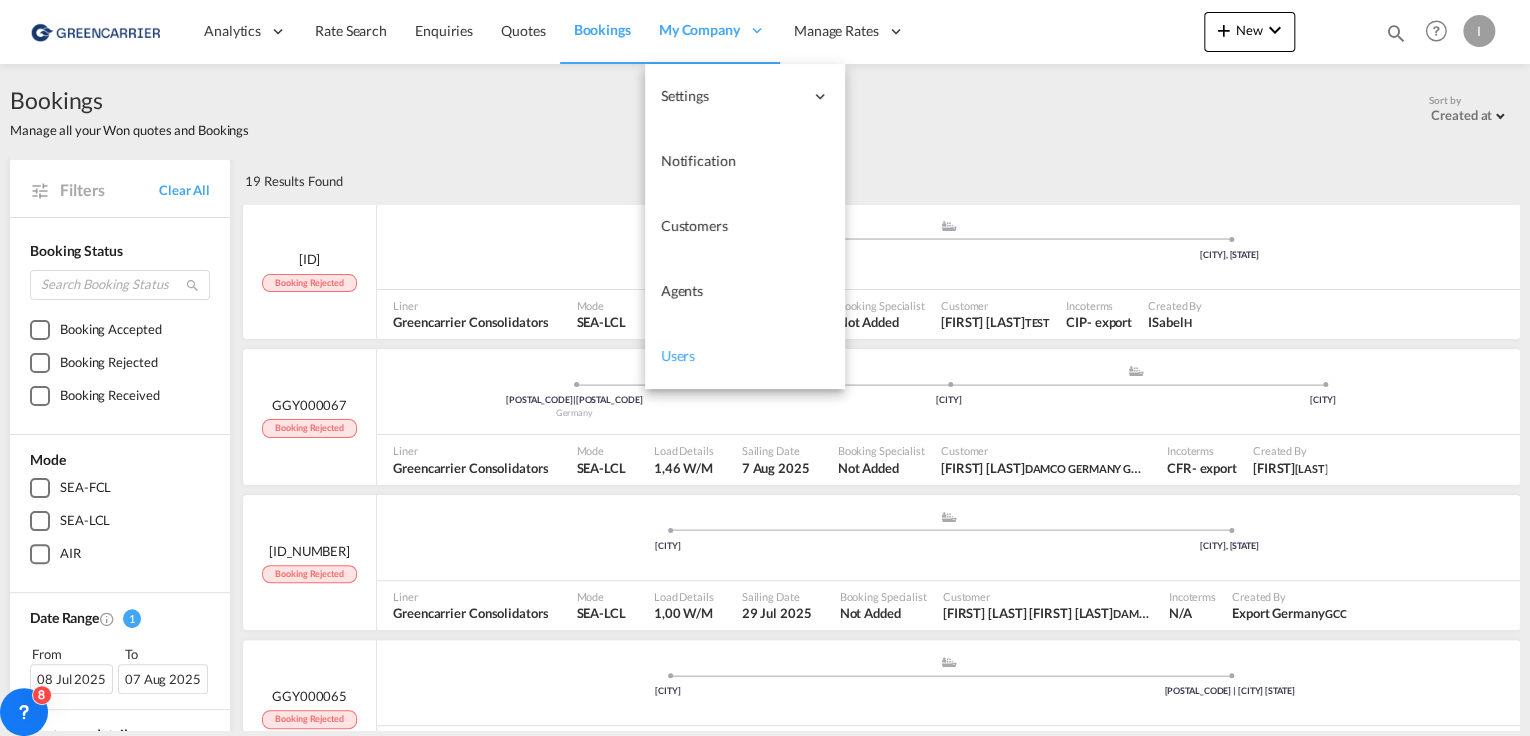 click on "Users" at bounding box center (678, 355) 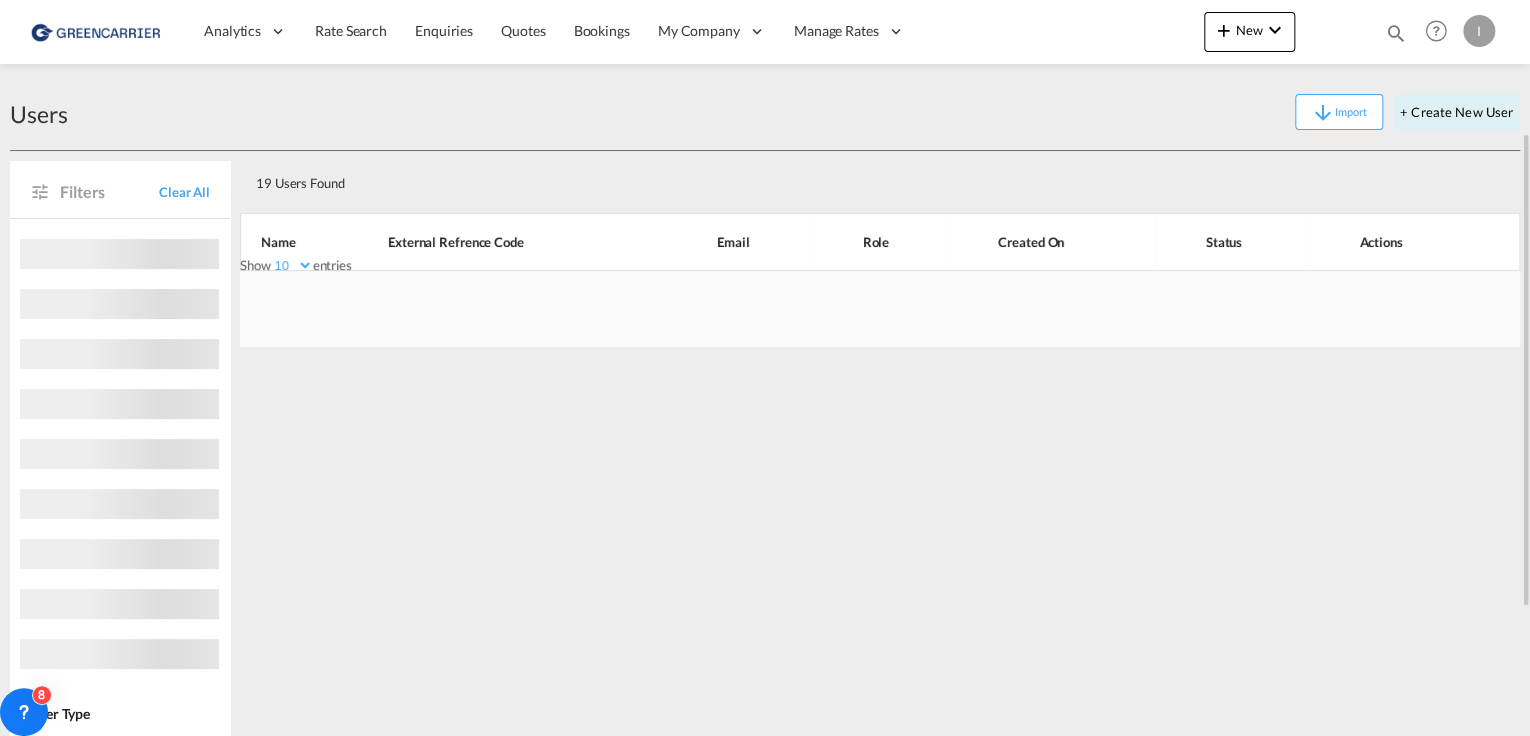 scroll, scrollTop: 0, scrollLeft: 0, axis: both 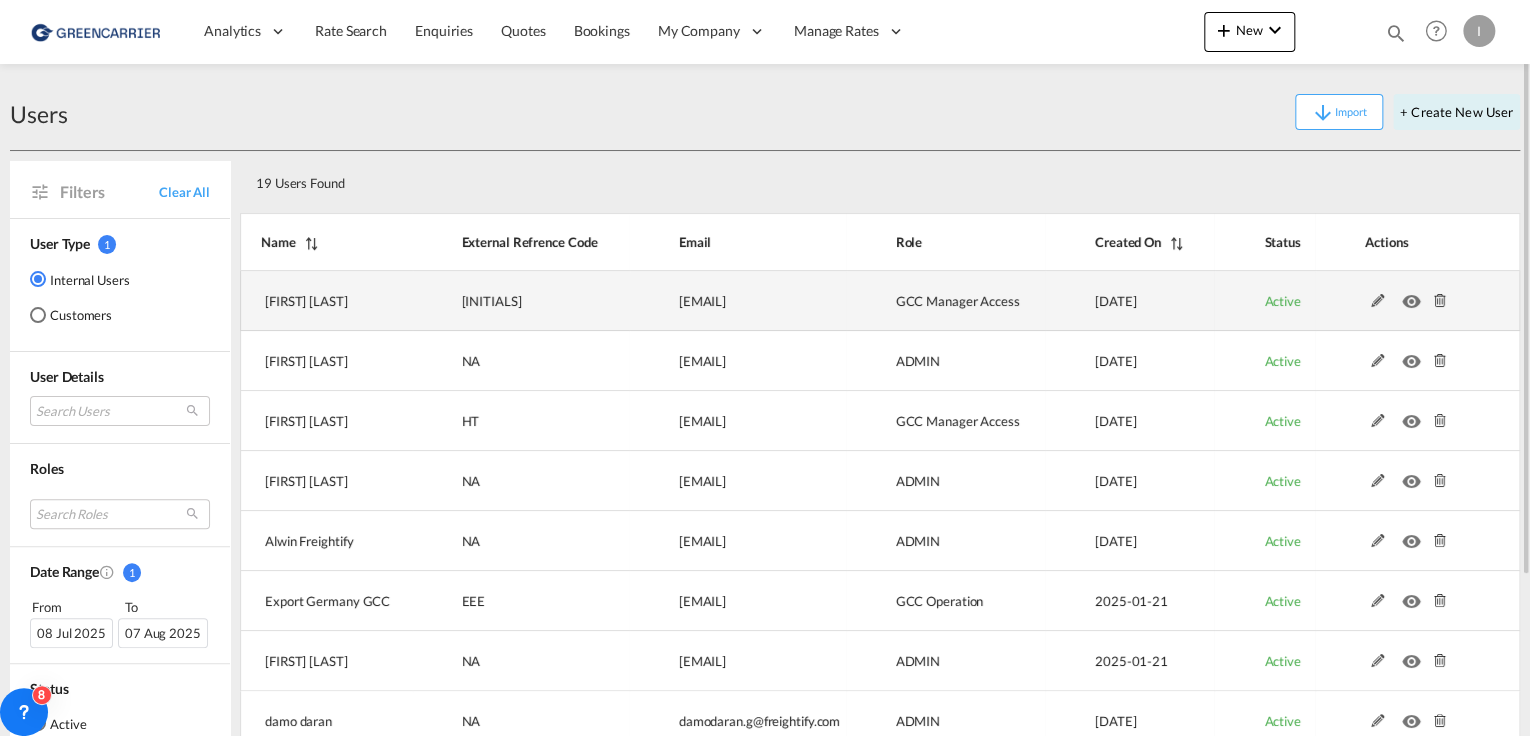 click at bounding box center [1378, 301] 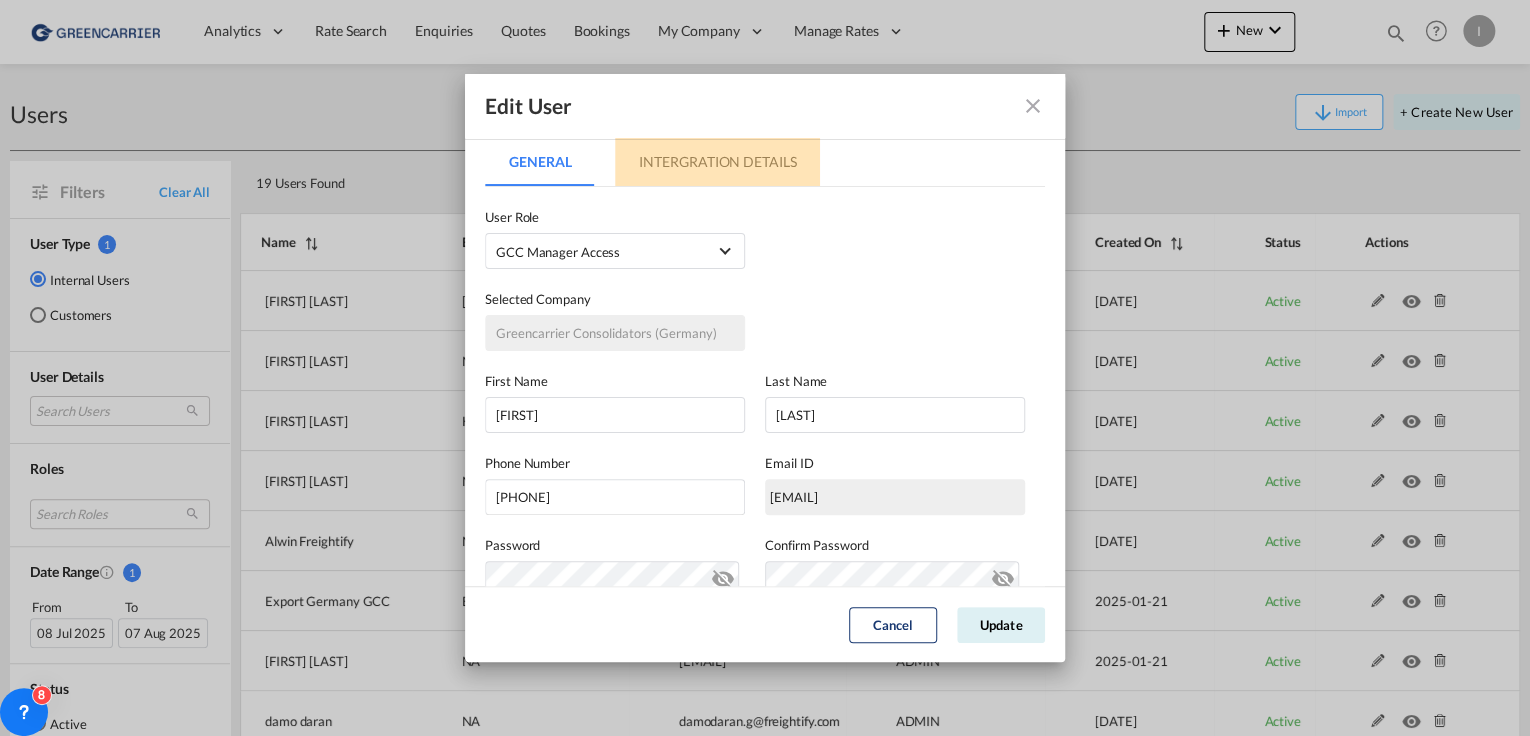click on "Intergration Details" at bounding box center [717, 162] 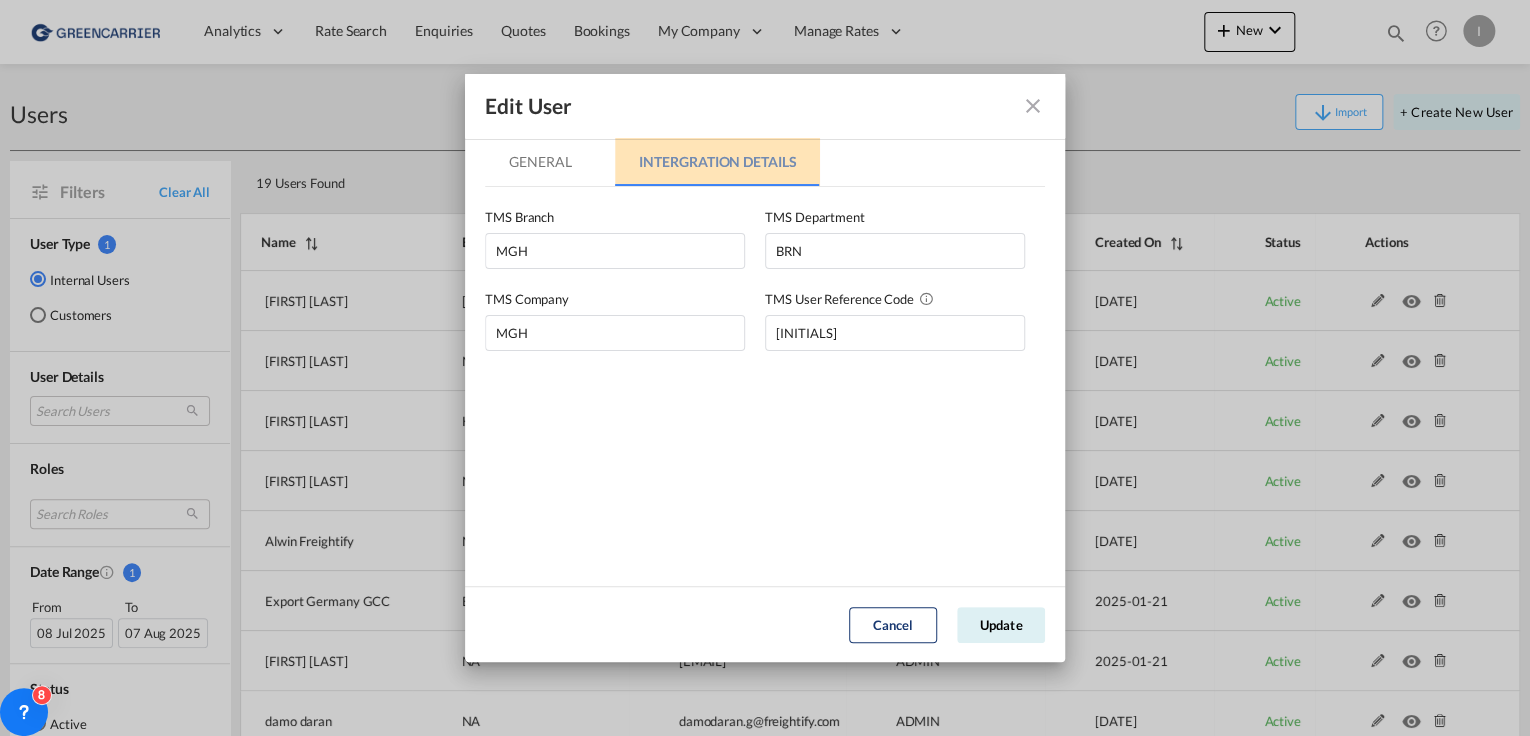 click on "Intergration Details" at bounding box center [717, 162] 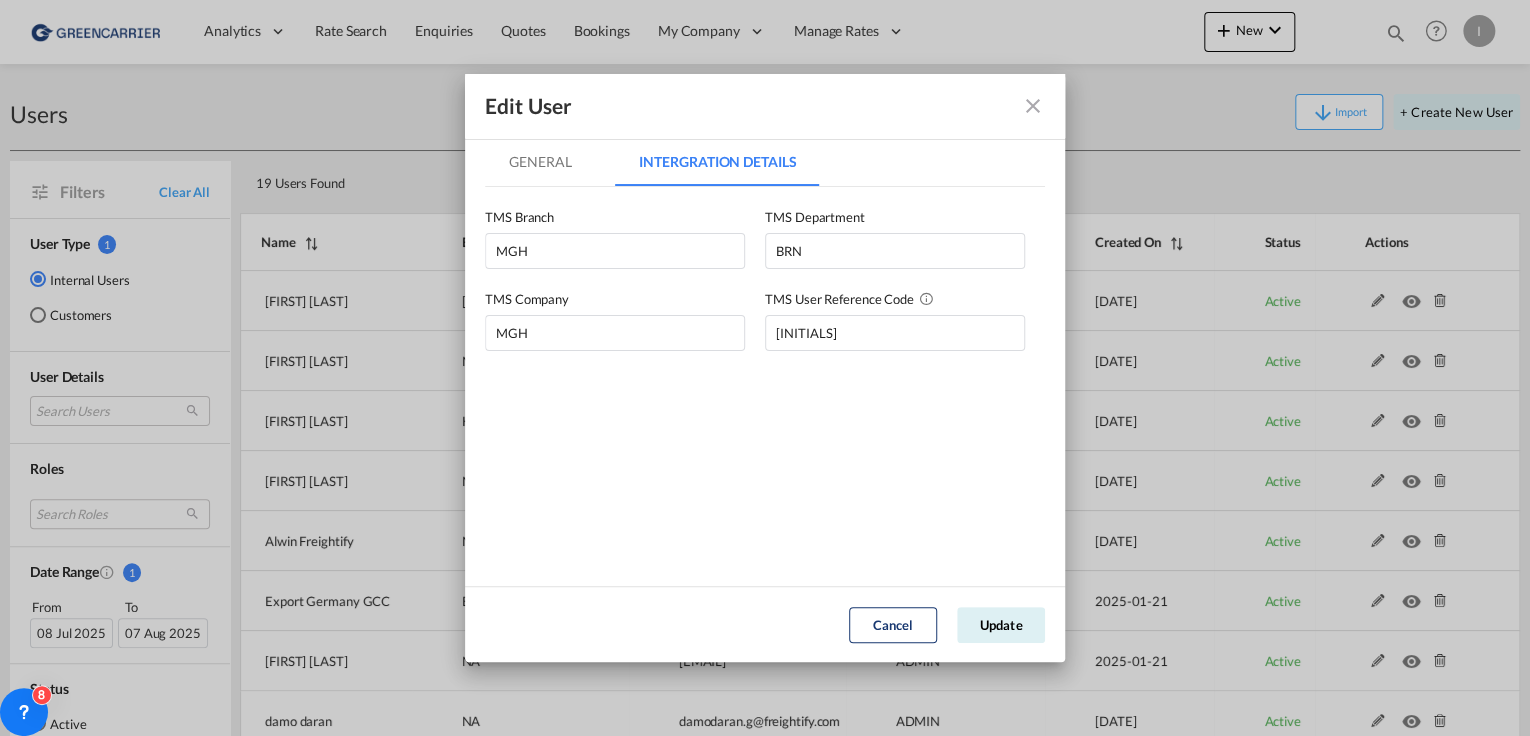 click on "General" at bounding box center [540, 162] 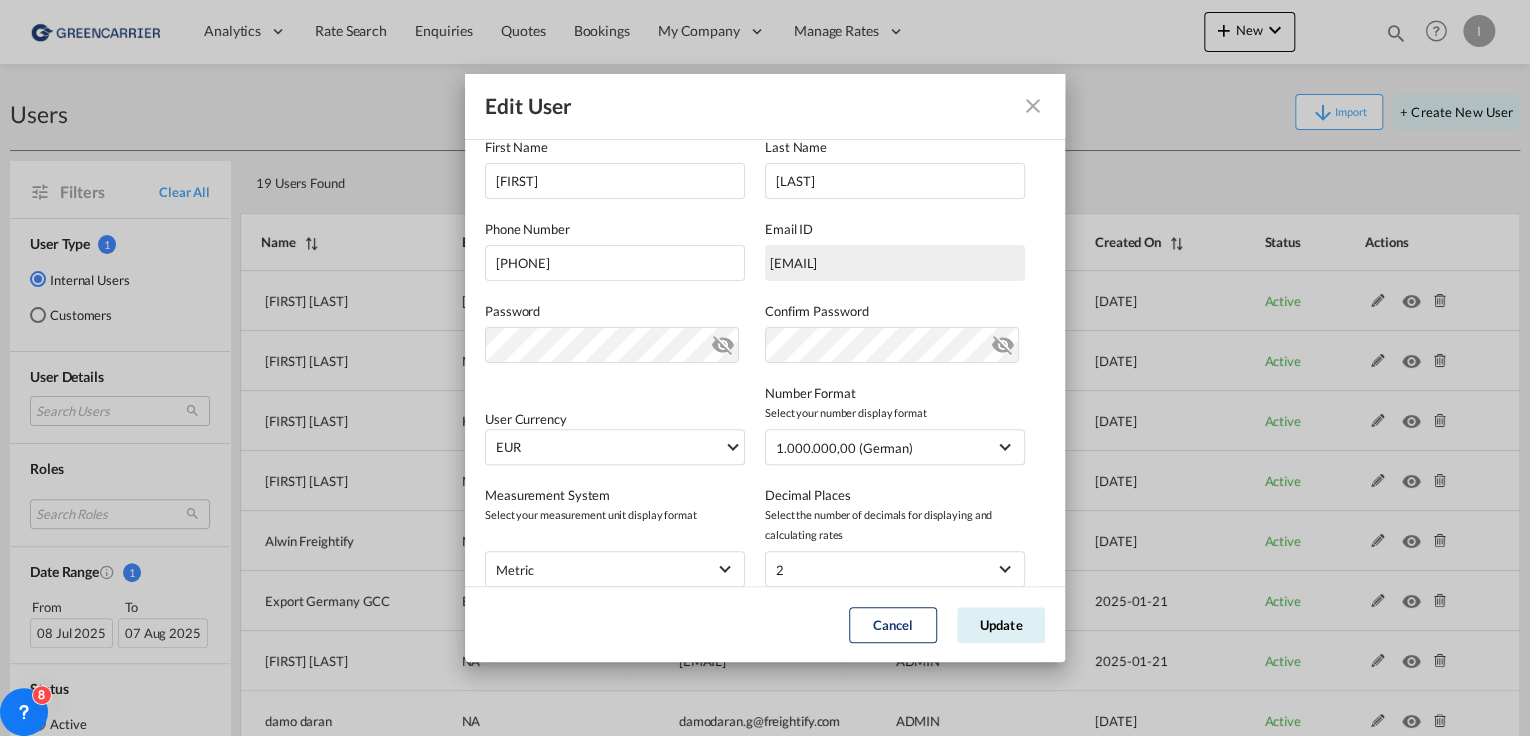 scroll, scrollTop: 240, scrollLeft: 0, axis: vertical 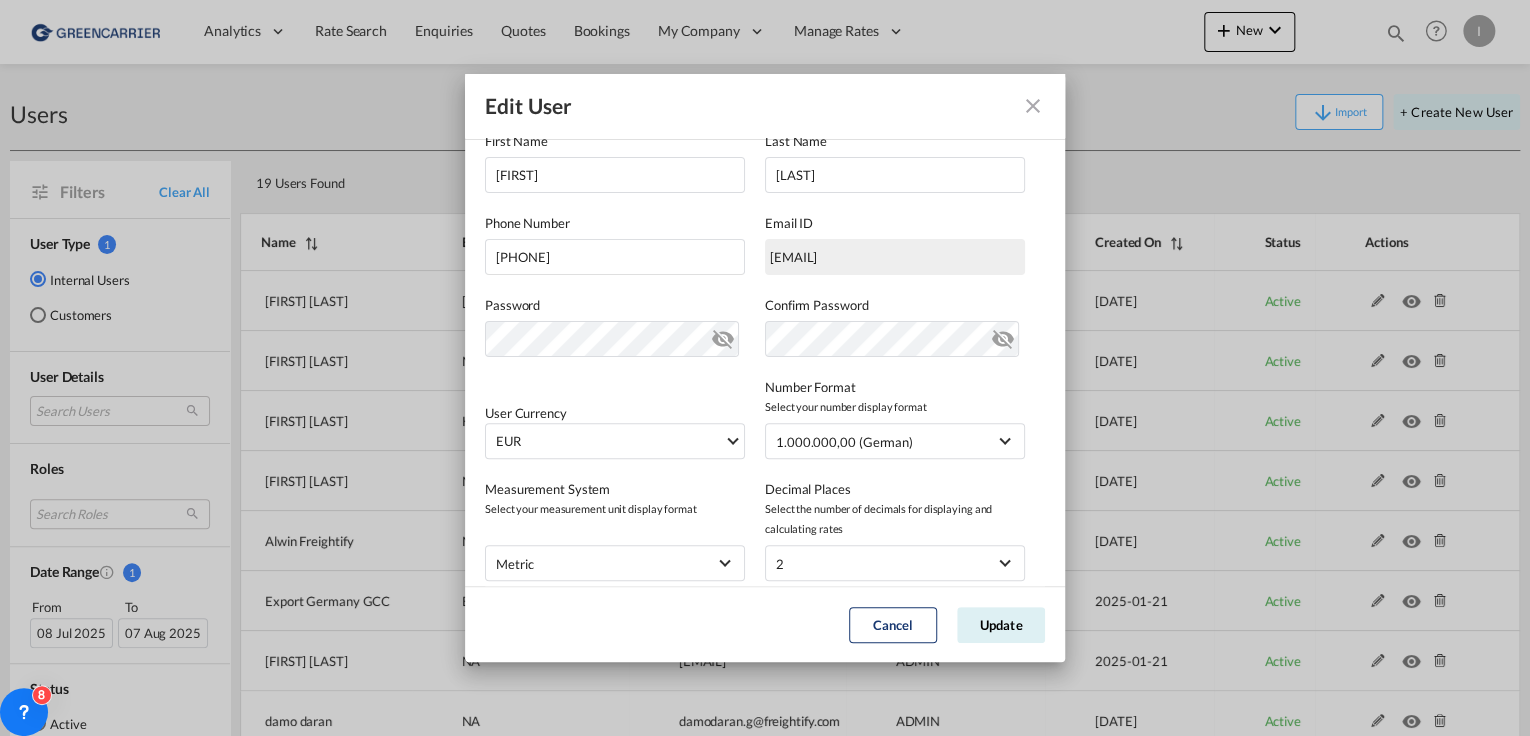 click at bounding box center [723, 335] 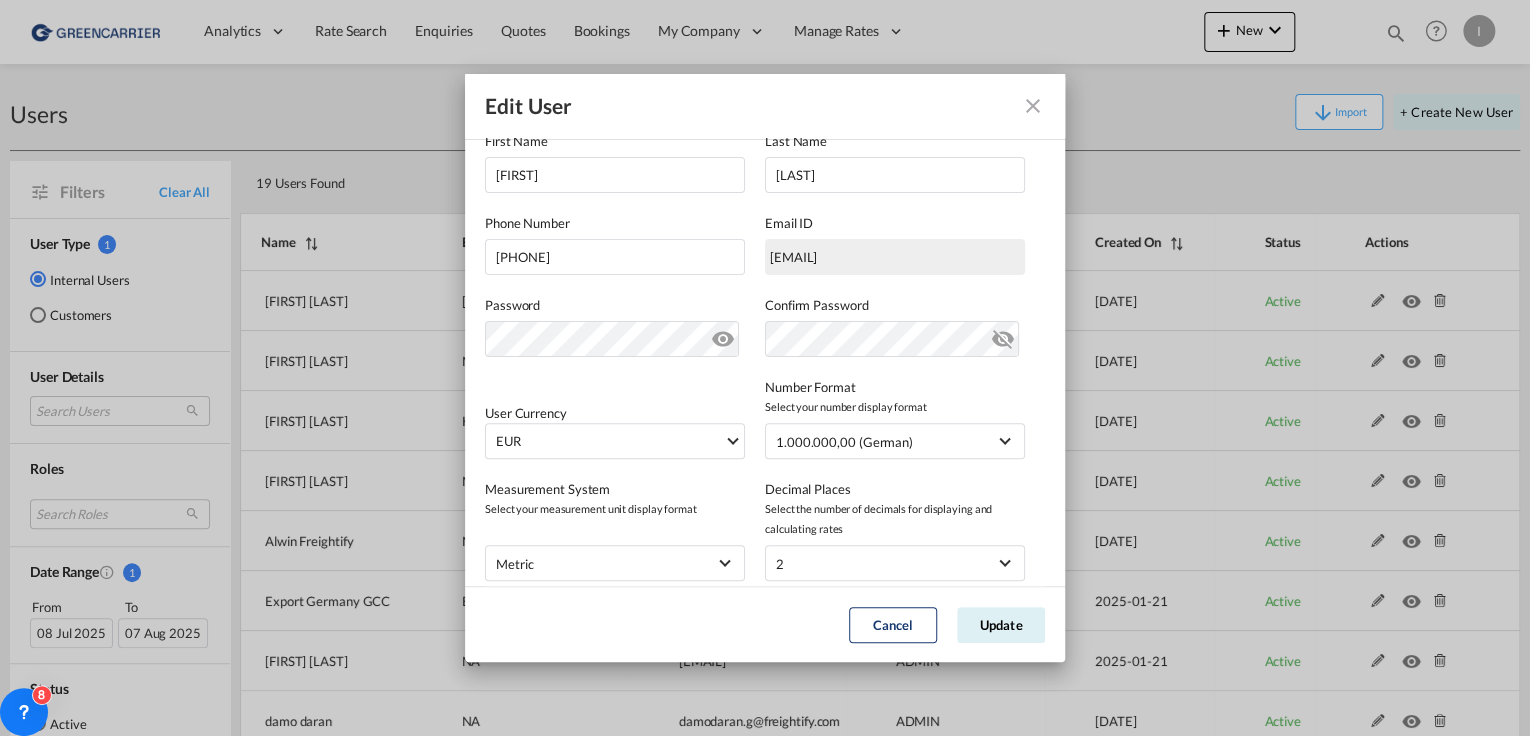 click at bounding box center [723, 335] 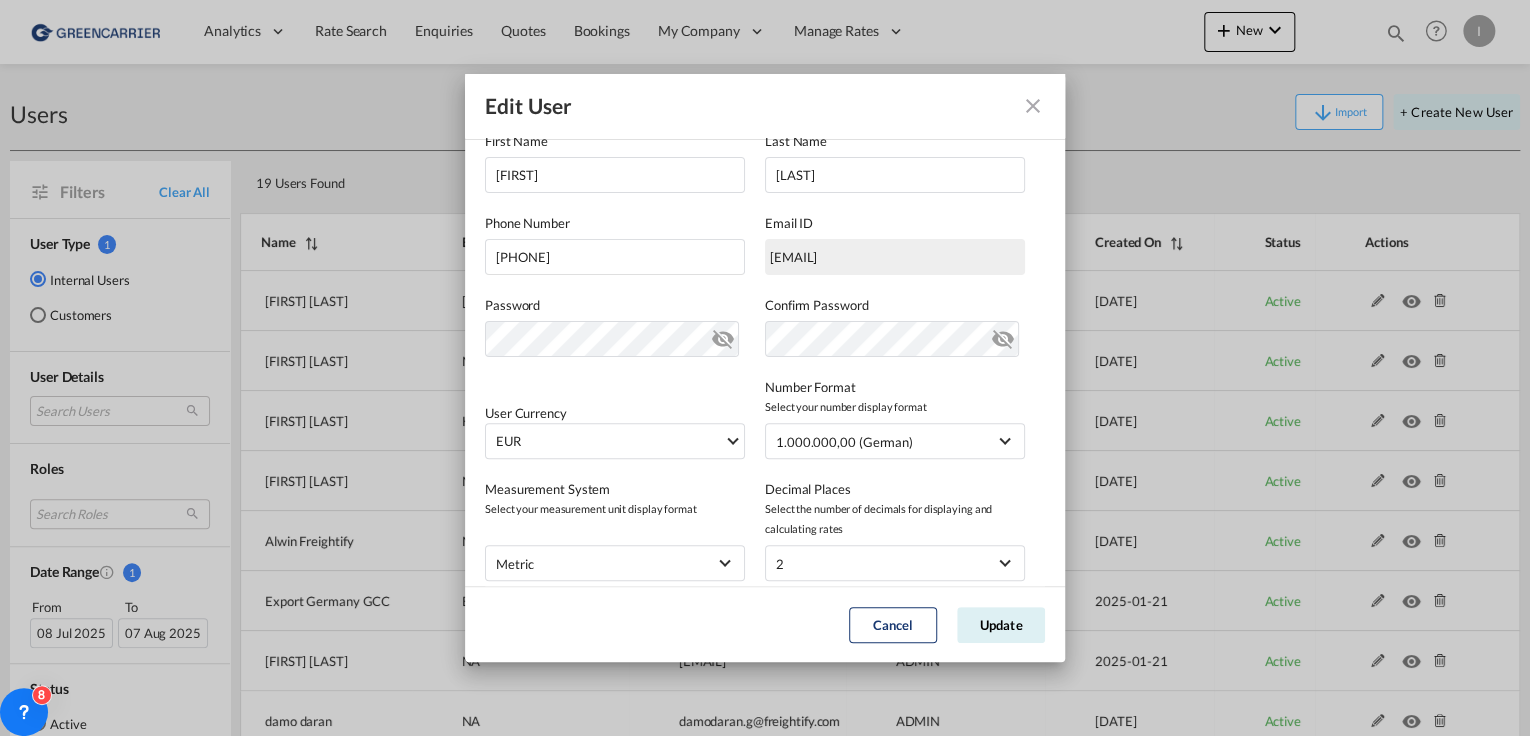 scroll, scrollTop: 0, scrollLeft: 0, axis: both 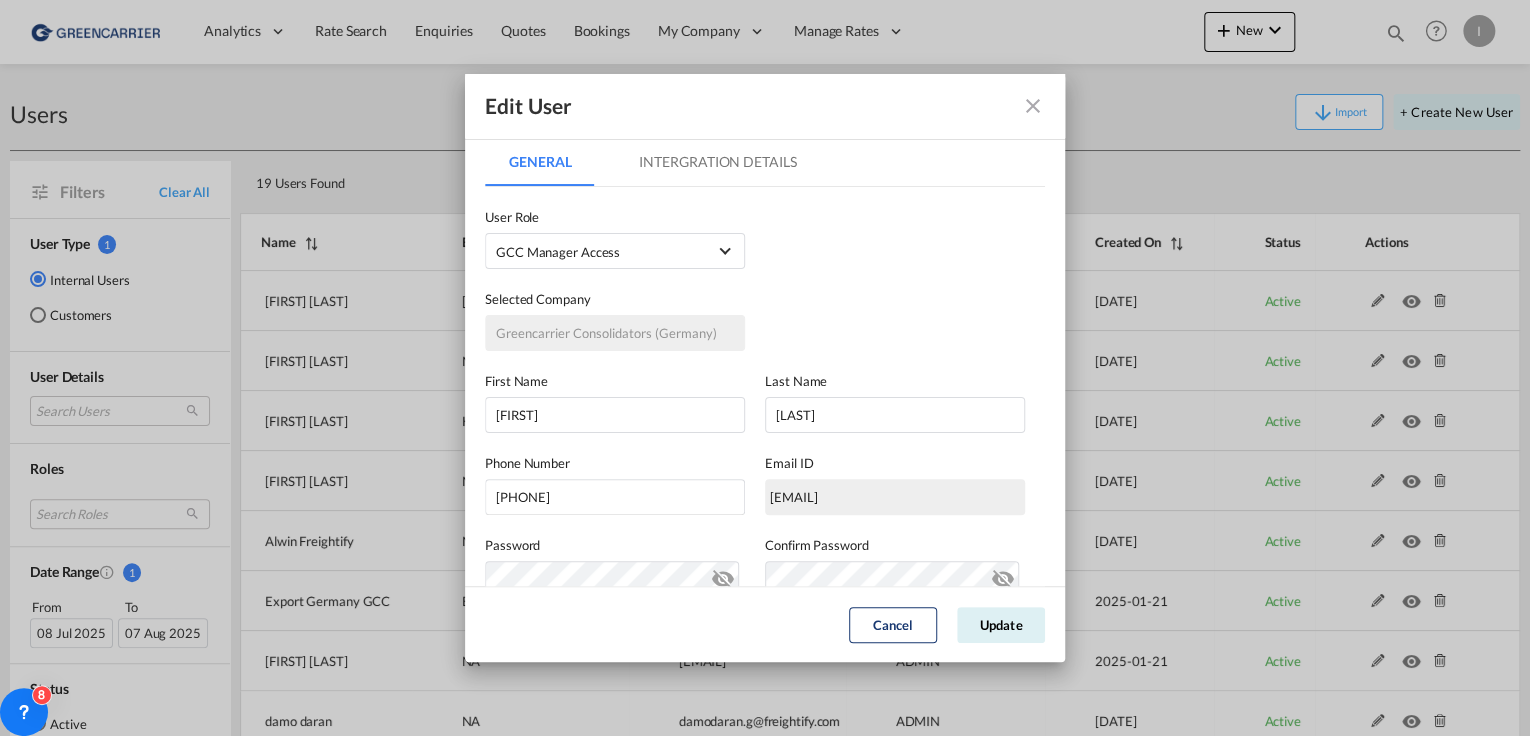 click at bounding box center [1033, 106] 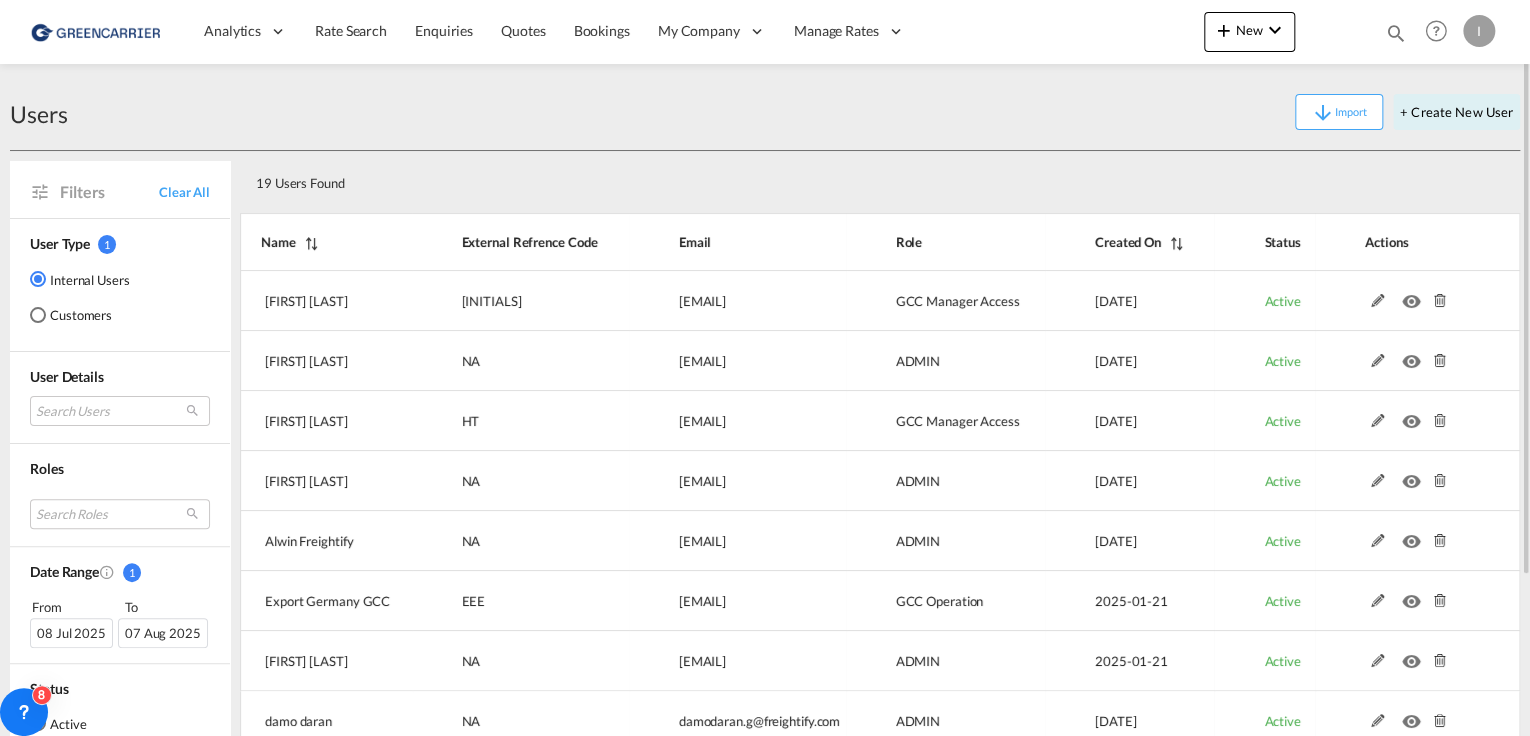 click on "I" at bounding box center [1479, 31] 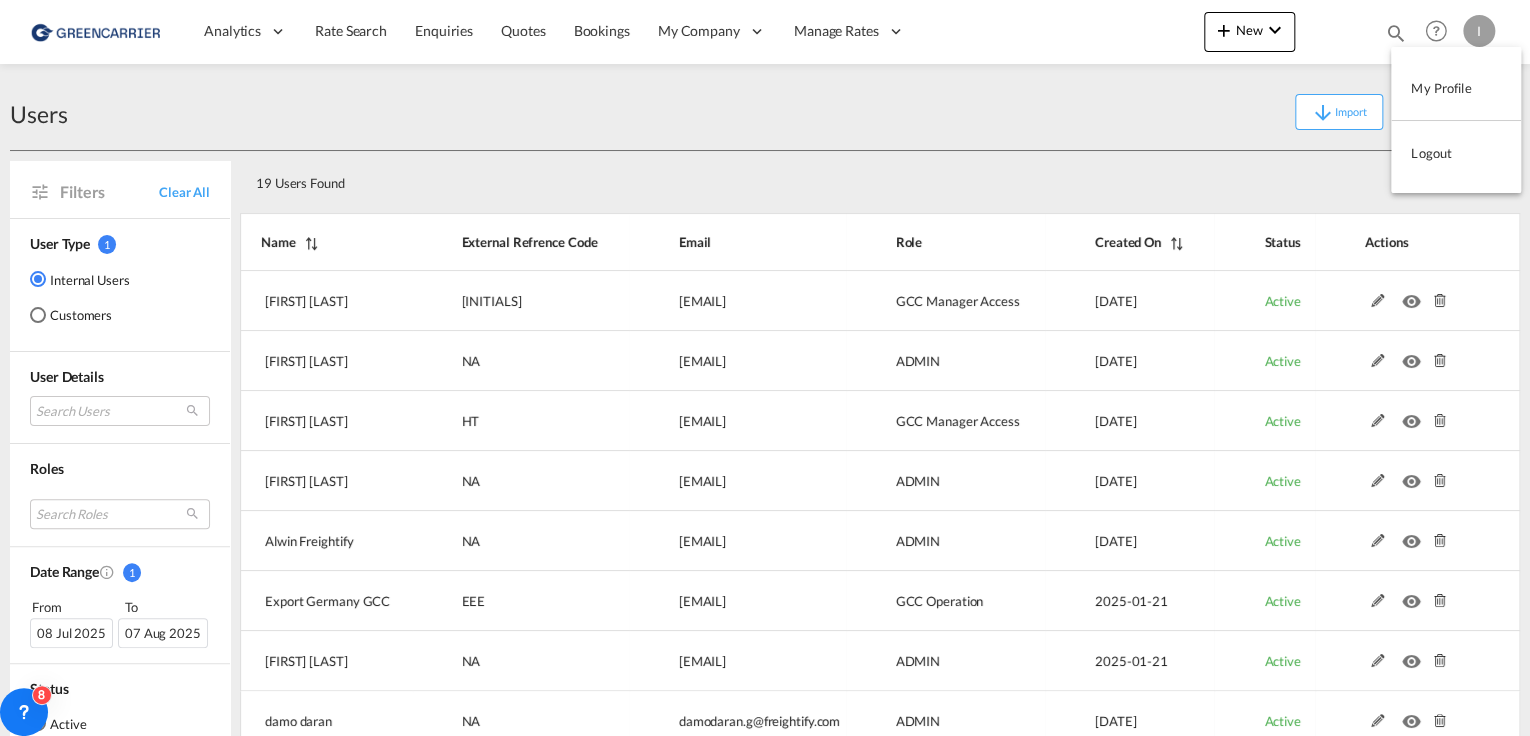 click on "Logout" at bounding box center [1456, 153] 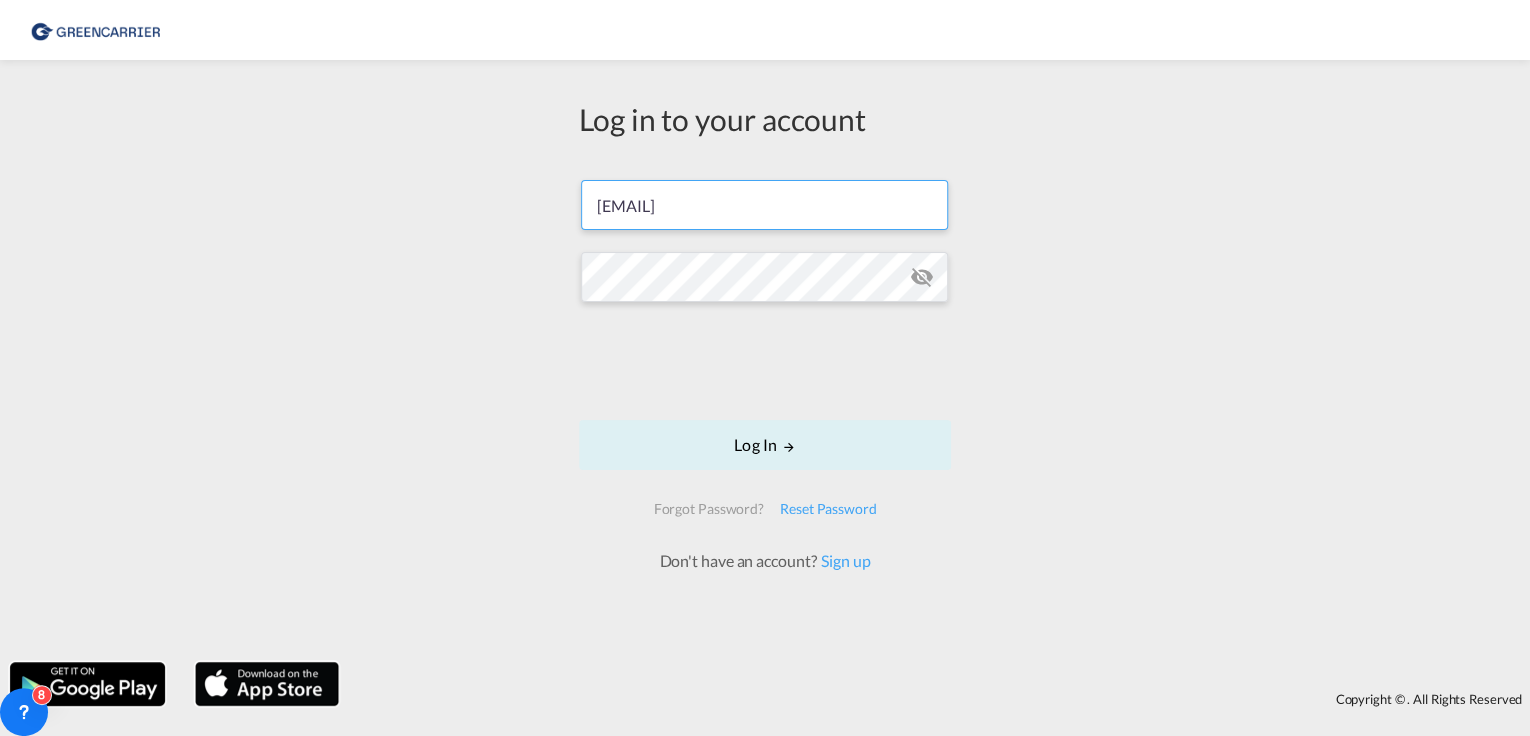 drag, startPoint x: 867, startPoint y: 200, endPoint x: 499, endPoint y: 164, distance: 369.75668 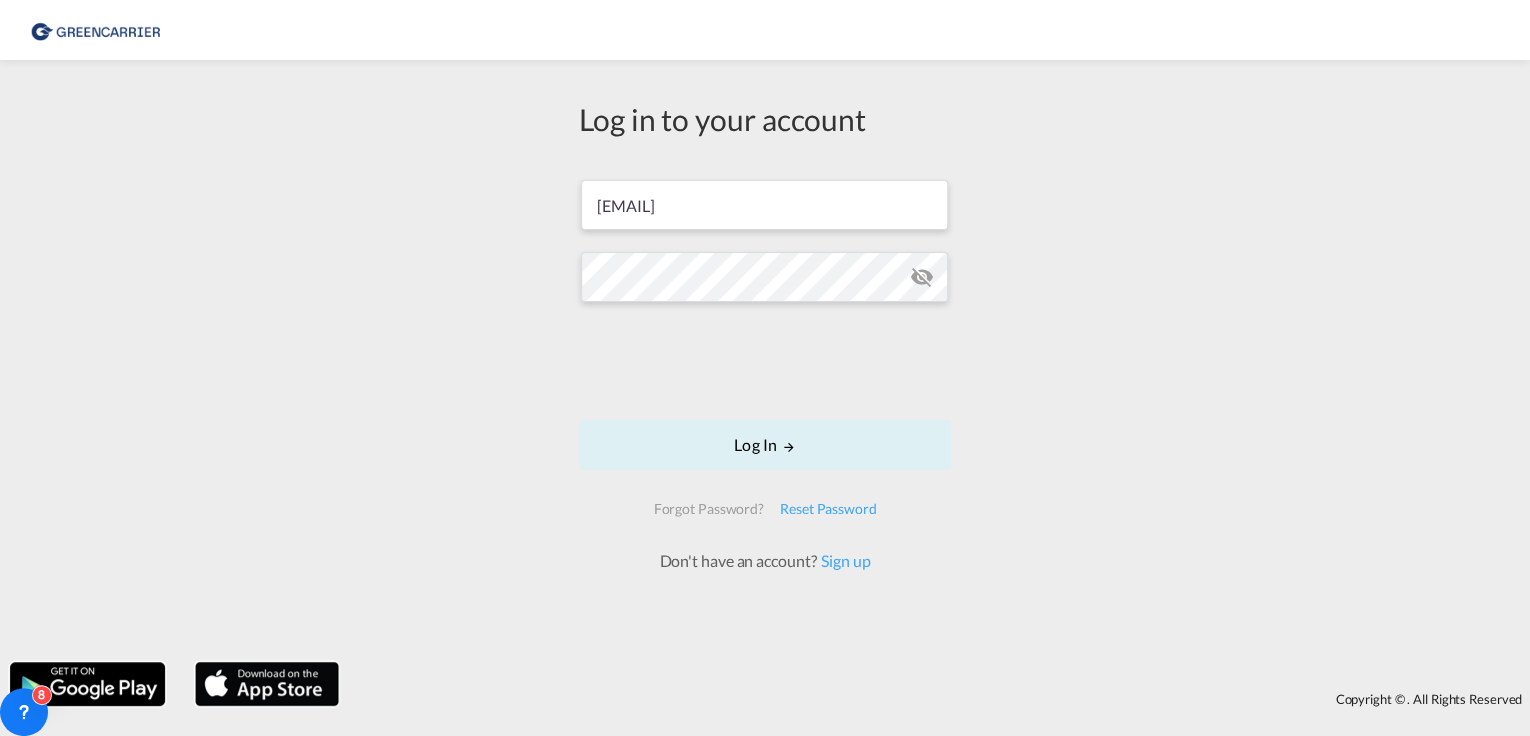 click at bounding box center [922, 277] 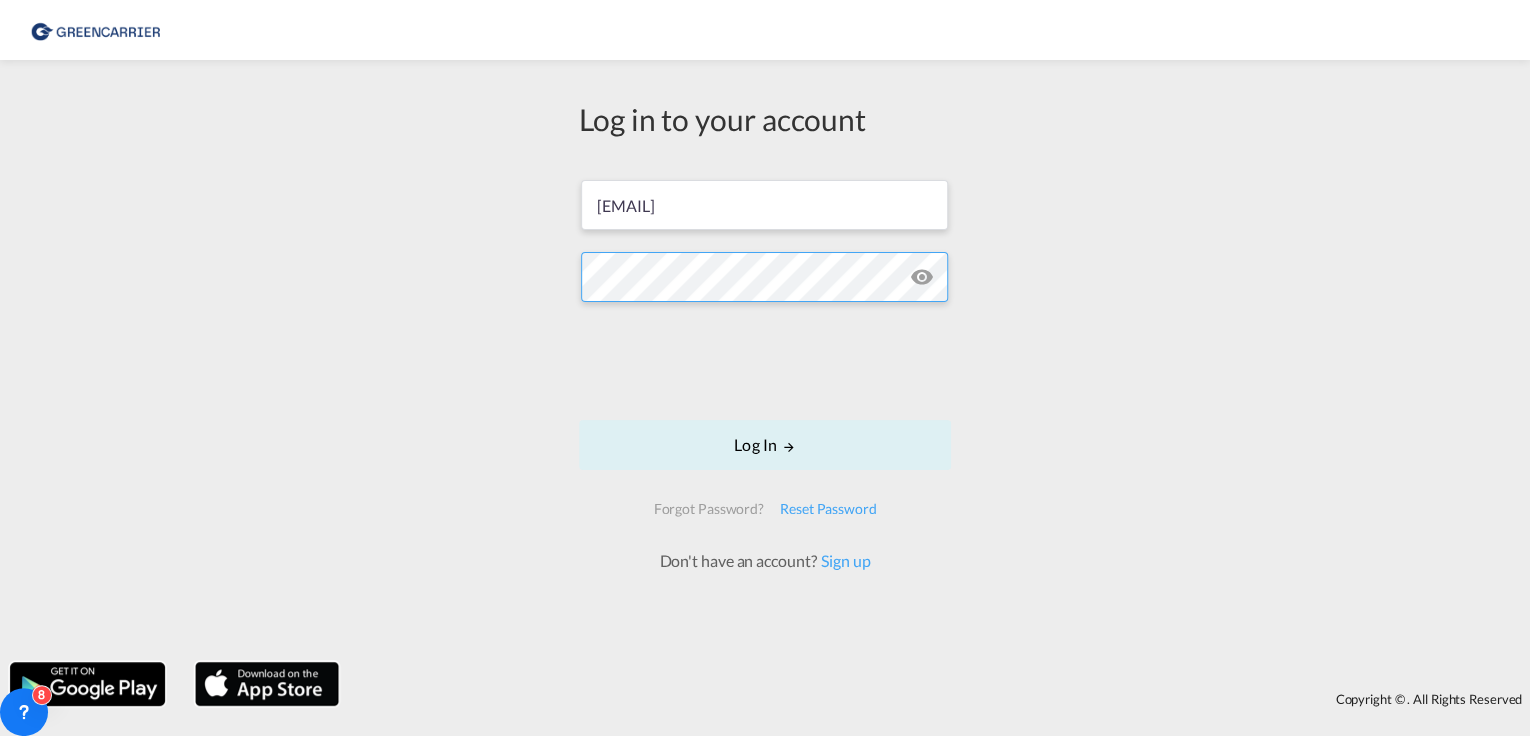 click on "[EMAIL]" at bounding box center [765, 361] 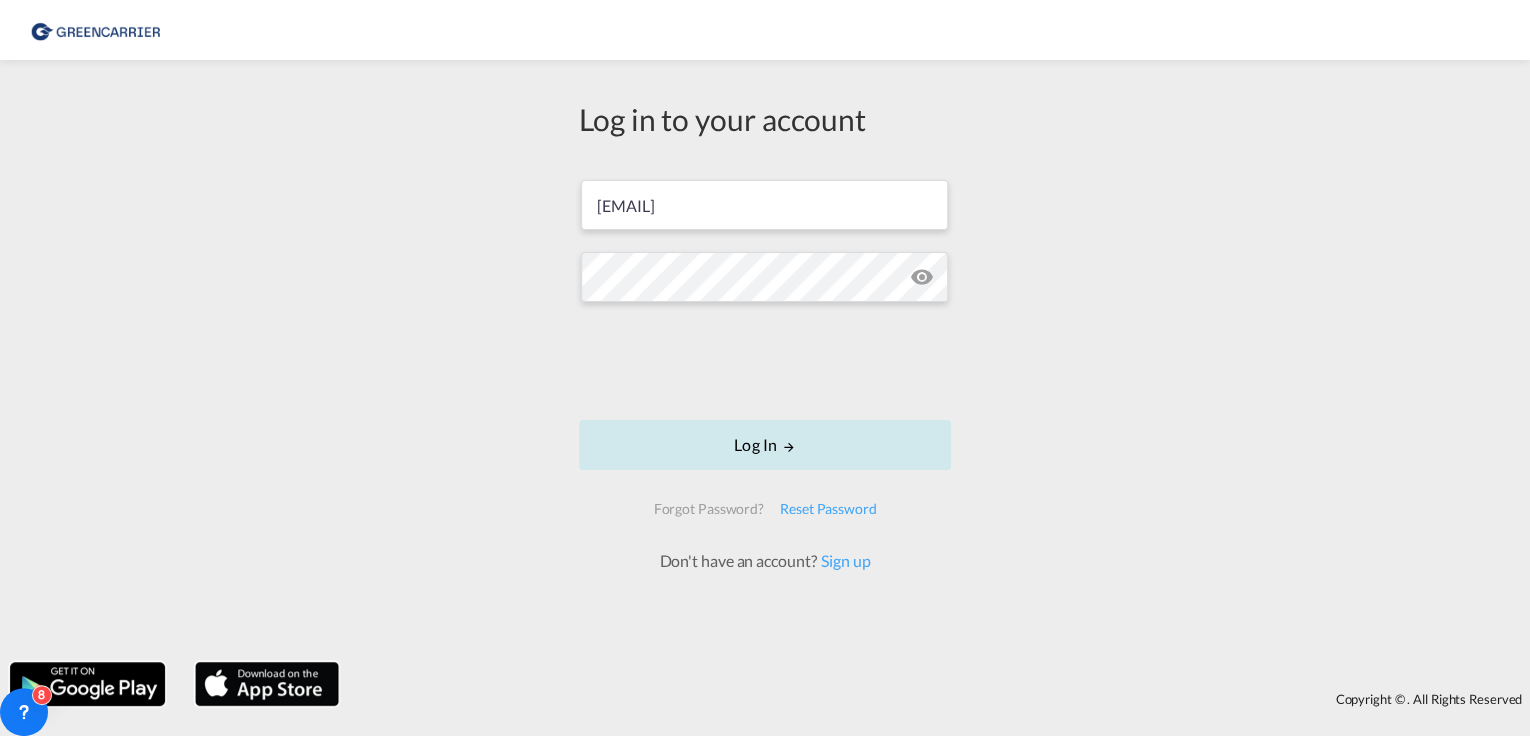 click on "Log In" at bounding box center (765, 445) 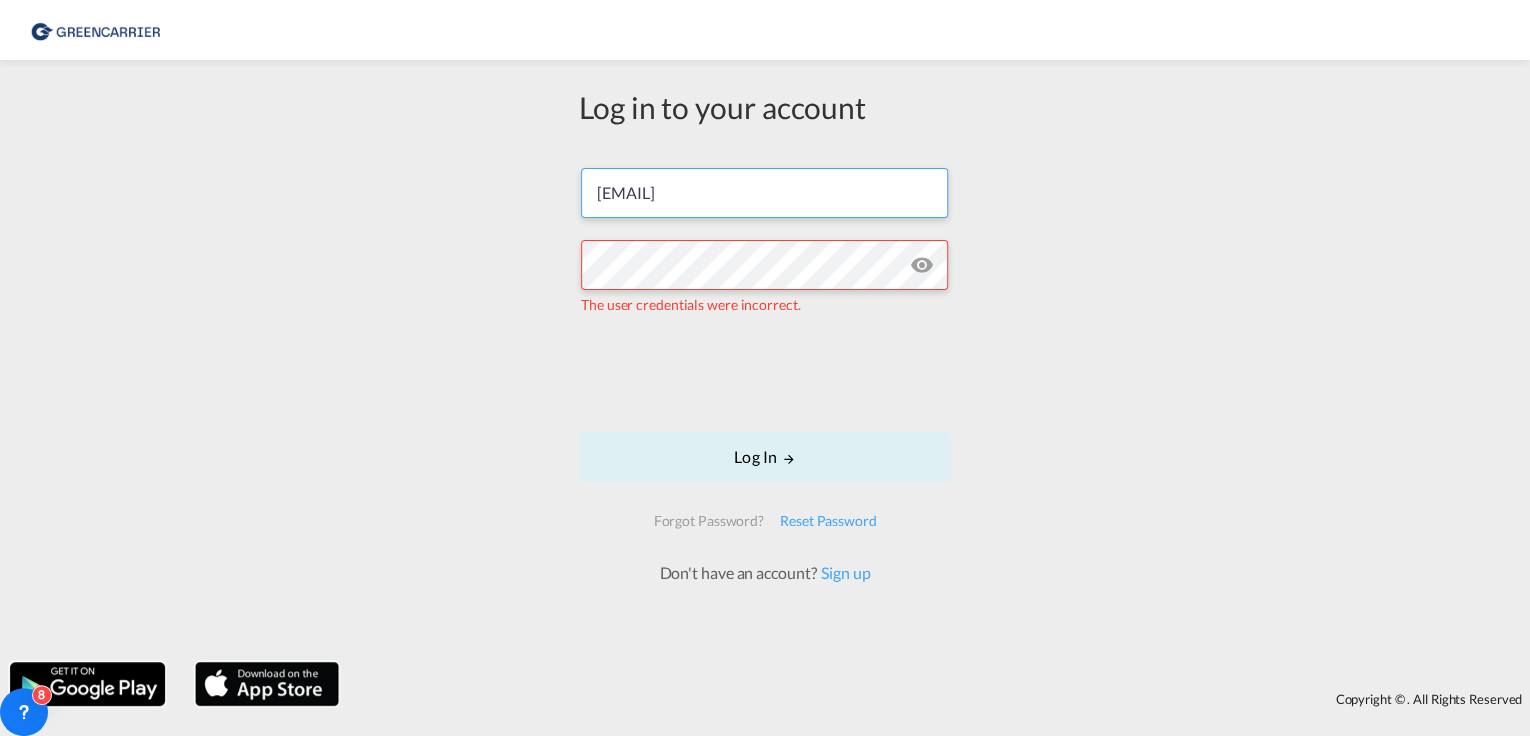 click on "[EMAIL]" at bounding box center (764, 193) 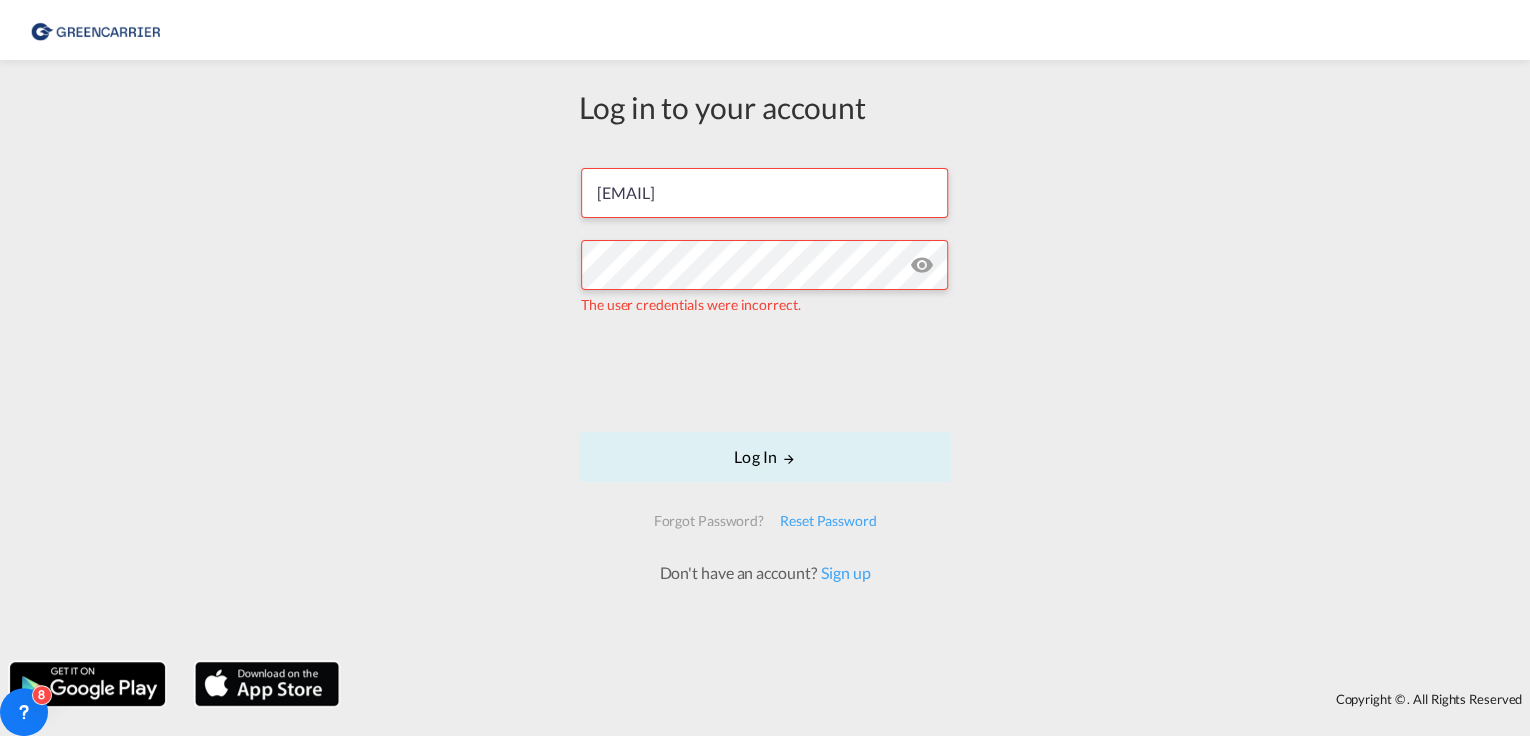 click on "[EMAIL]" at bounding box center [765, 361] 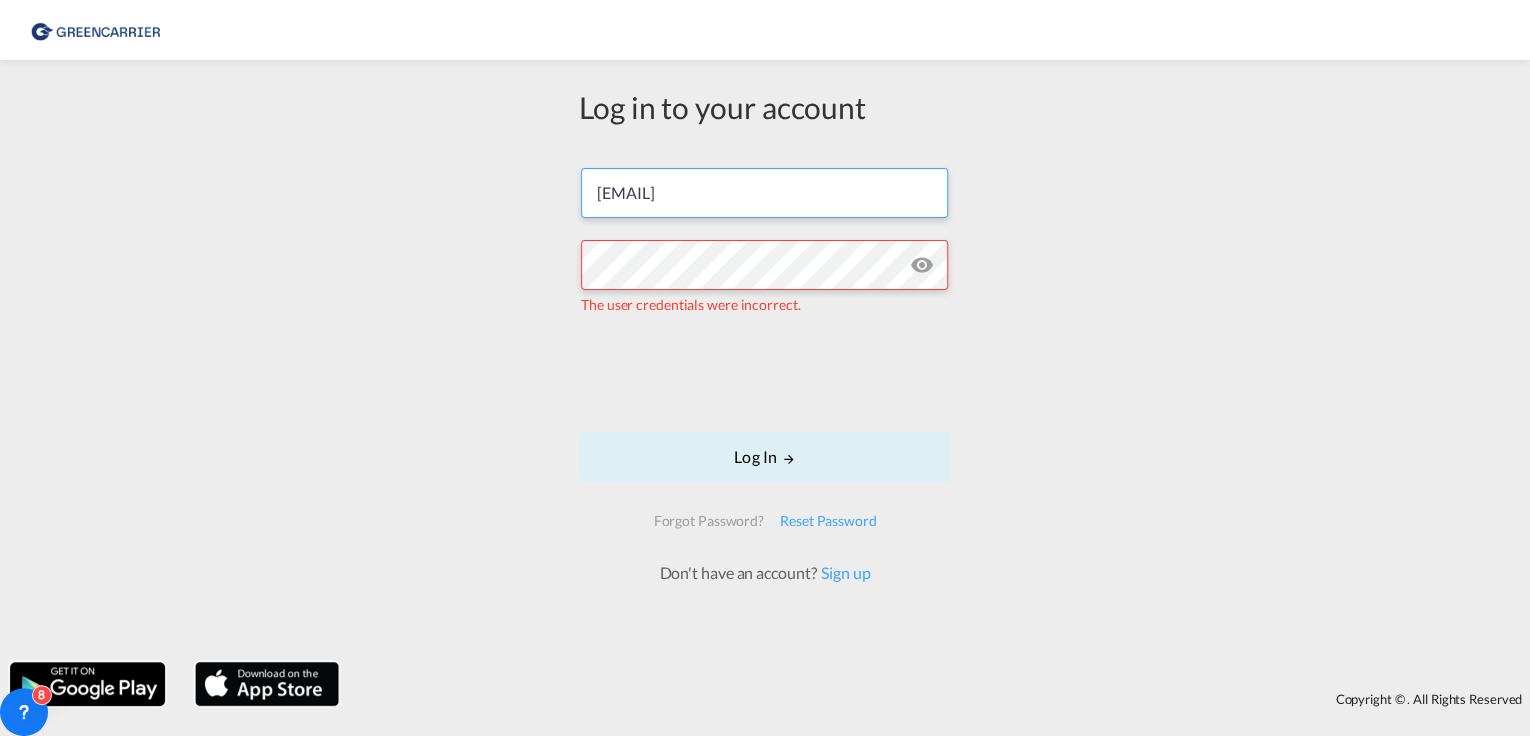 drag, startPoint x: 873, startPoint y: 194, endPoint x: 74, endPoint y: 231, distance: 799.85626 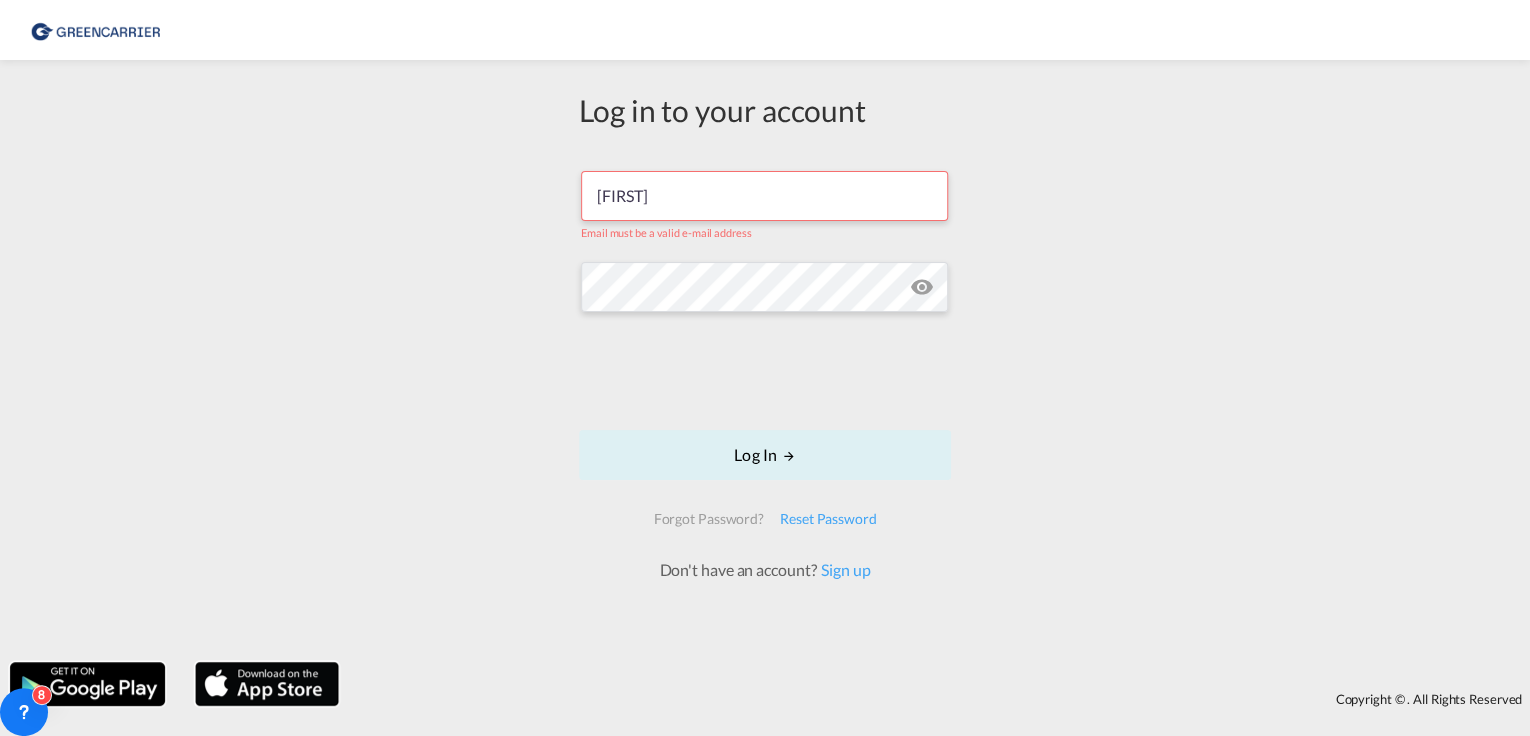 type on "[EMAIL]" 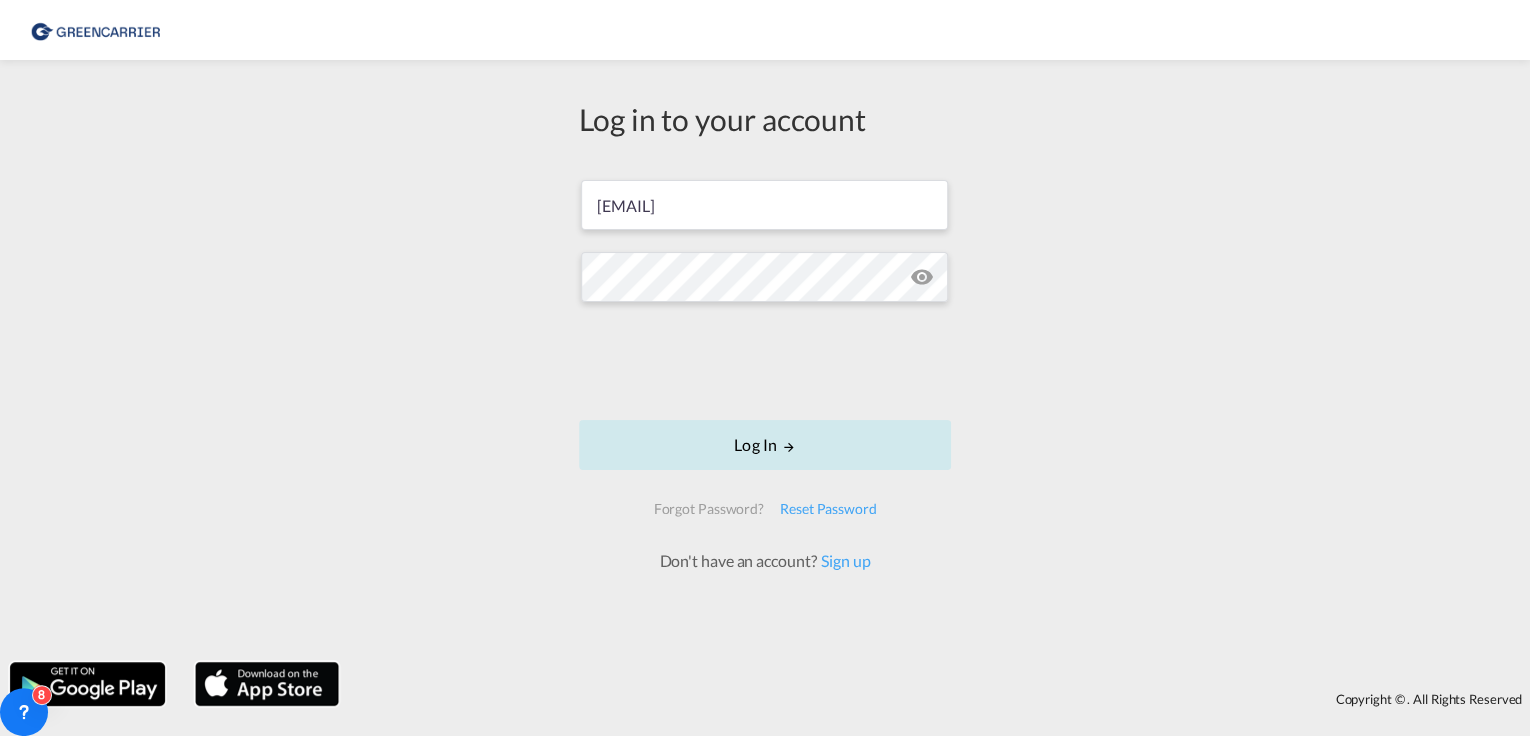 click at bounding box center (789, 447) 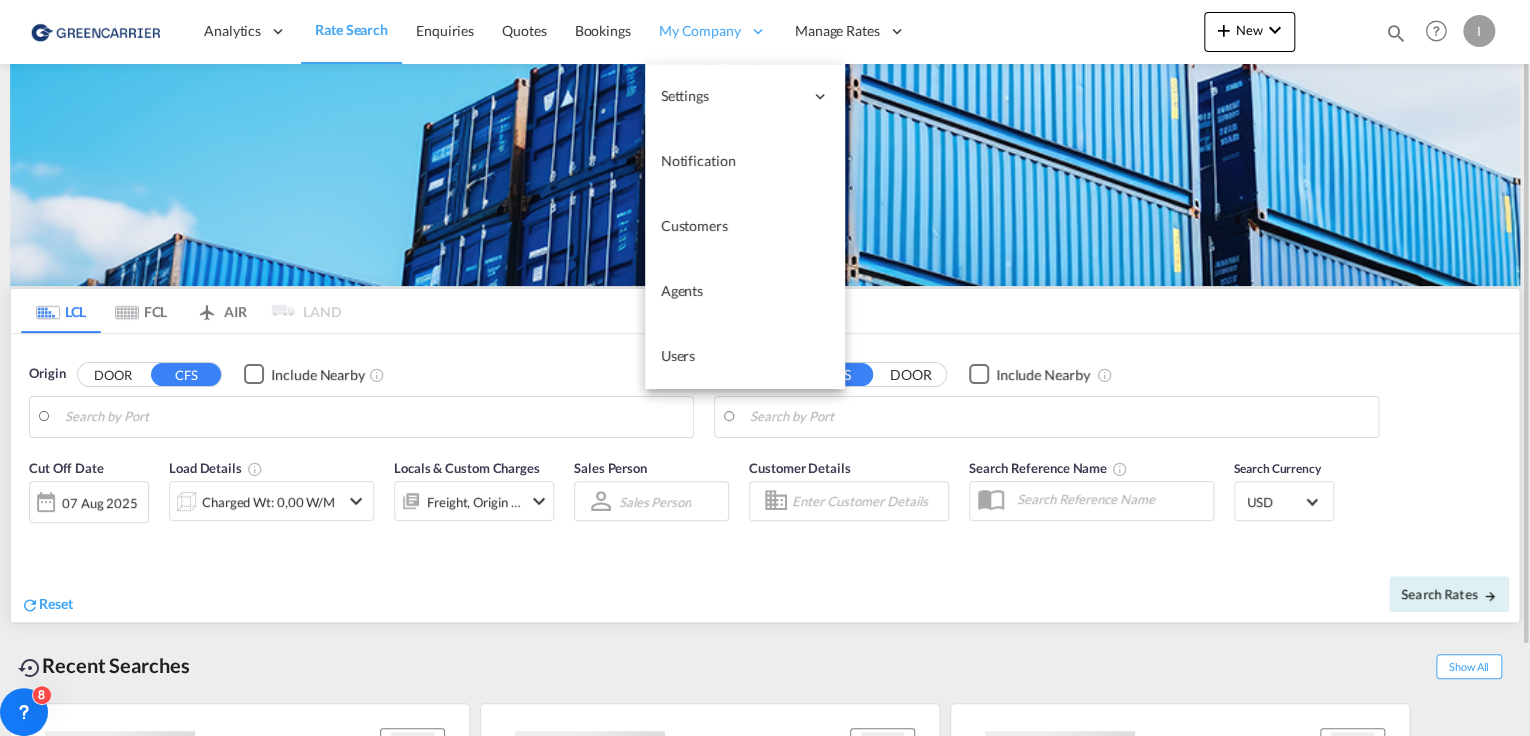 type on "Hamburg, DEHAM" 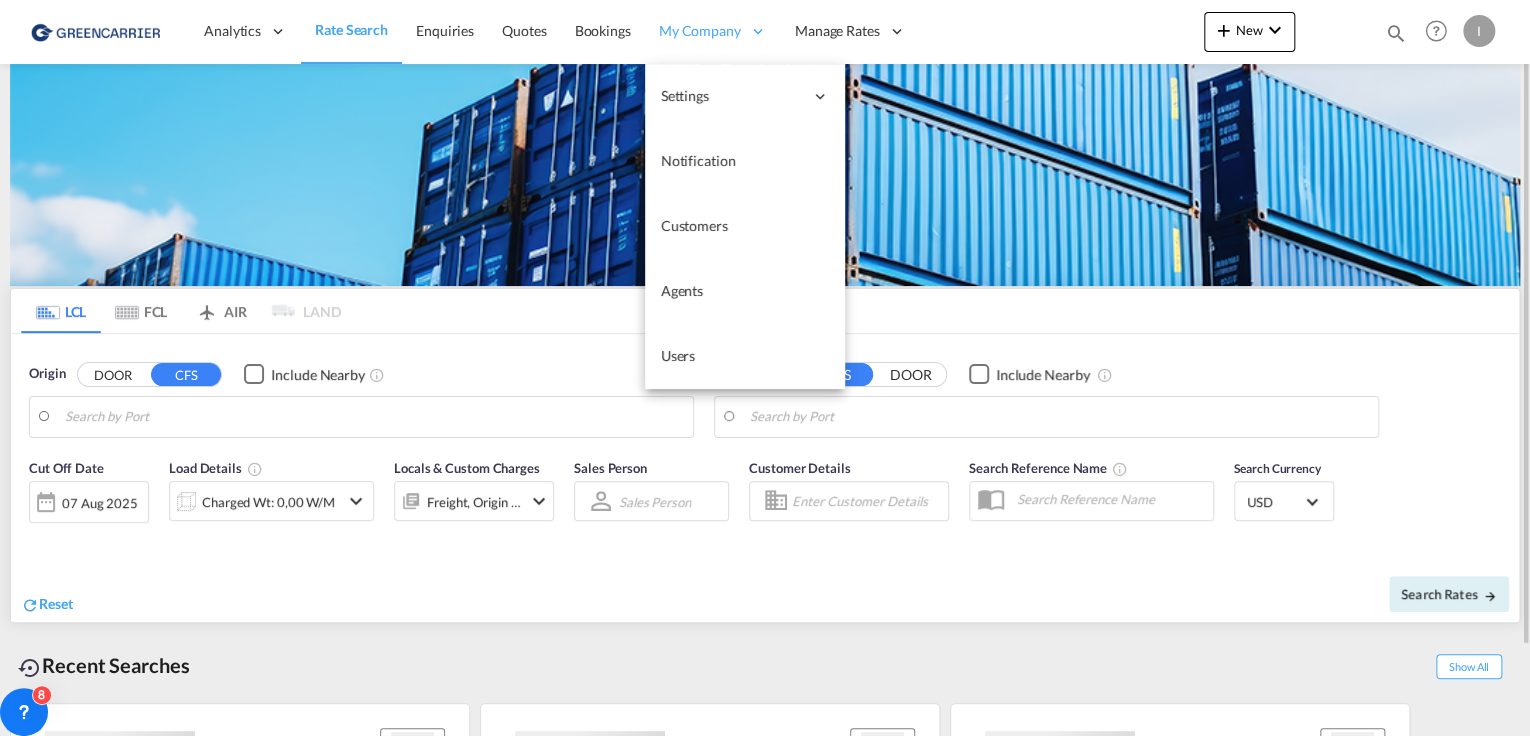 type on "Callao, PECLL" 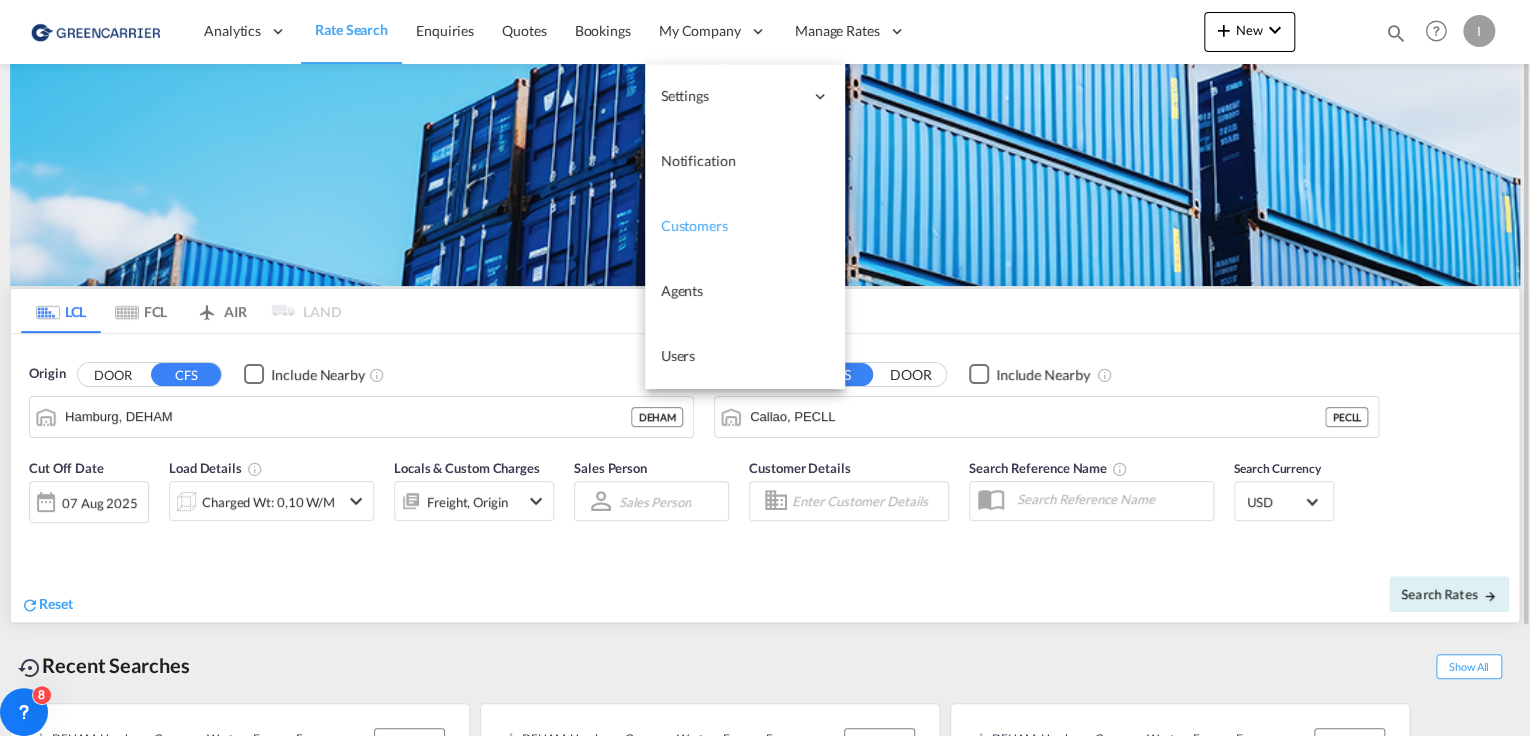 drag, startPoint x: 700, startPoint y: 244, endPoint x: 644, endPoint y: 193, distance: 75.74299 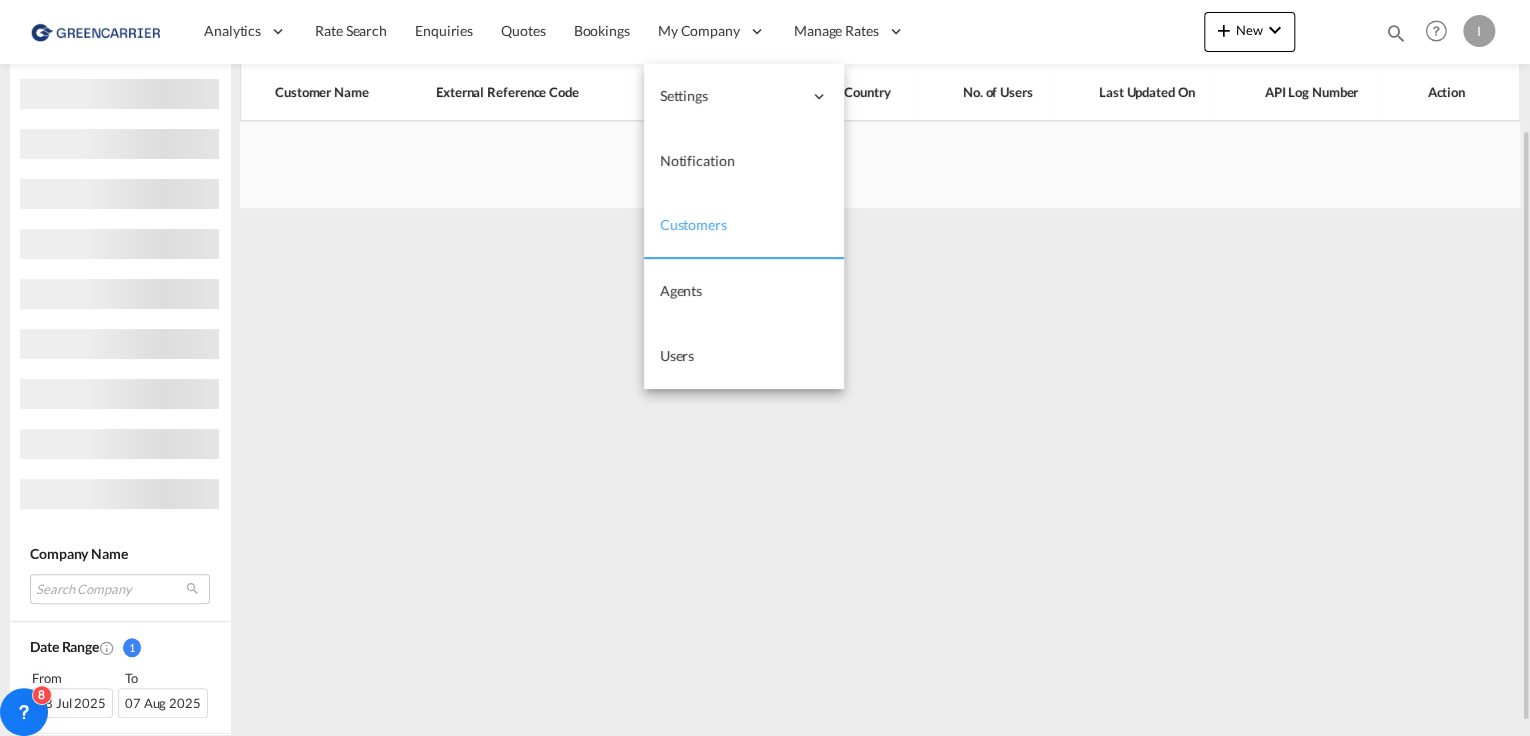 scroll, scrollTop: 0, scrollLeft: 0, axis: both 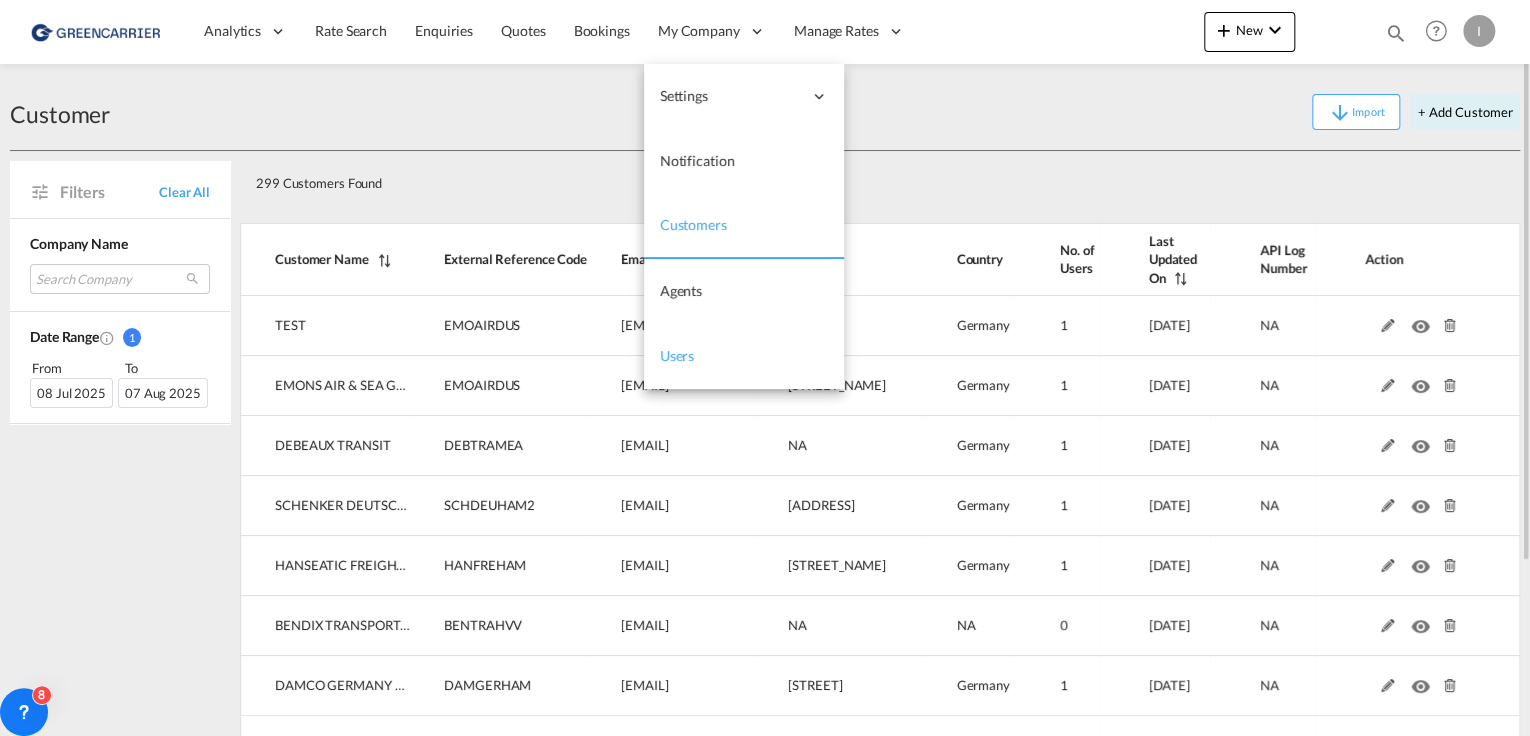 click on "Users" at bounding box center (744, 356) 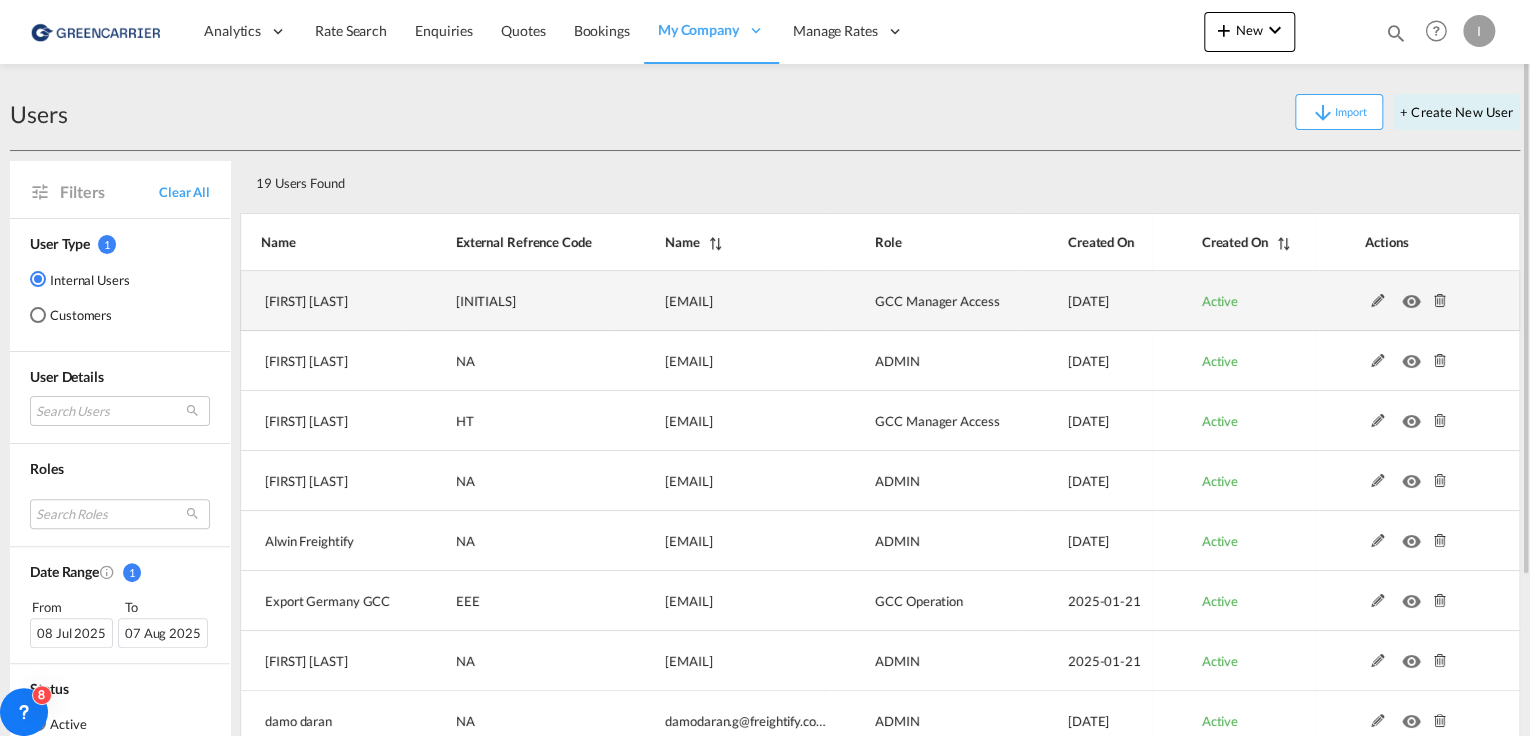 click at bounding box center [1378, 301] 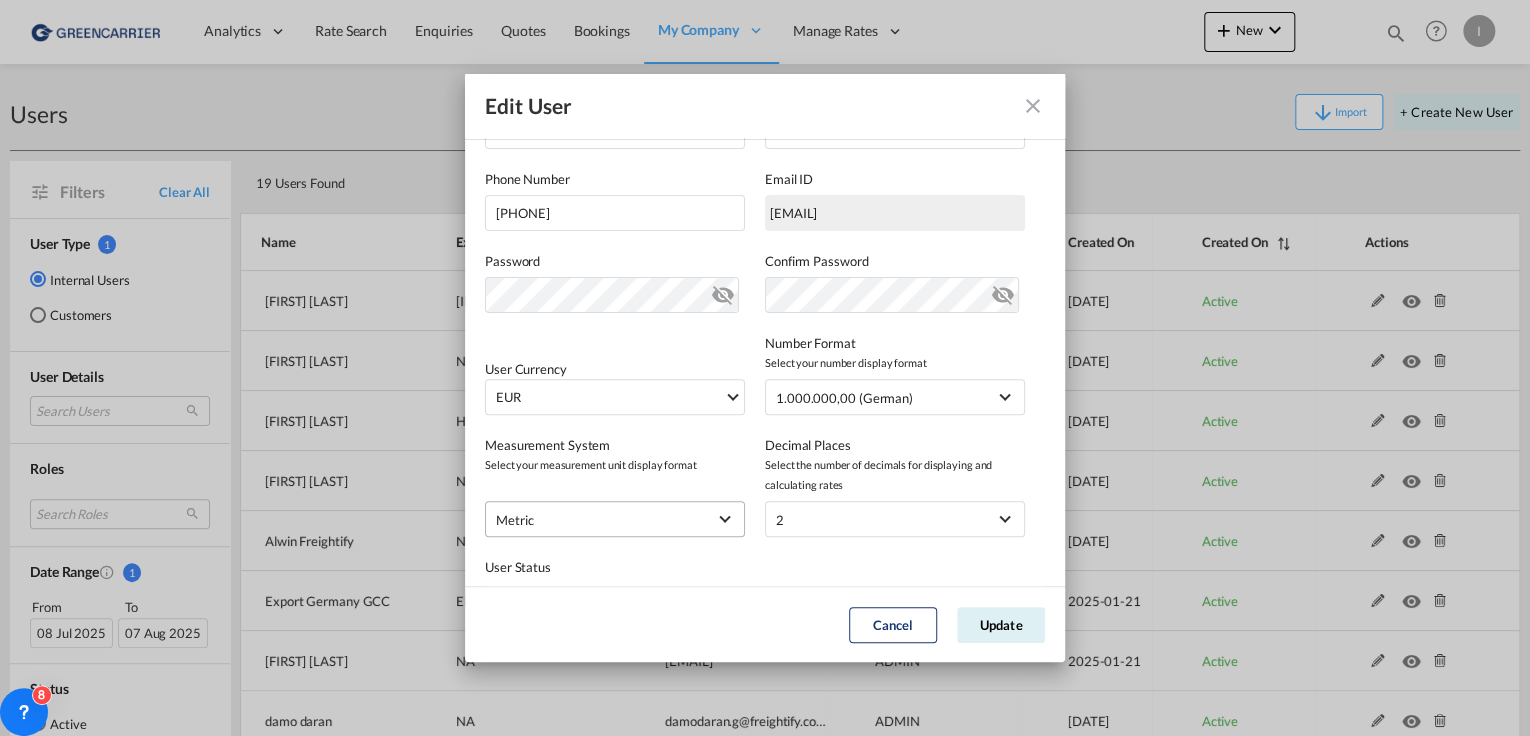 scroll, scrollTop: 320, scrollLeft: 0, axis: vertical 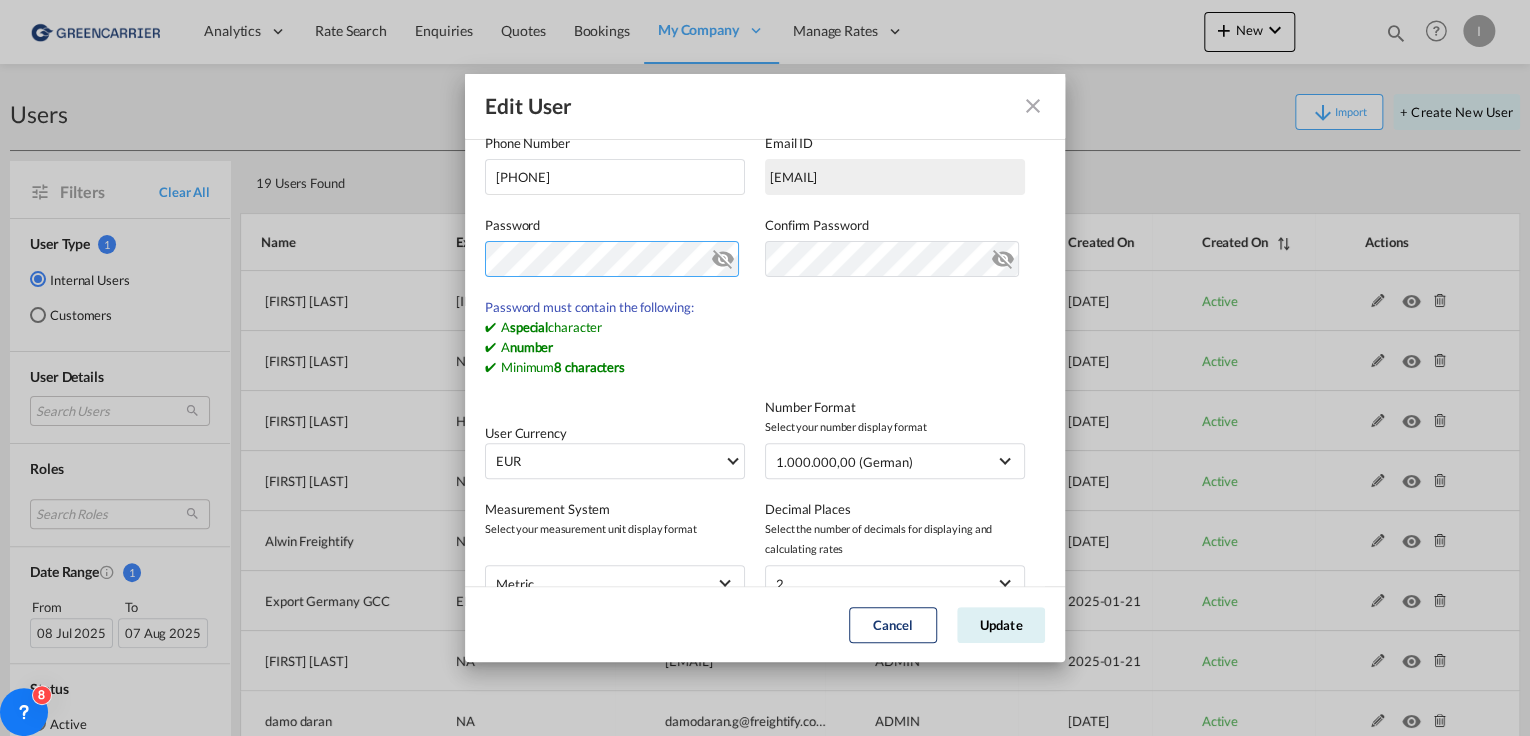 click on "[FIRST] [LAST] [PHONE] [EMAIL]" at bounding box center [765, 368] 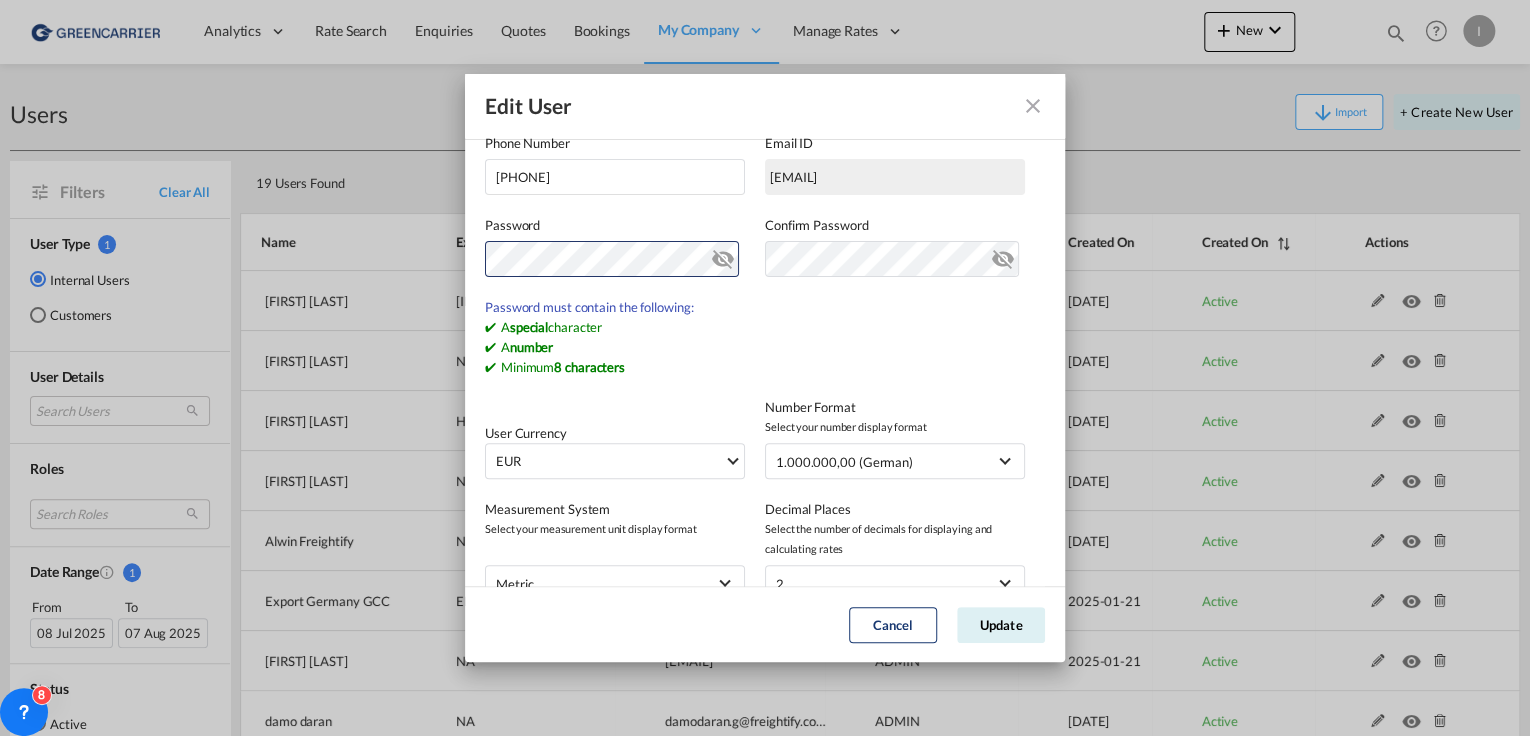 click at bounding box center [723, 255] 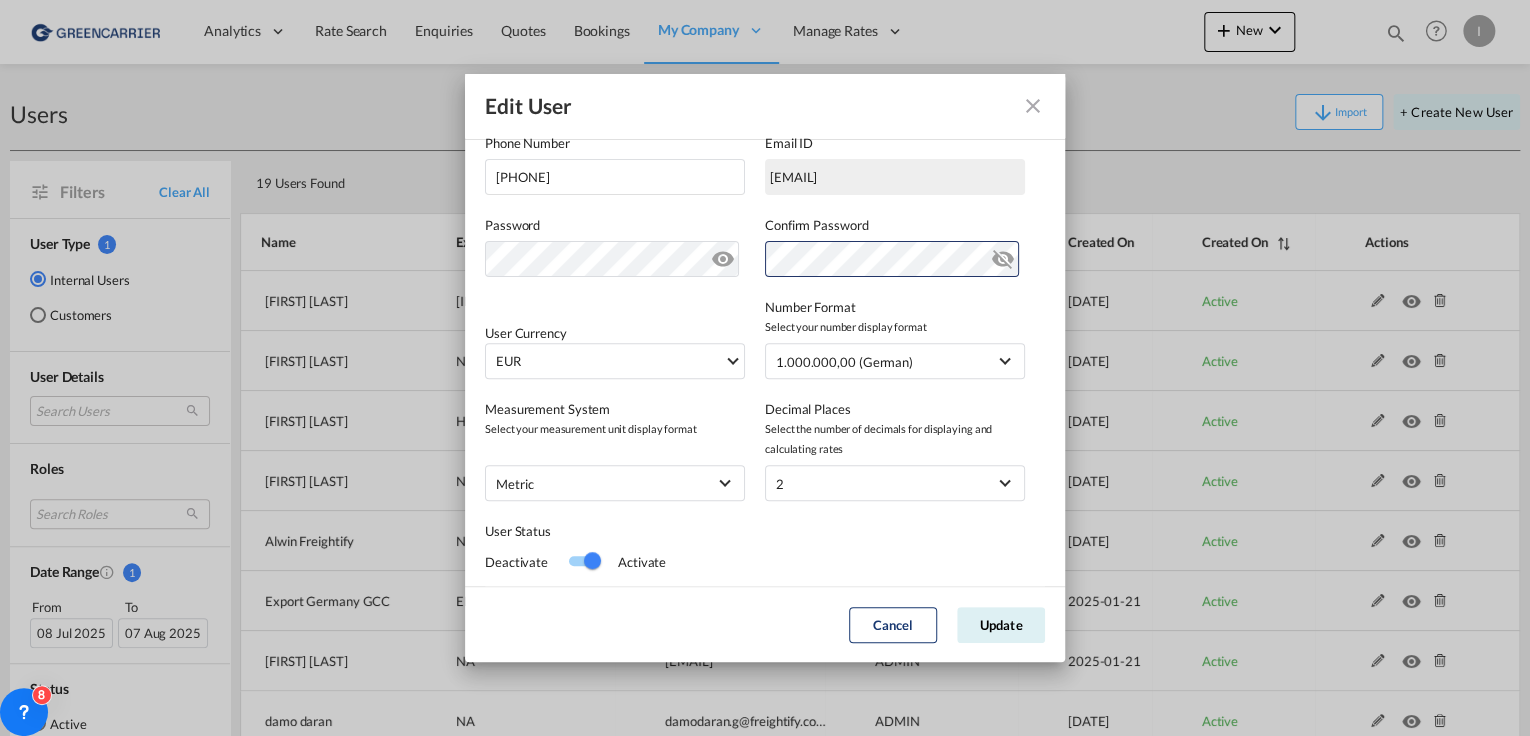 click at bounding box center (1003, 255) 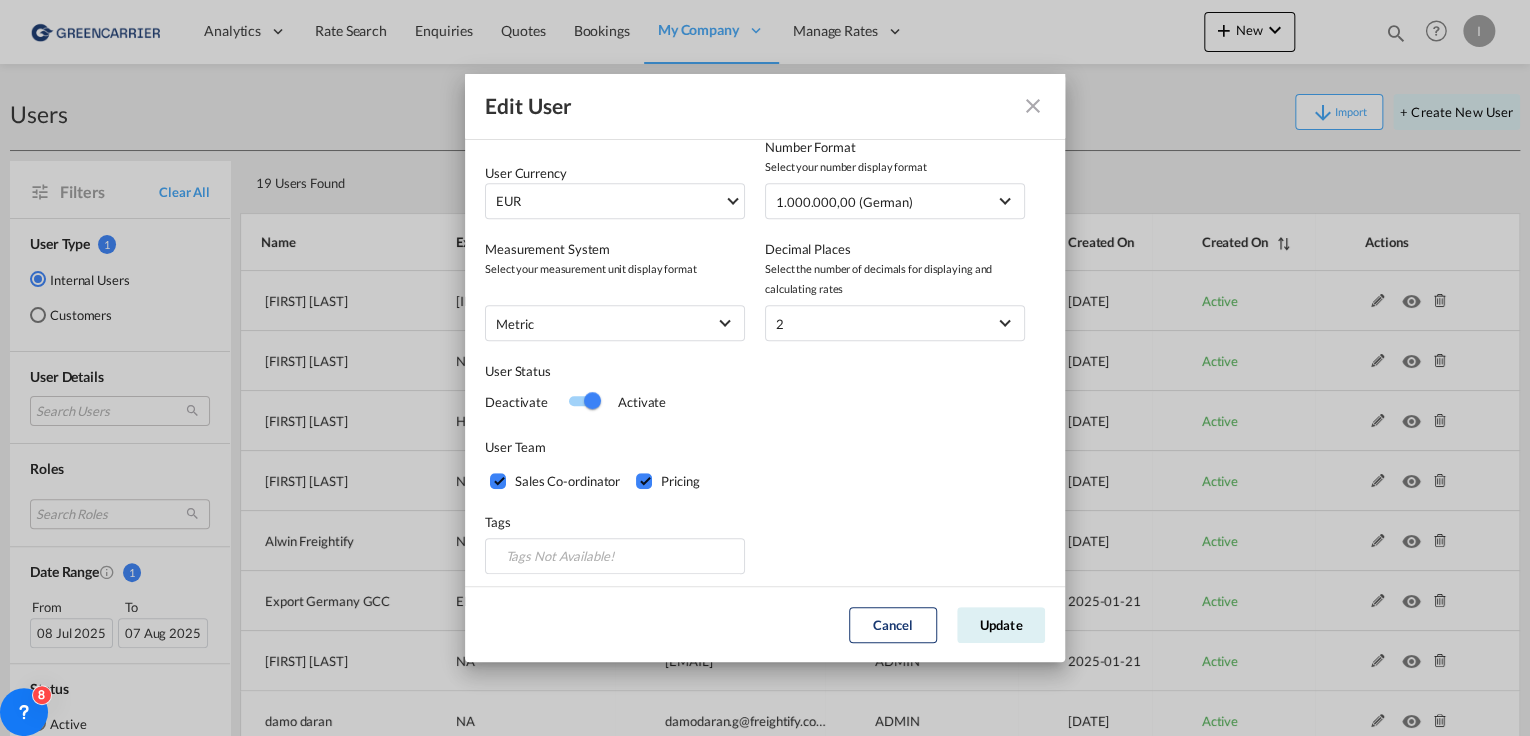 scroll, scrollTop: 487, scrollLeft: 0, axis: vertical 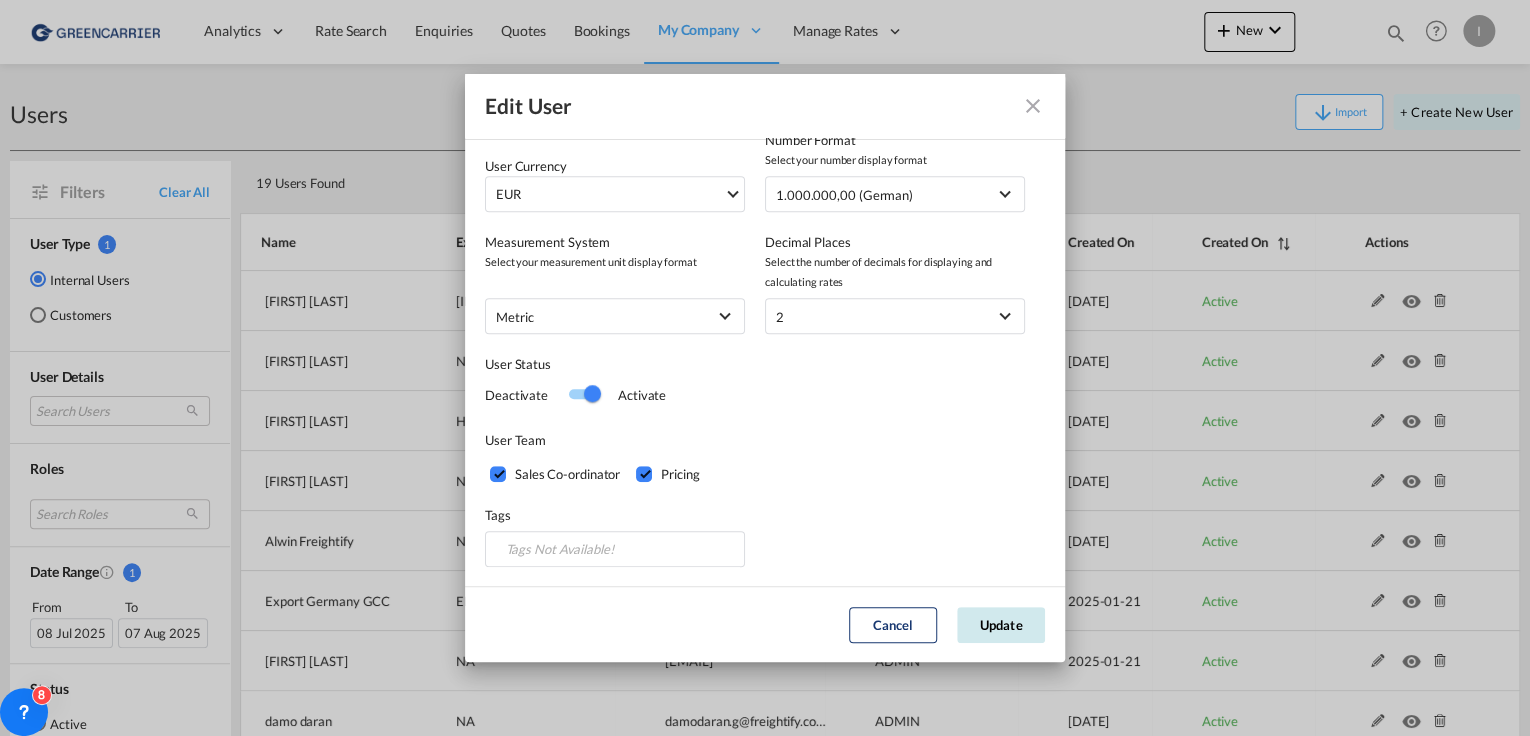 click on "Update" 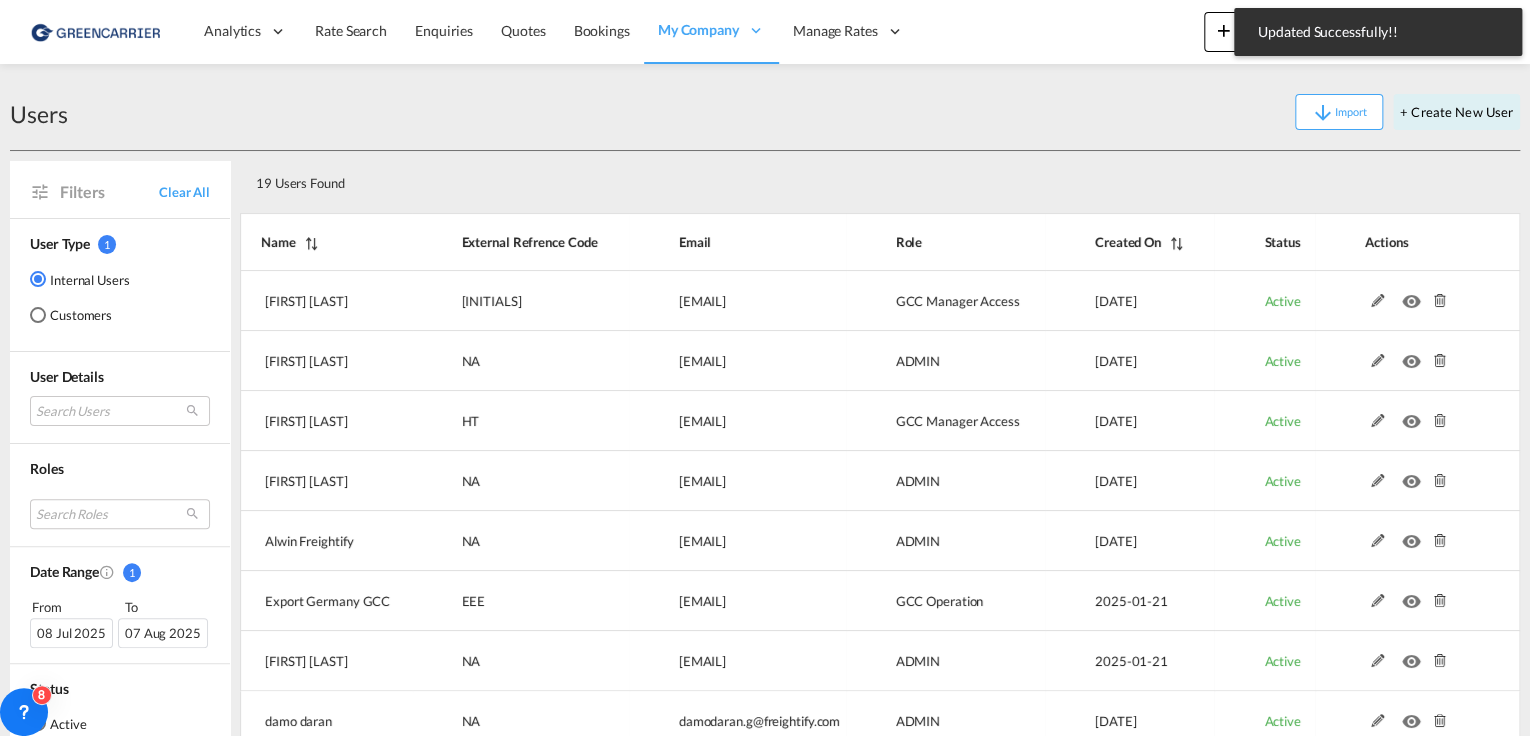 click on "Updated Successfully!!" at bounding box center [1378, 32] 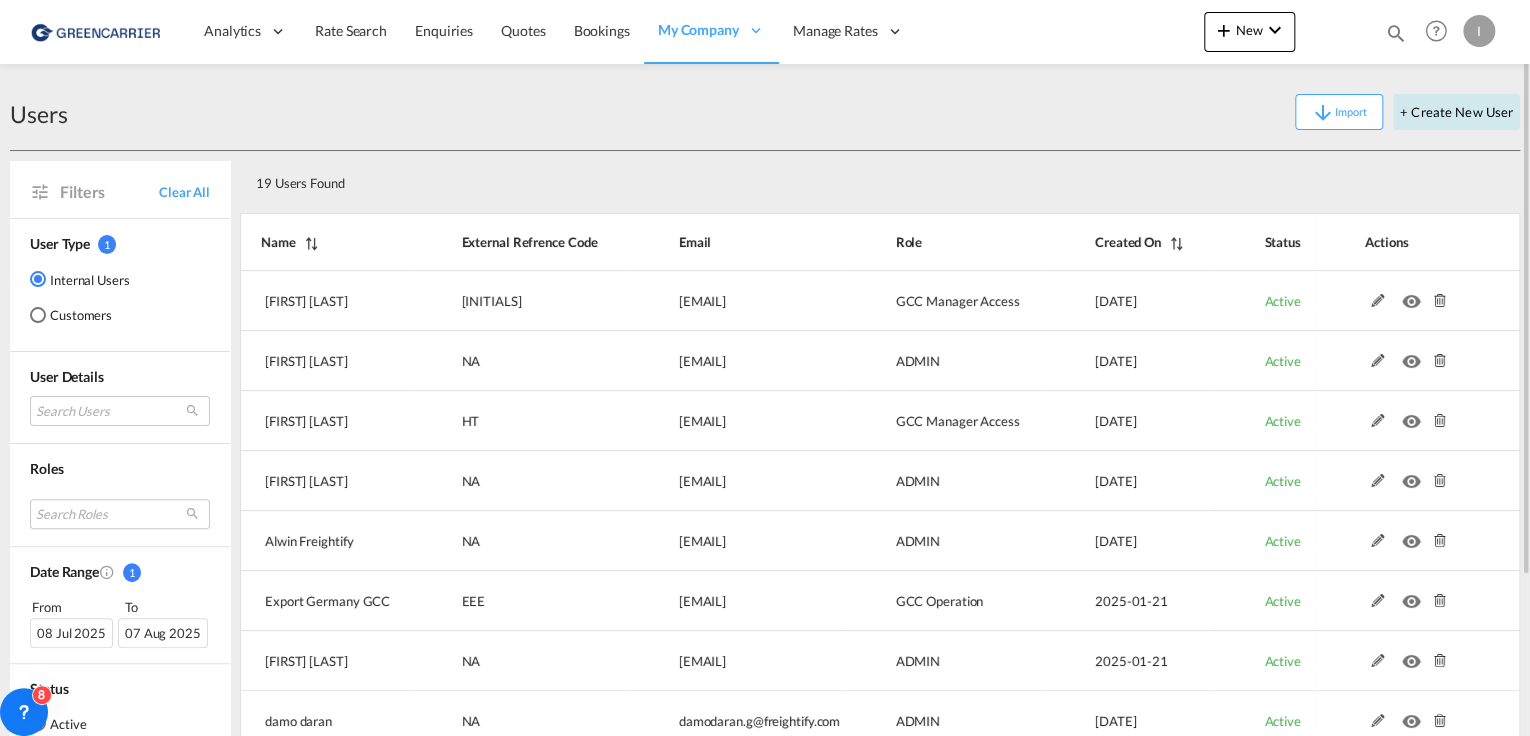 click on "+ Create New User" at bounding box center [1456, 112] 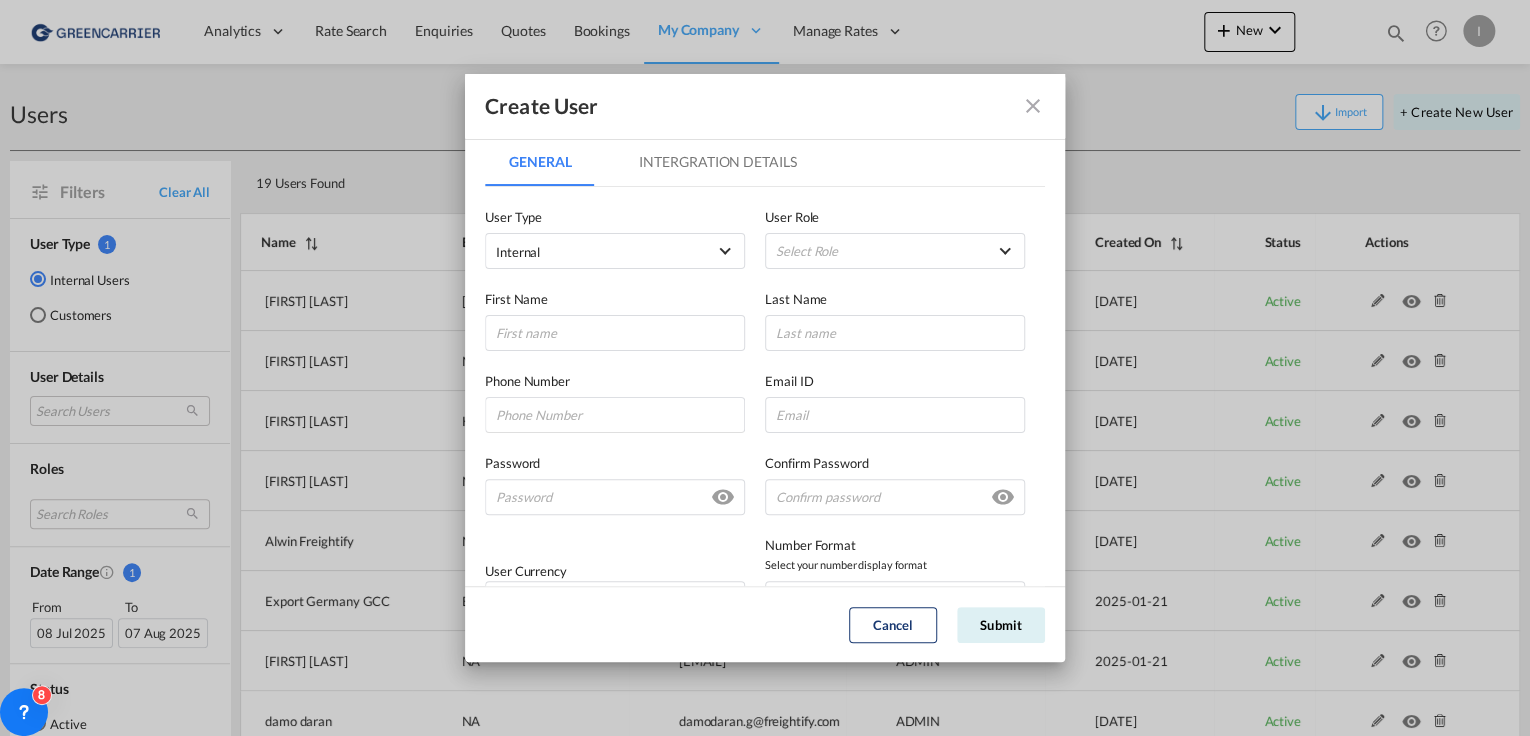 click on "[FIRST] [LAST] [EMAIL]" at bounding box center (765, 368) 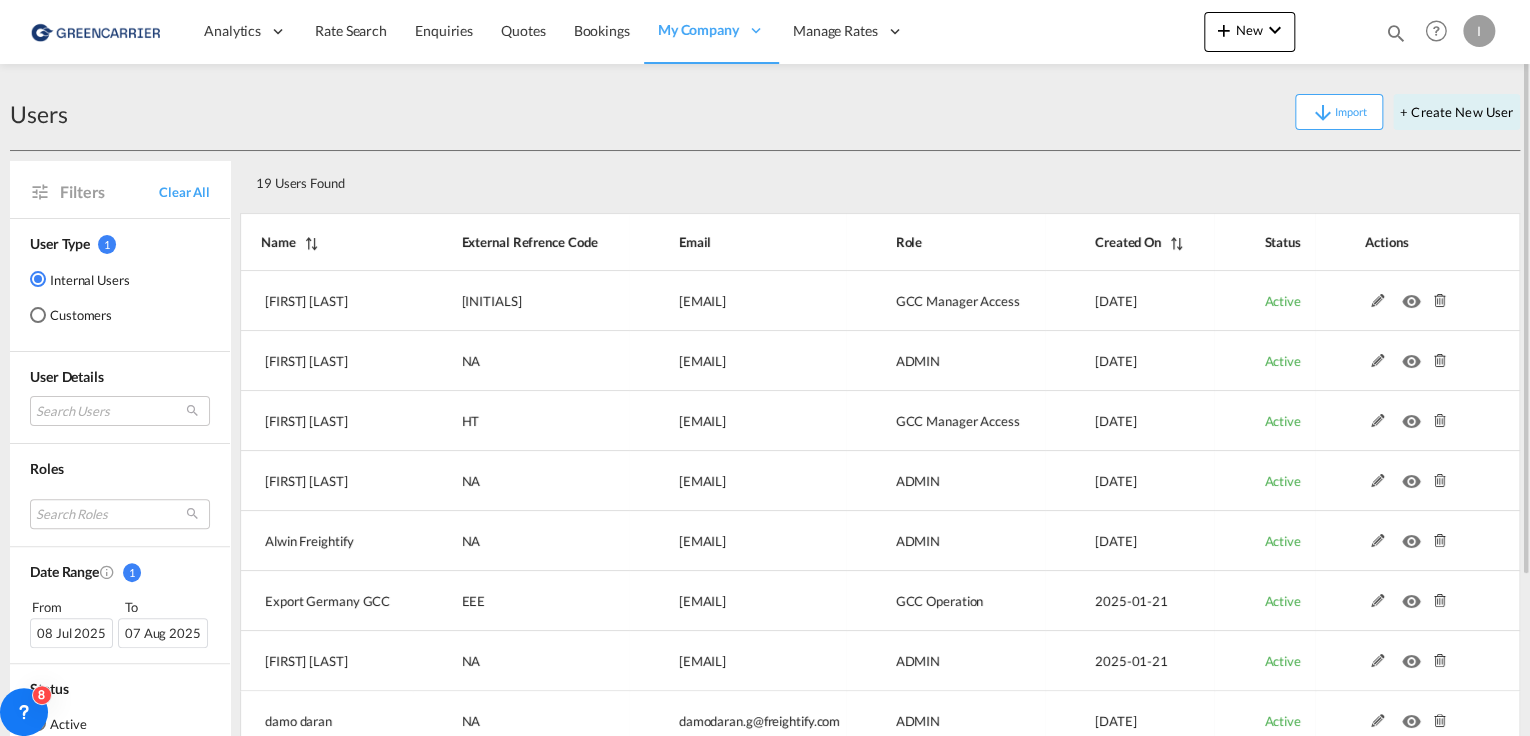 click on "I" at bounding box center [1479, 31] 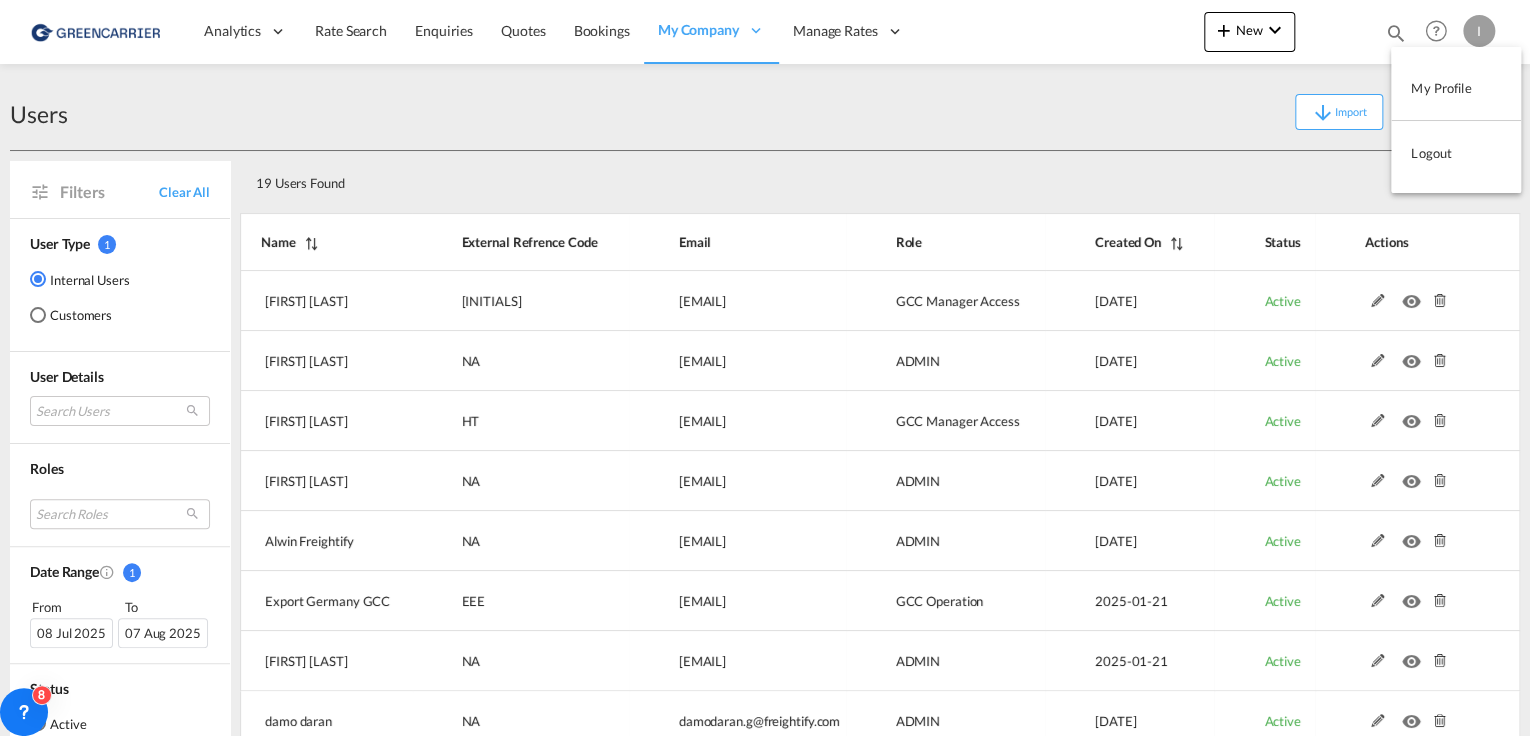 click on "Logout" at bounding box center (1456, 153) 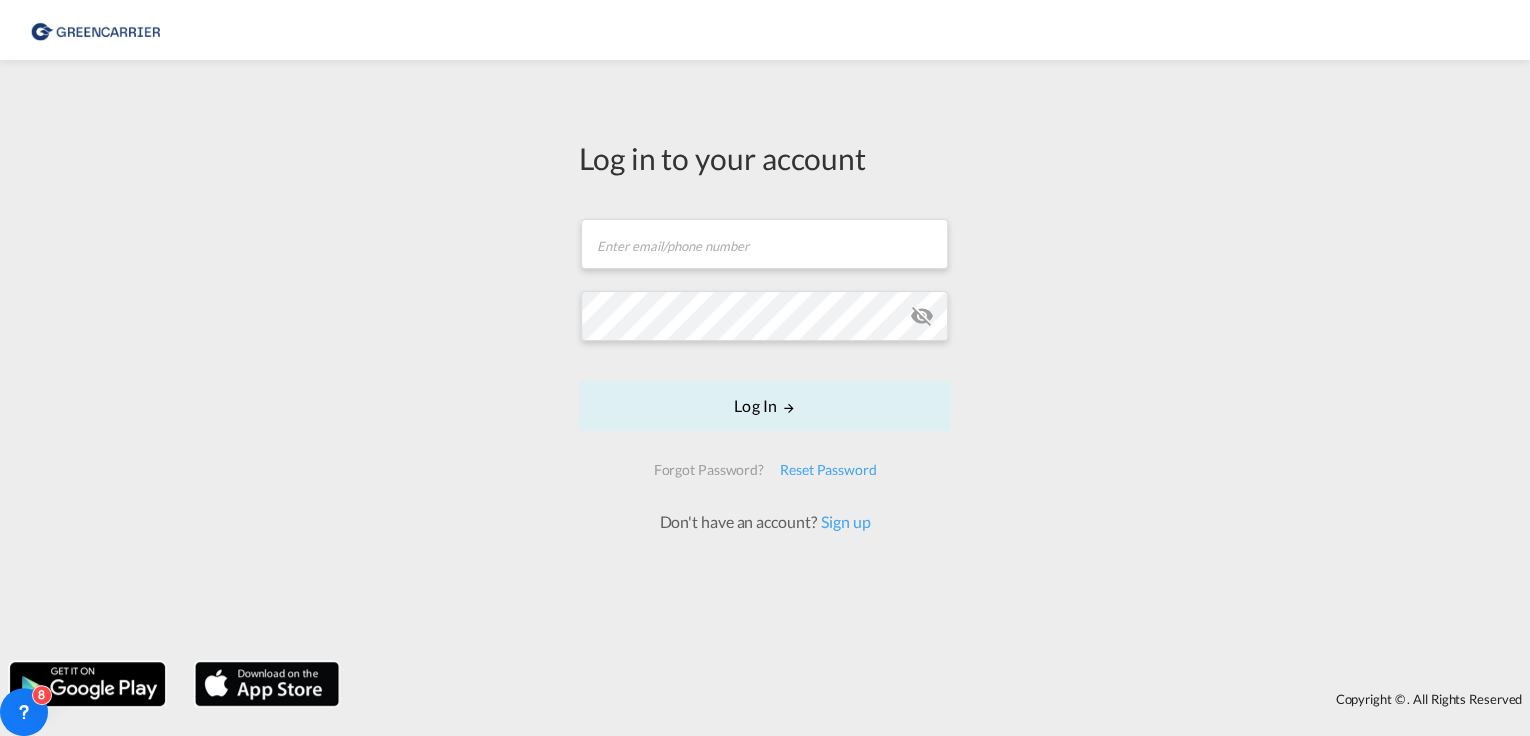scroll, scrollTop: 0, scrollLeft: 0, axis: both 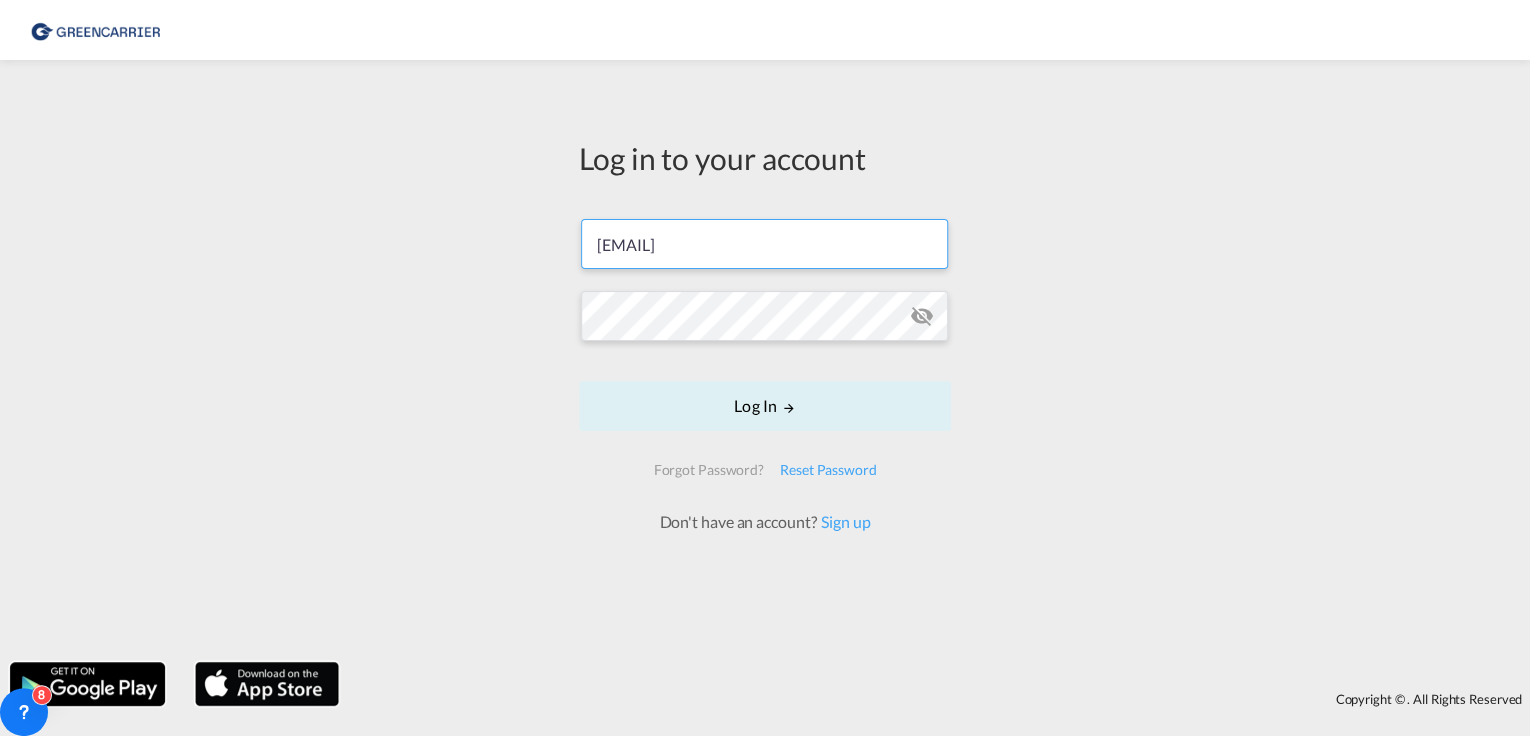 drag, startPoint x: 867, startPoint y: 253, endPoint x: 281, endPoint y: 253, distance: 586 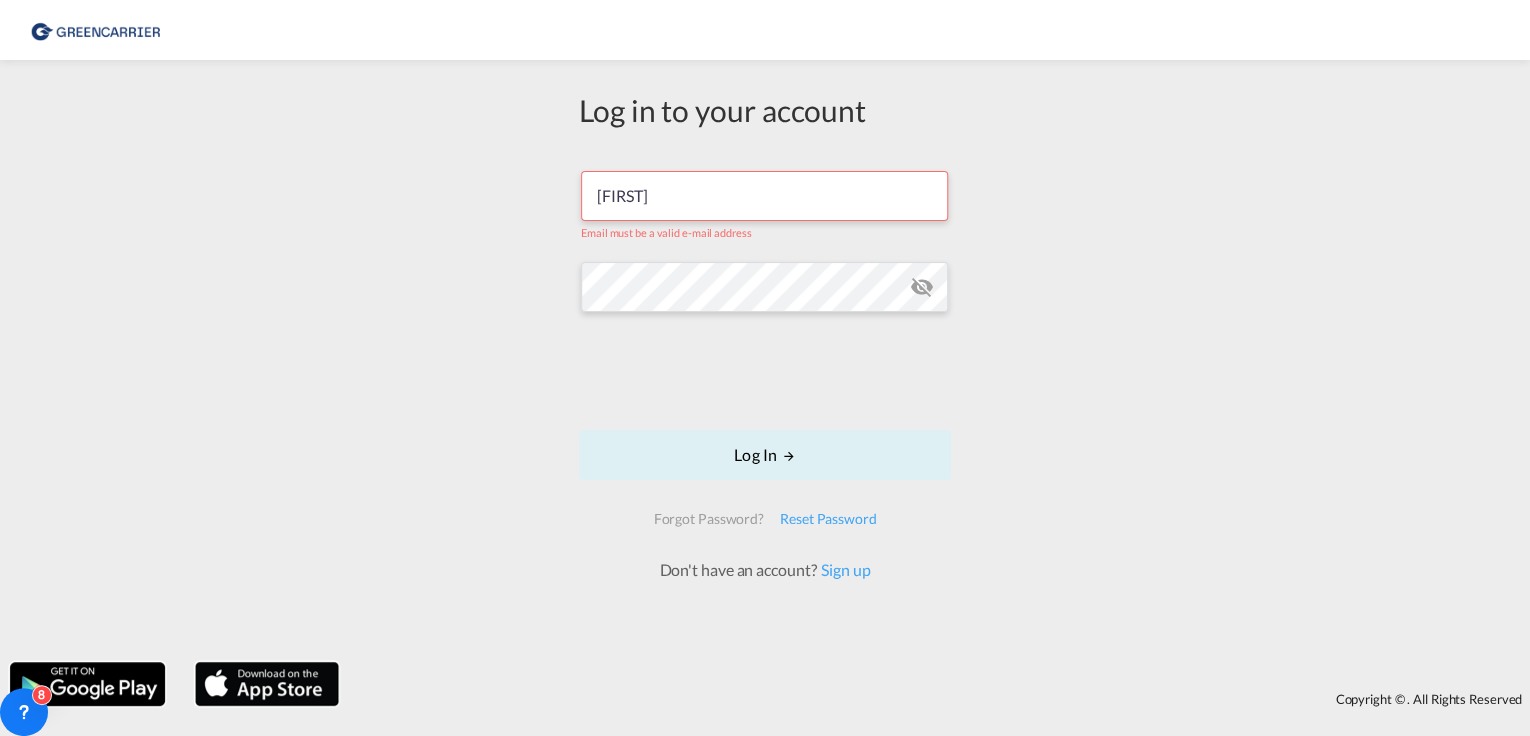 click on "[EMAIL]" at bounding box center (765, 361) 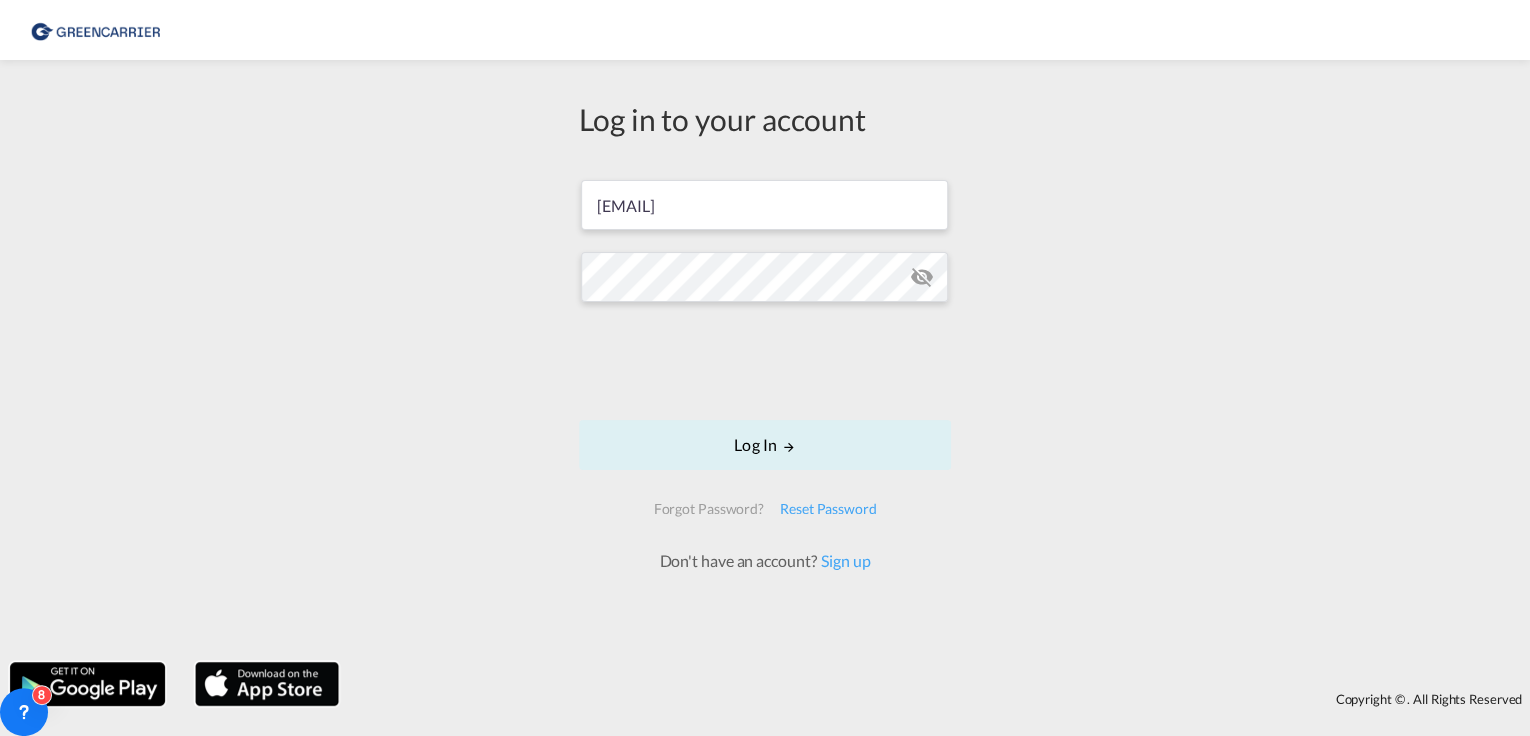 click at bounding box center (922, 277) 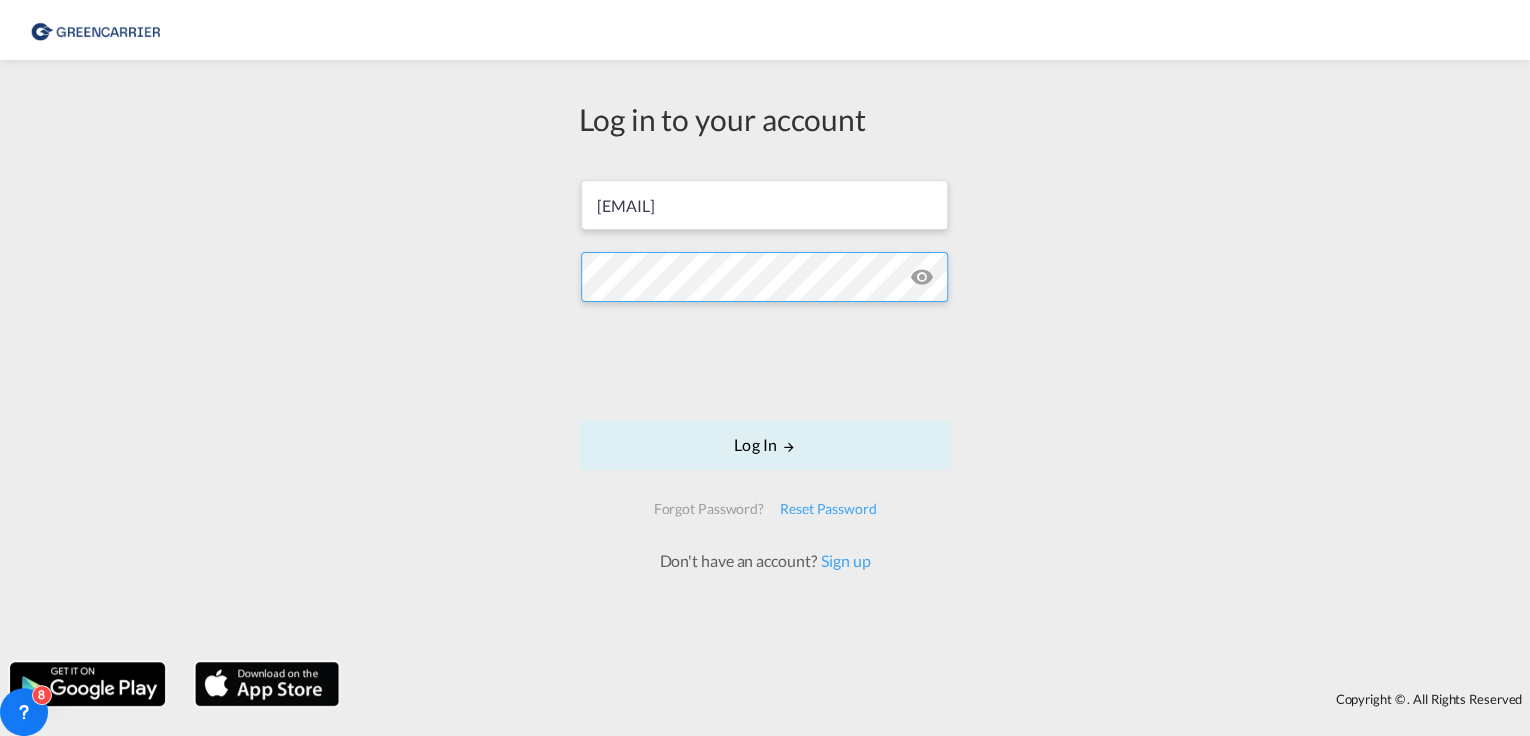 click on "[EMAIL]" at bounding box center (765, 361) 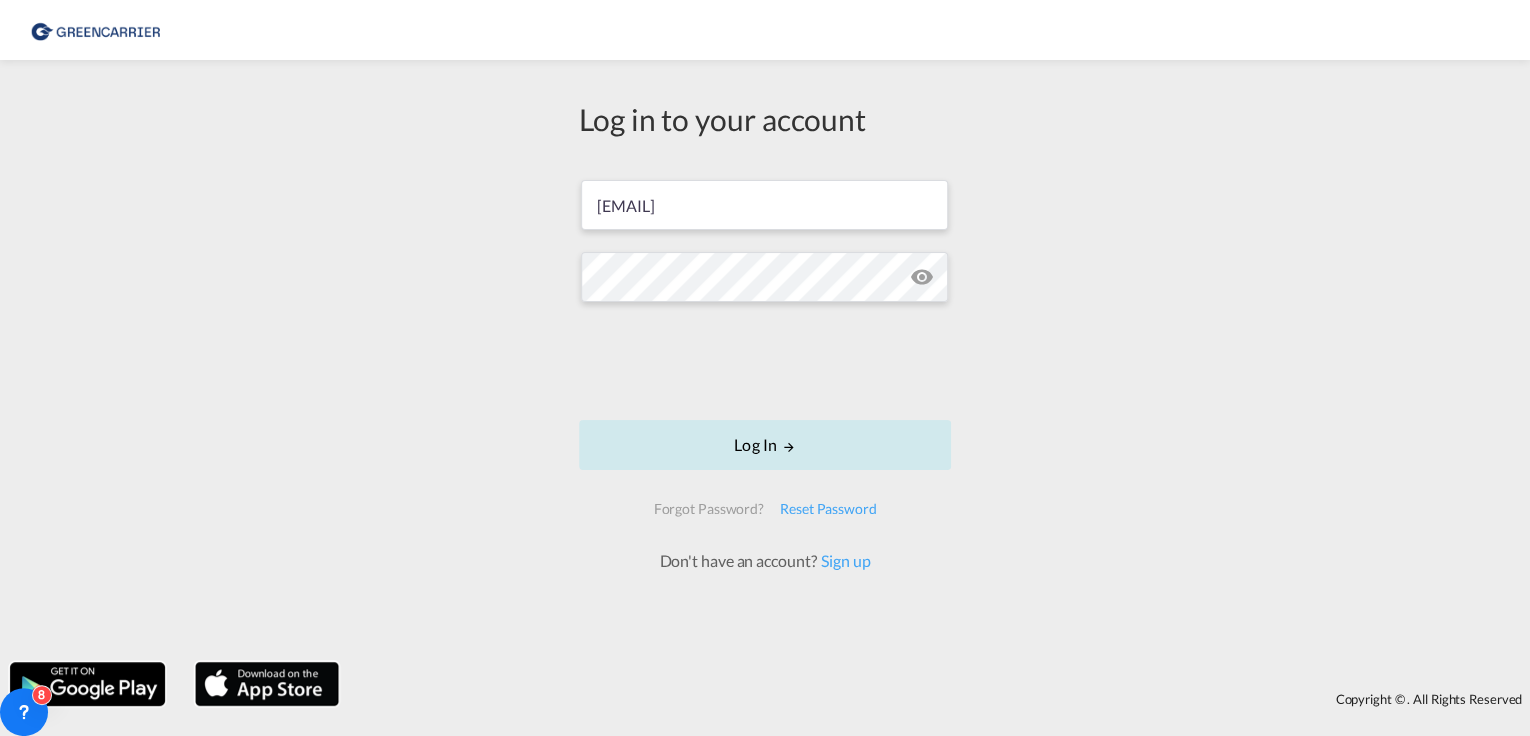 click on "Log In" at bounding box center (765, 445) 